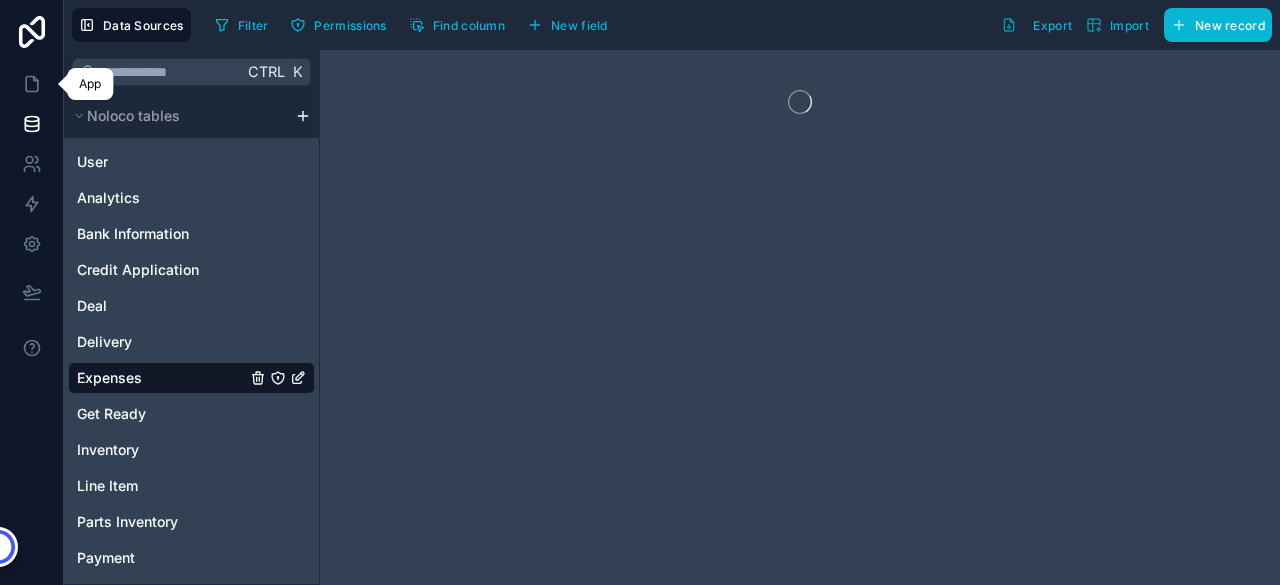scroll, scrollTop: 0, scrollLeft: 0, axis: both 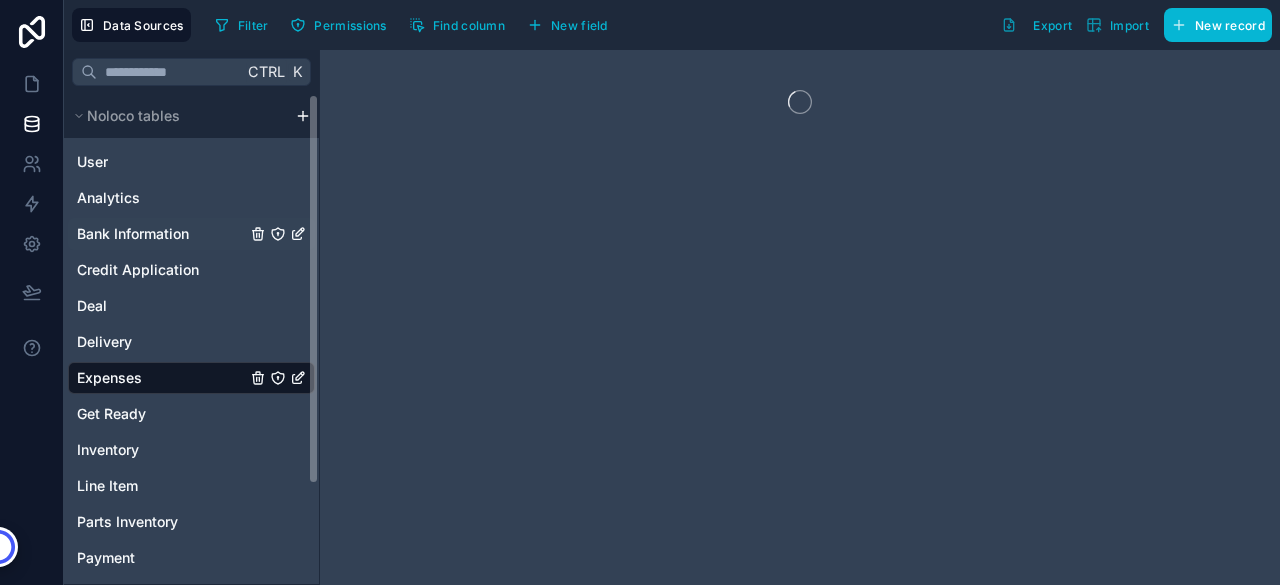 click on "Bank Information" at bounding box center [133, 234] 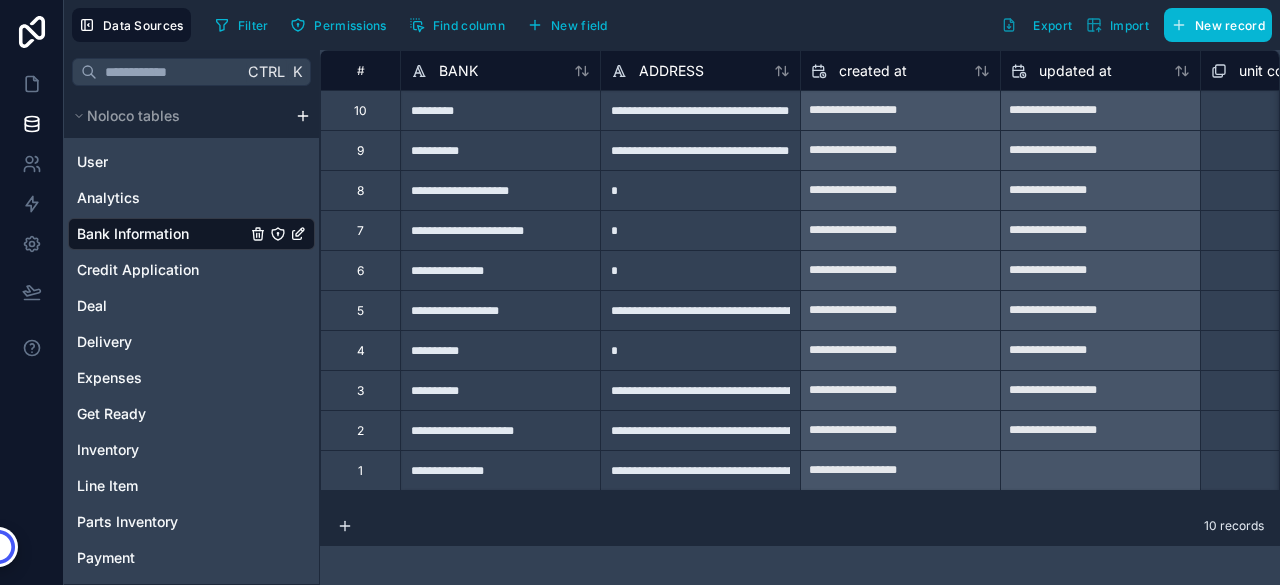 click on "*********" at bounding box center (500, 110) 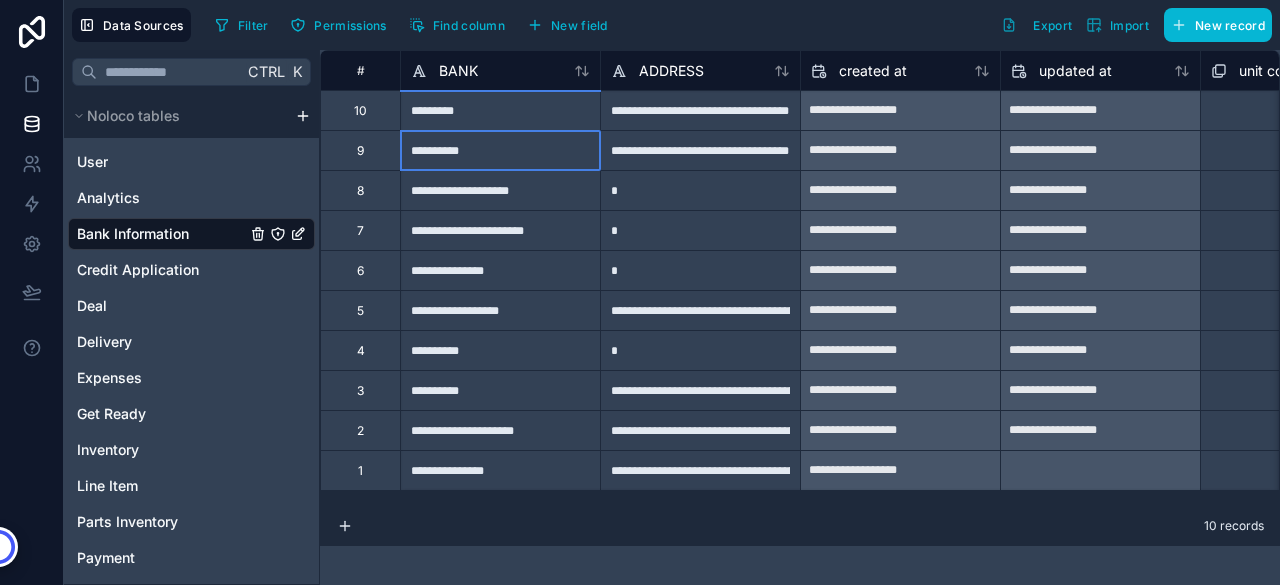 click on "**********" at bounding box center [500, 150] 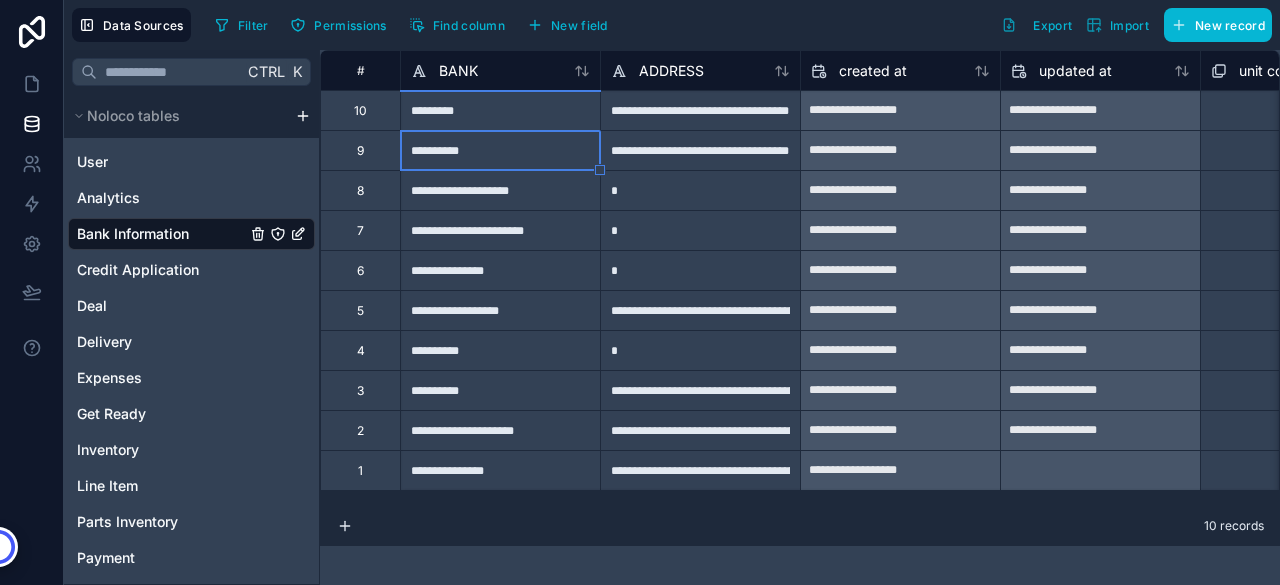 click on "**********" at bounding box center [500, 190] 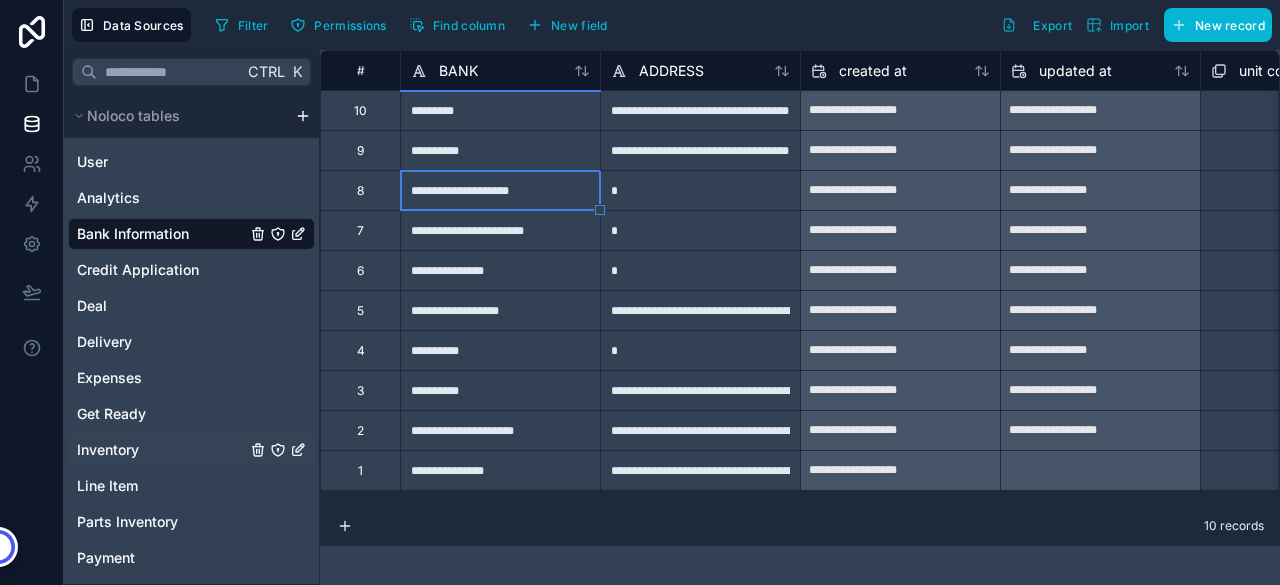 click on "Inventory" at bounding box center [191, 450] 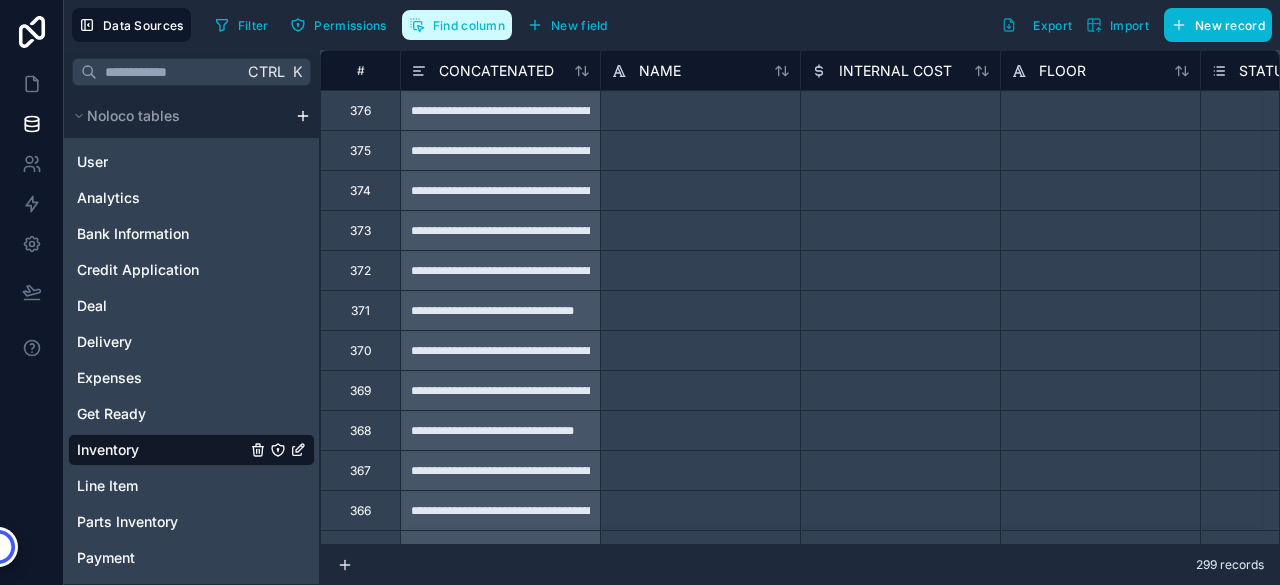 click on "Find column" at bounding box center [457, 25] 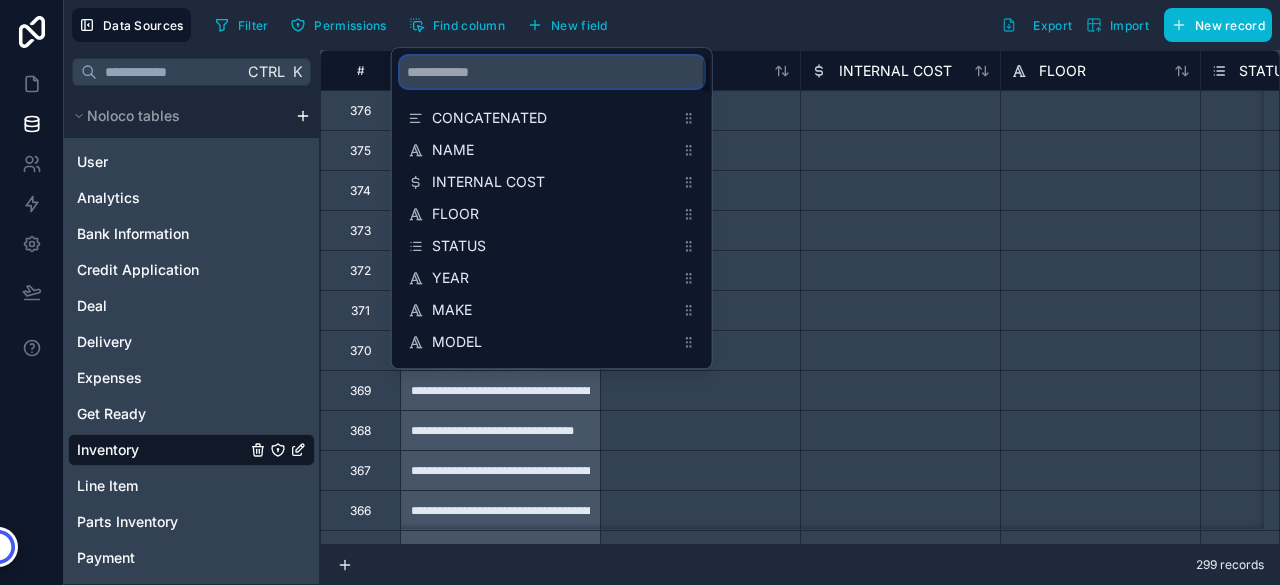 click at bounding box center (552, 72) 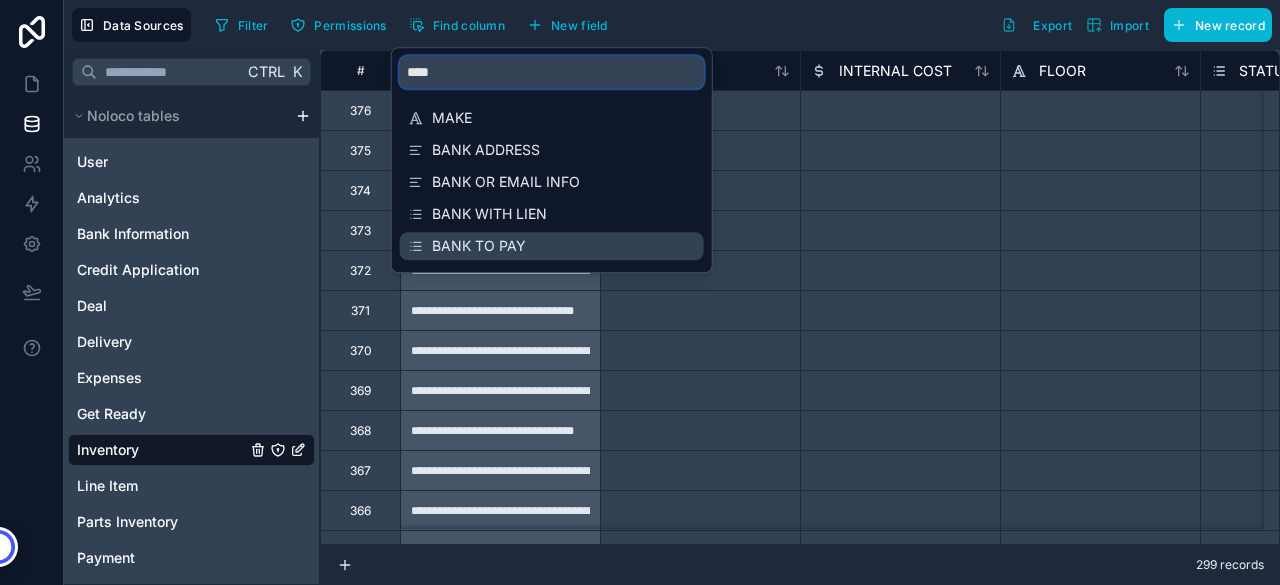 type on "****" 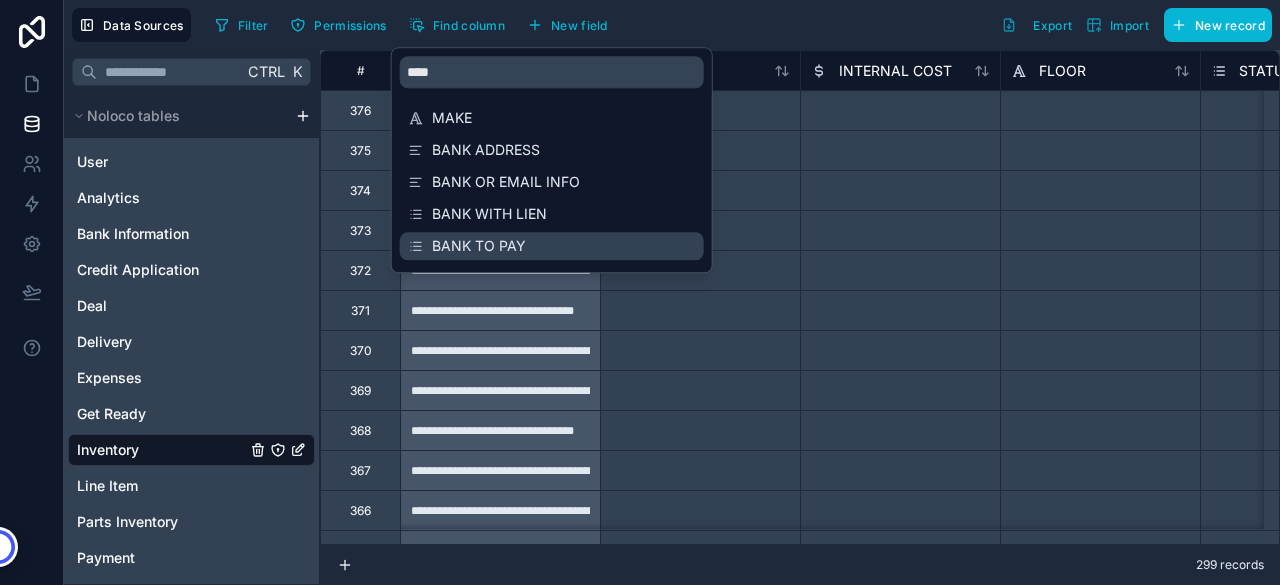 click on "BANK TO PAY" at bounding box center [553, 246] 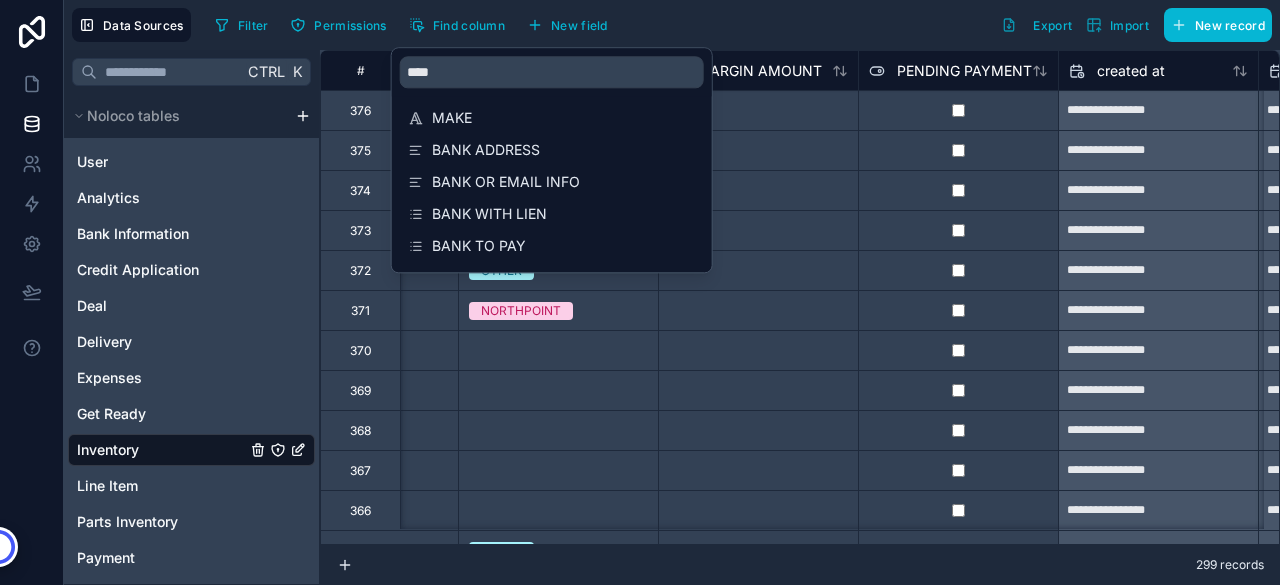 scroll, scrollTop: 0, scrollLeft: 12800, axis: horizontal 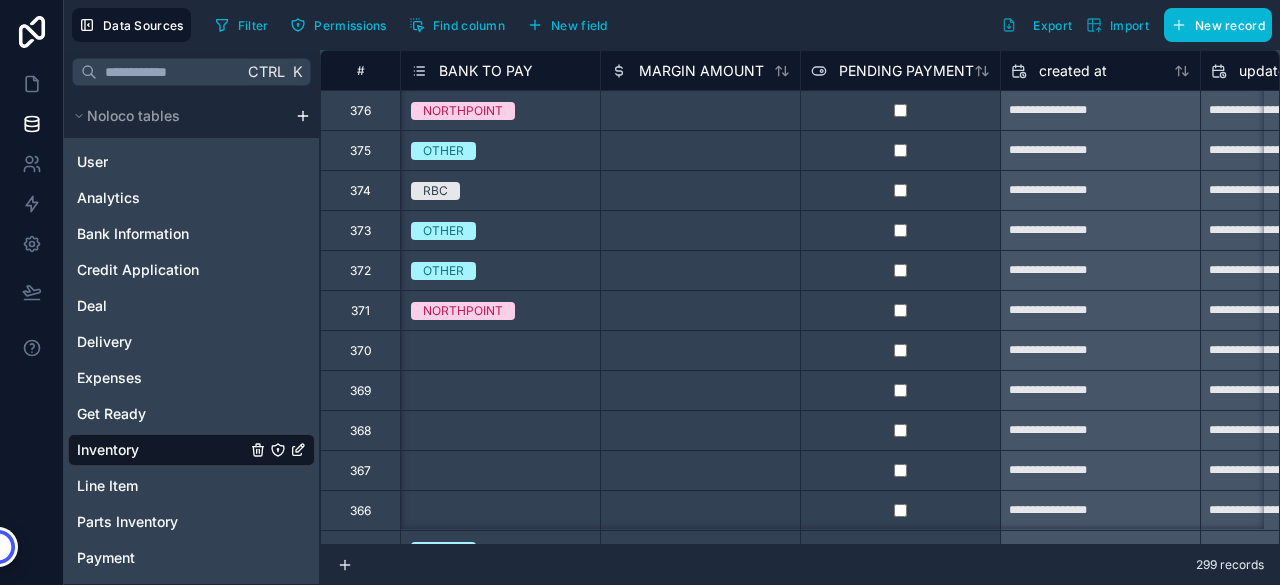 click on "Filter Permissions Find column New field Export Import New record" at bounding box center [739, 25] 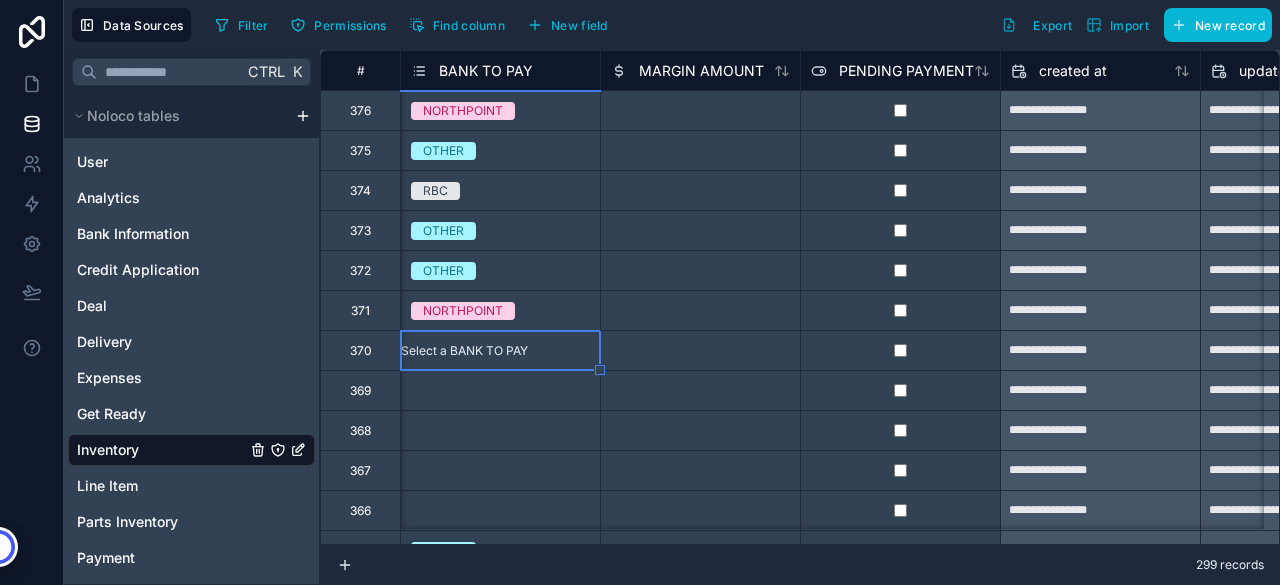 click on "Select a BANK TO PAY" at bounding box center (464, 351) 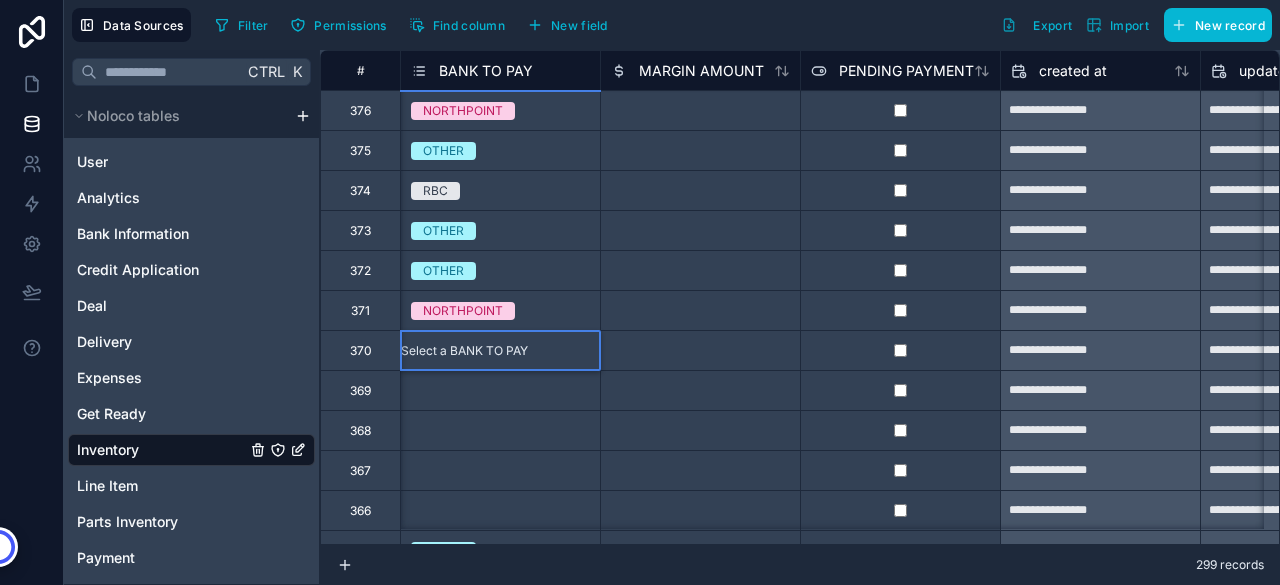 scroll, scrollTop: 0, scrollLeft: 0, axis: both 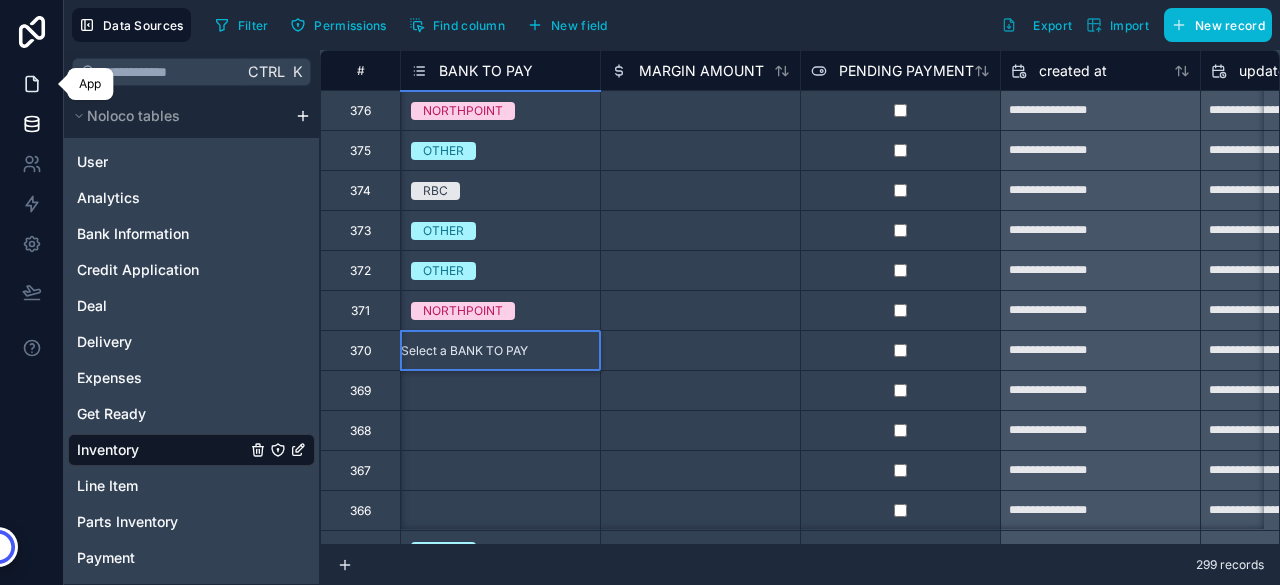 click 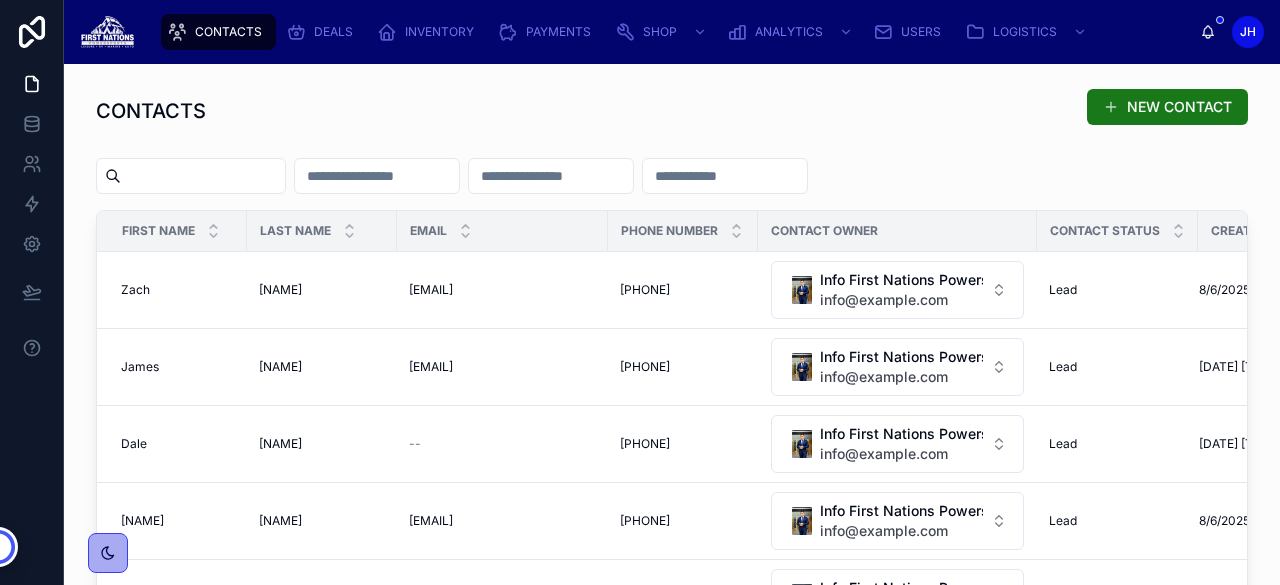 click on "NEW CONTACT" at bounding box center (1167, 107) 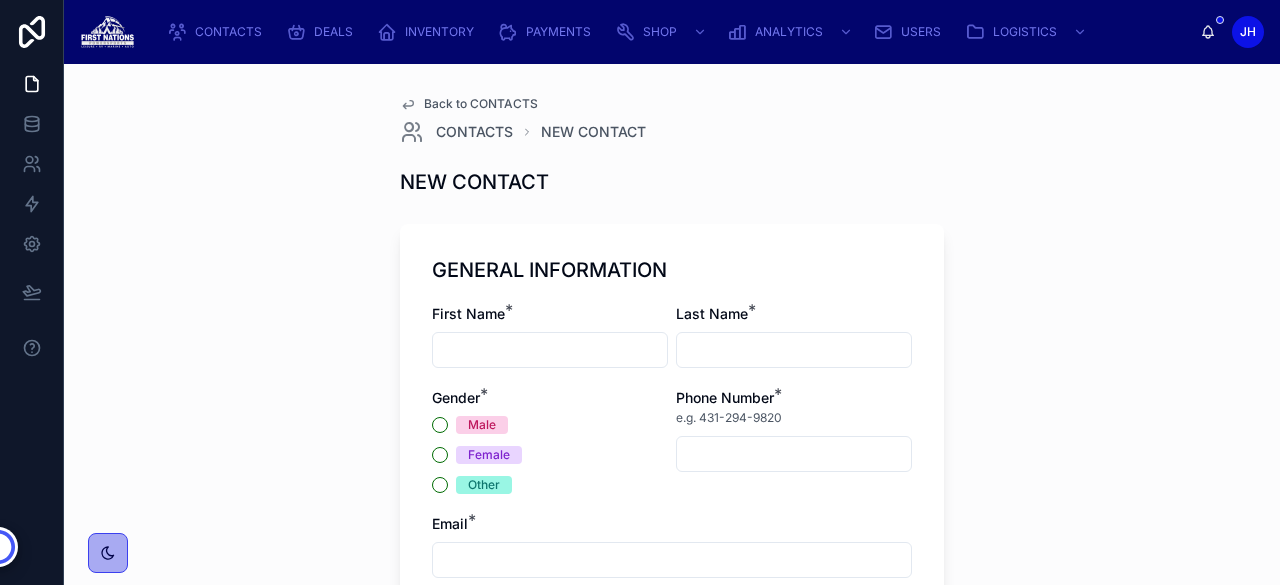 click at bounding box center [550, 350] 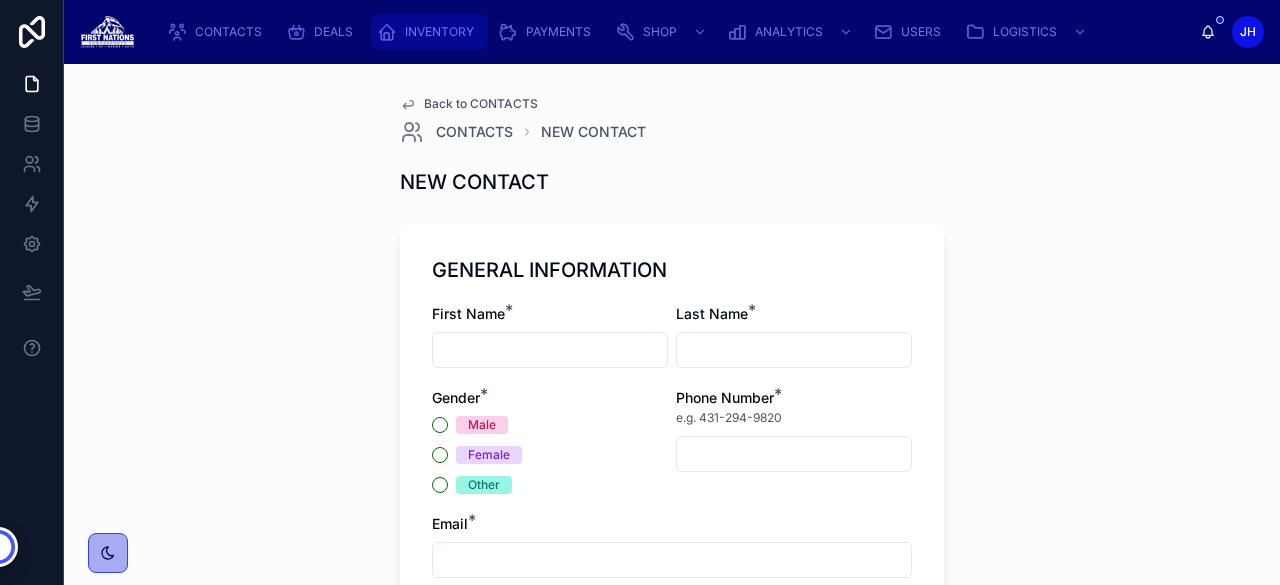 click on "INVENTORY" at bounding box center [429, 32] 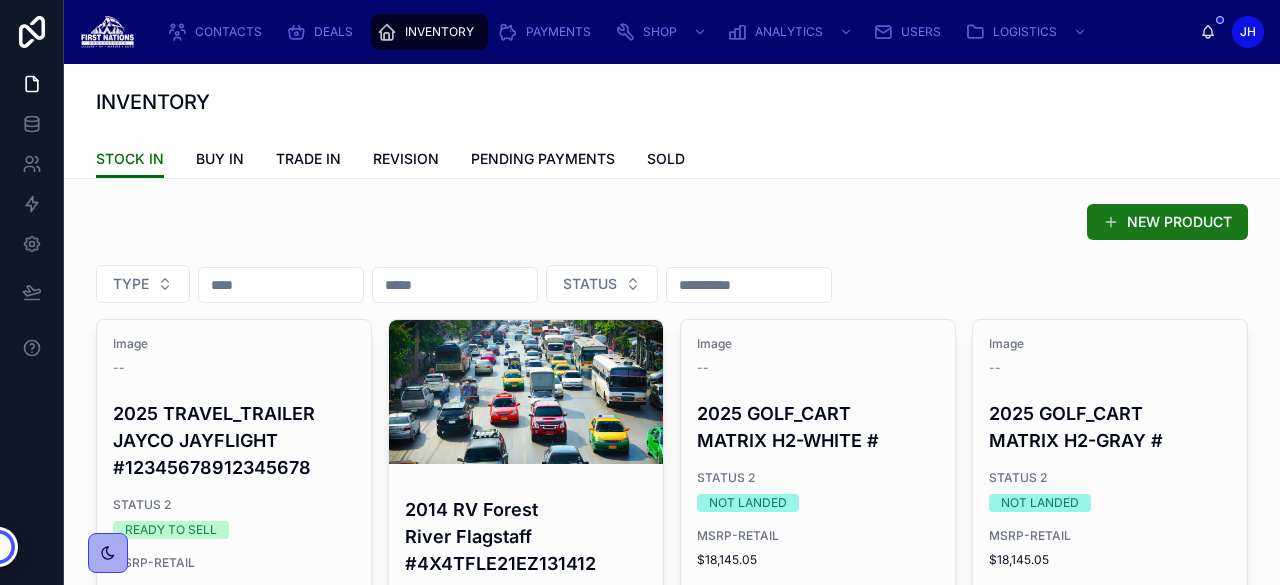 click on "NEW PRODUCT" at bounding box center [1167, 222] 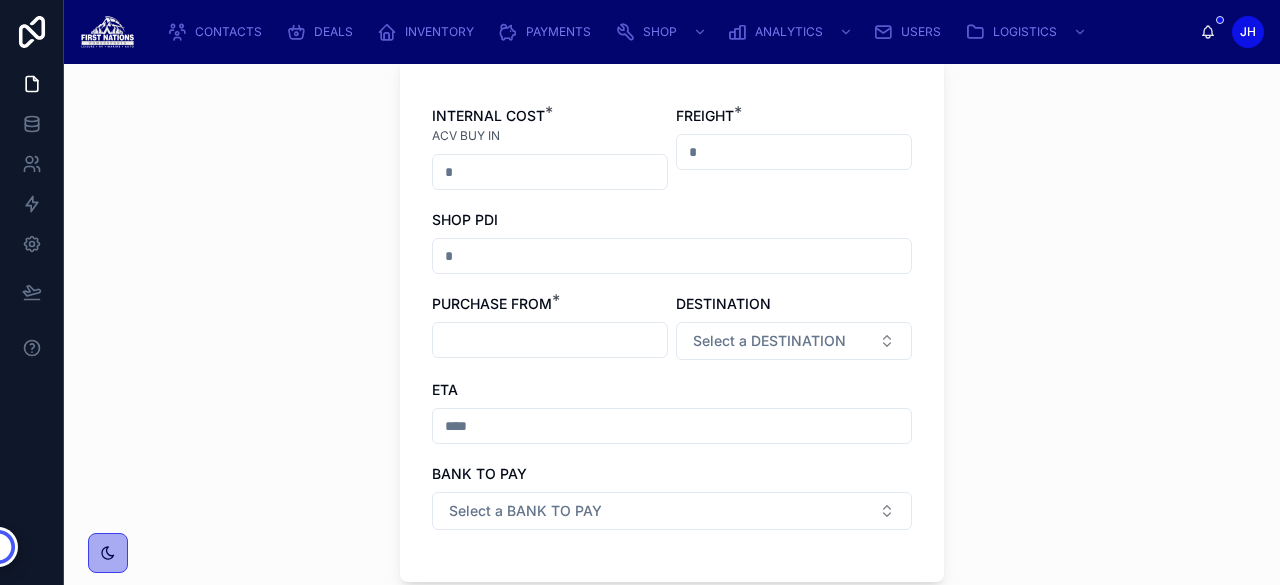 scroll, scrollTop: 1100, scrollLeft: 0, axis: vertical 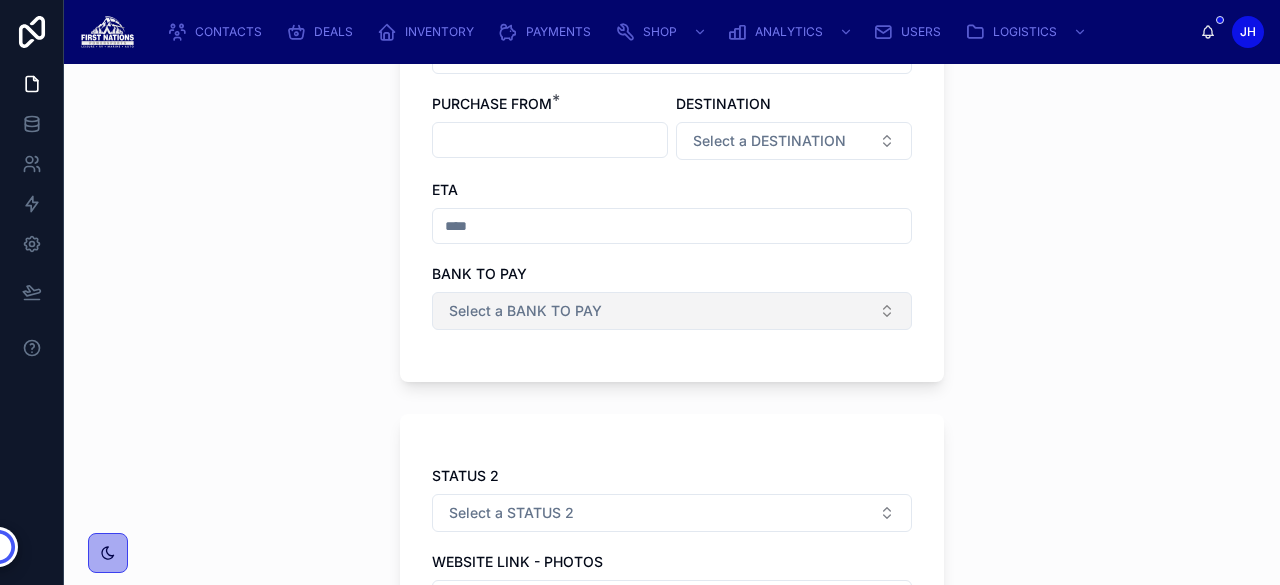 click on "Select a BANK TO PAY" at bounding box center (525, 311) 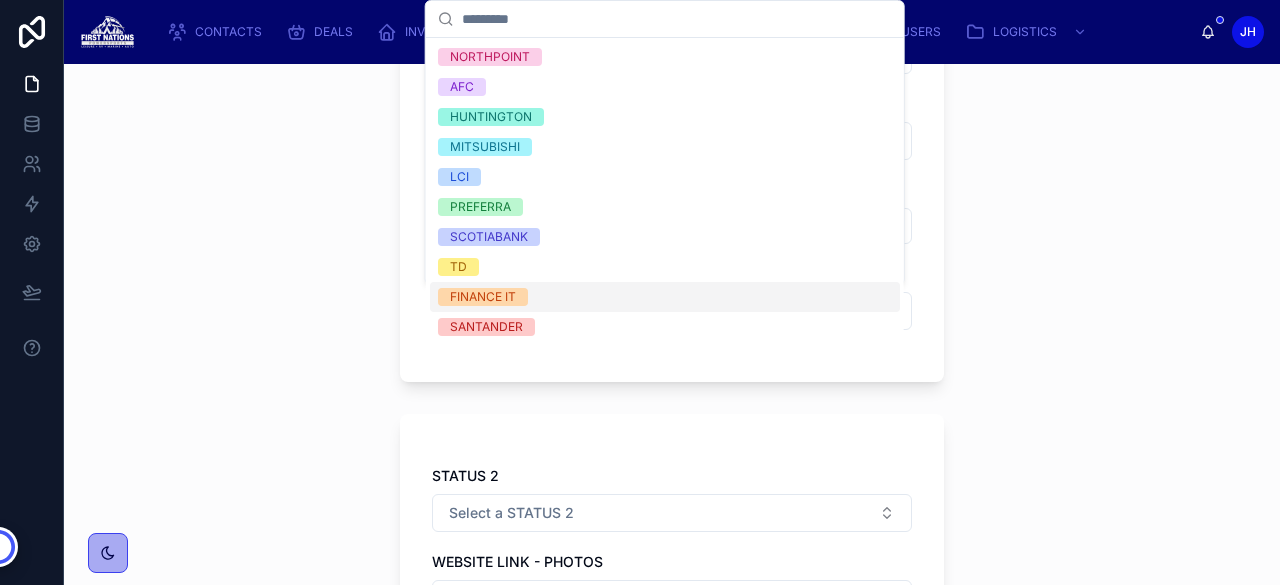click on "Back to INVENTORY NEW PRODUCT CONDITION * STOCK IN STATUS AVAILABLE BOUGHT FROM Select a BOUGHT FROM STATUS TYPE Select a STATUS TYPE YEAR * MAKE * MODEL * TYPE Select a TYPE SPECIAL NOTES COLOR ACCESORIES IMPORTANT NOTES KMS-HRS * SERIAL NUM * INTERNAL COST * ACV BUY IN FREIGHT * SHOP PDI PURCHASE FROM * DESTINATION Select a DESTINATION ETA BANK TO PAY Select a BANK TO PAY STATUS 2 Select a STATUS 2 WEBSITE LINK - PHOTOS WEBSITE YELLOWHEAD BILL OF SALE NVIS CARFAX VIN PLATE Save" at bounding box center [672, 324] 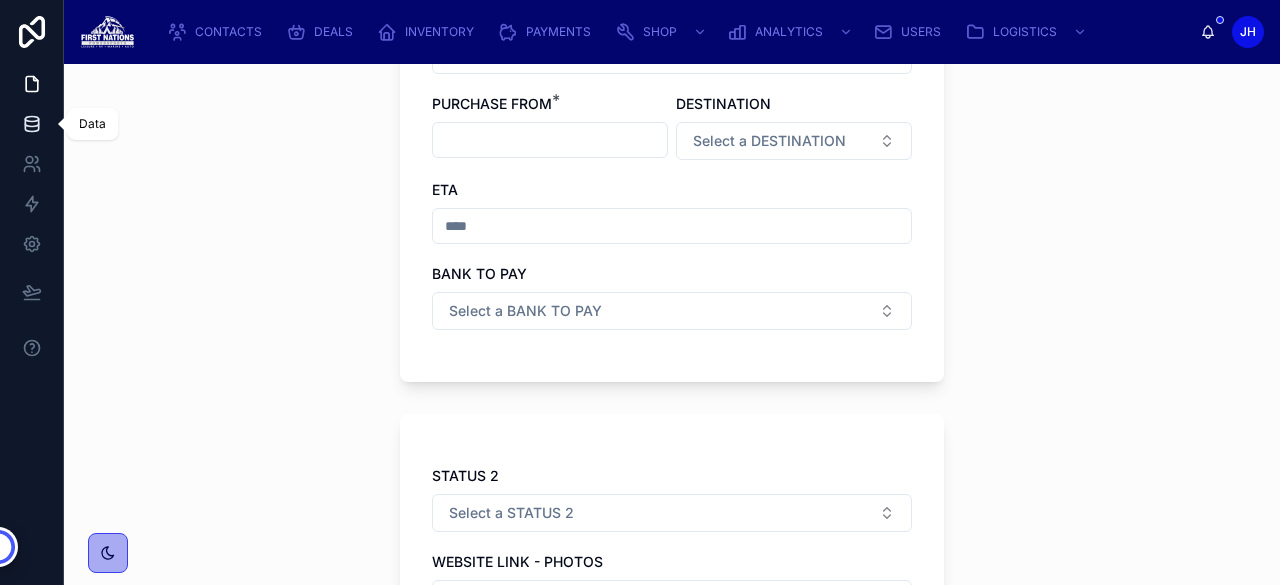 click at bounding box center [31, 124] 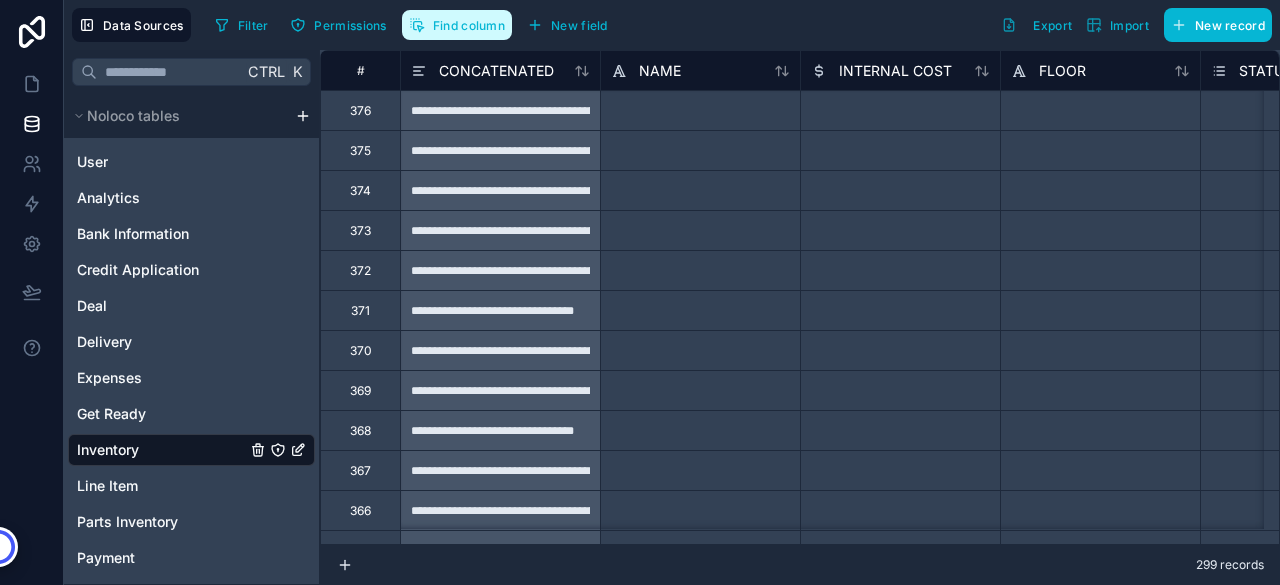 click on "Find column" at bounding box center (469, 25) 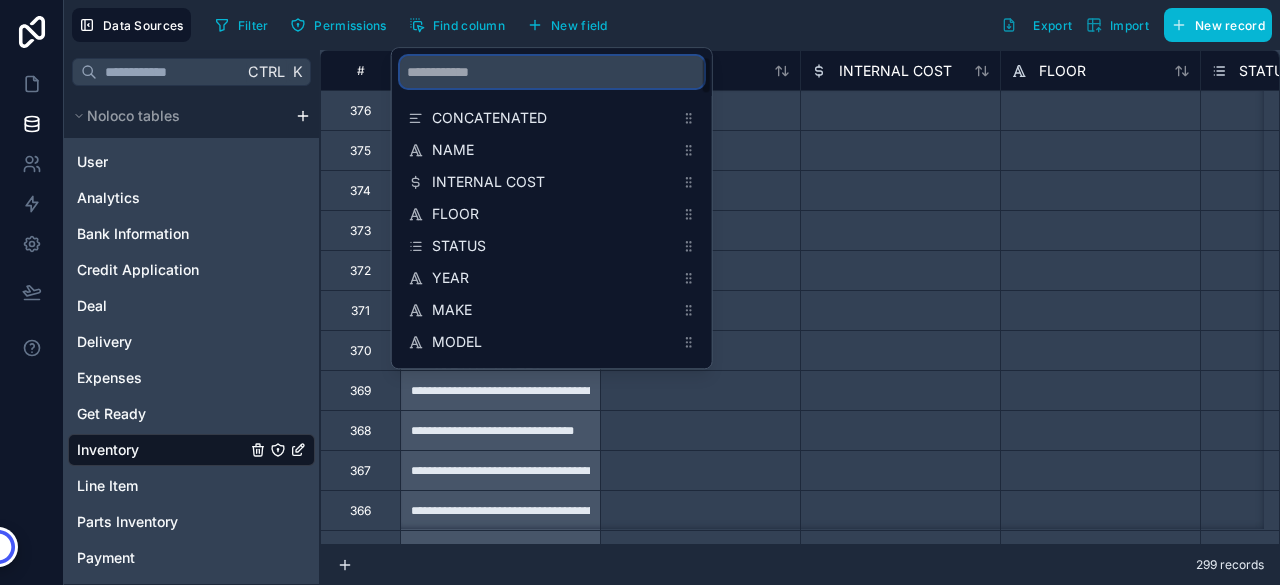 click at bounding box center (552, 72) 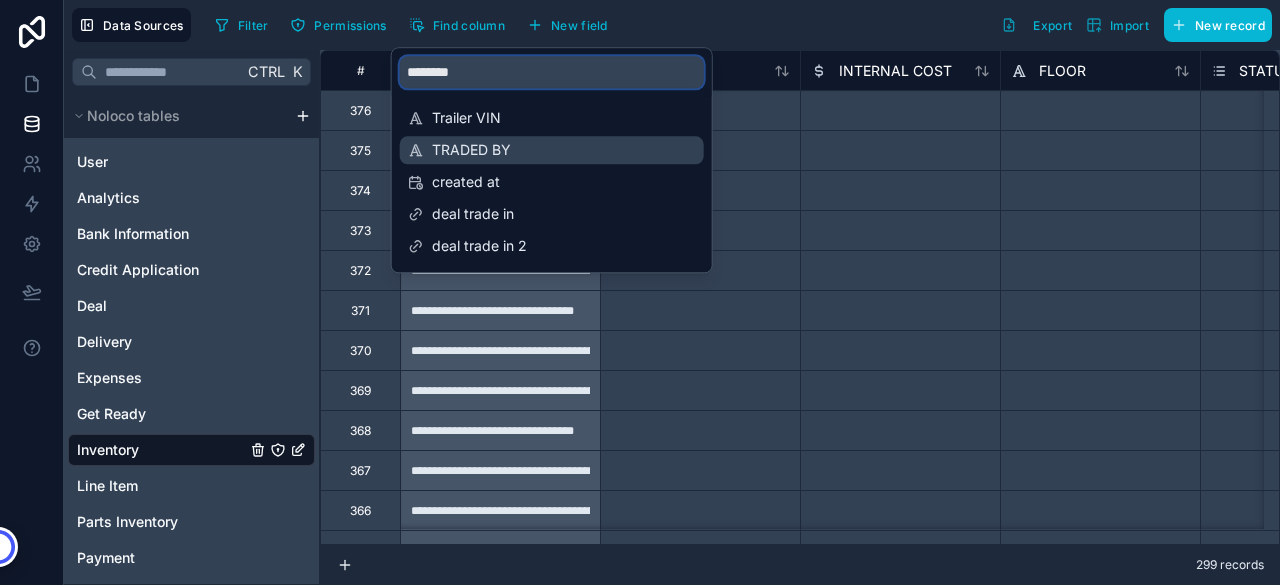 type on "********" 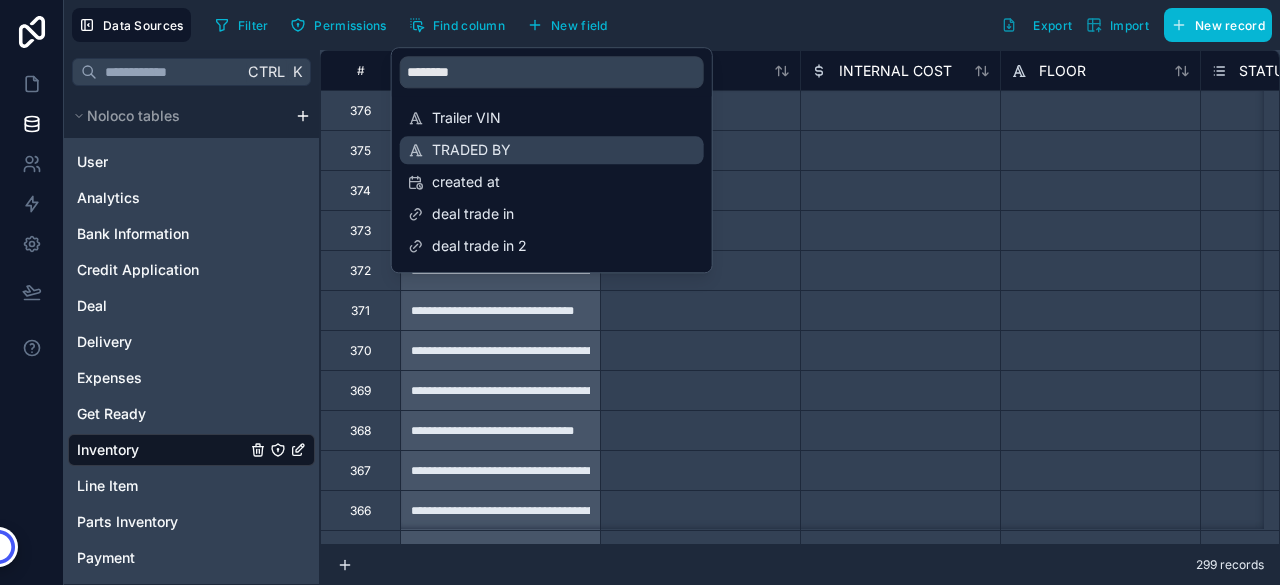 click on "TRADED BY" at bounding box center [553, 150] 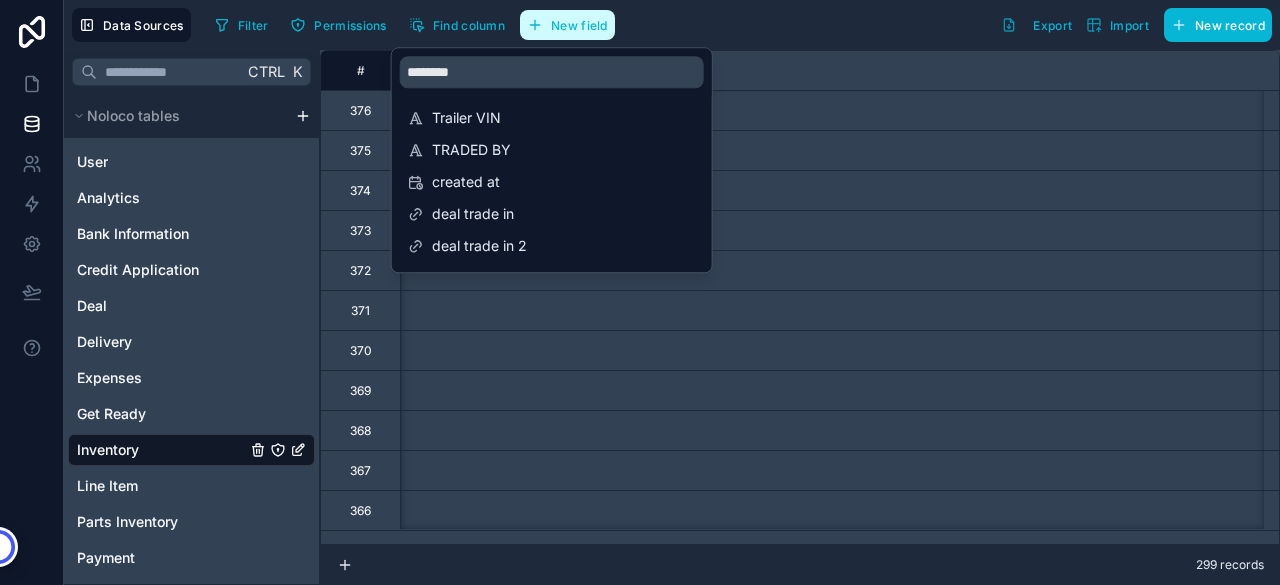 scroll, scrollTop: 0, scrollLeft: 10400, axis: horizontal 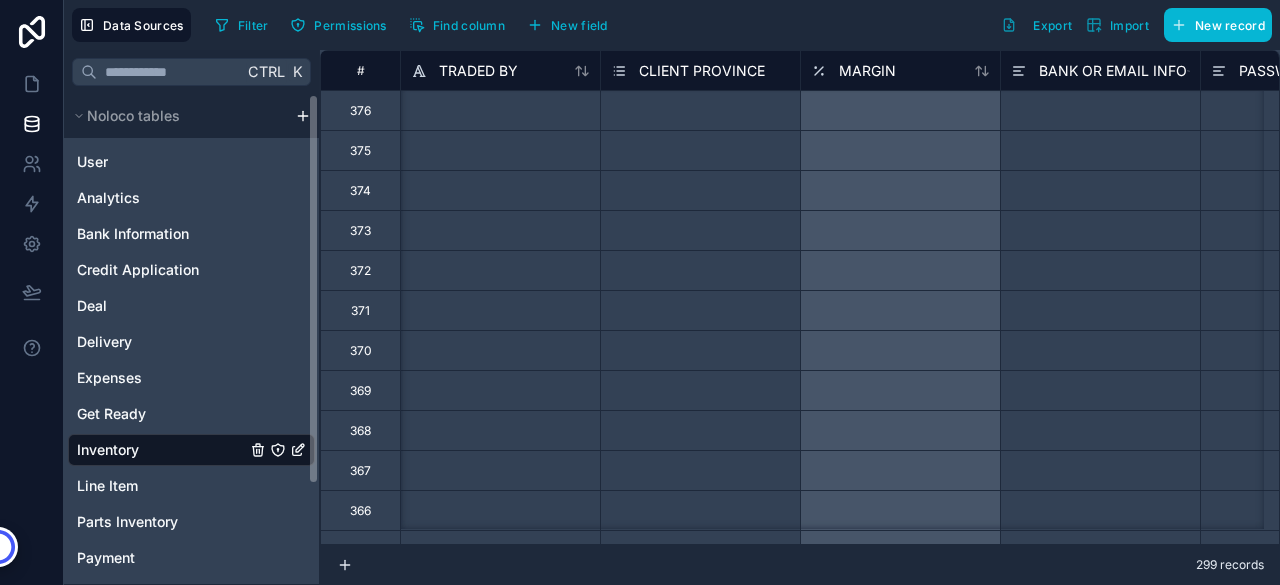click on "Inventory" at bounding box center [191, 450] 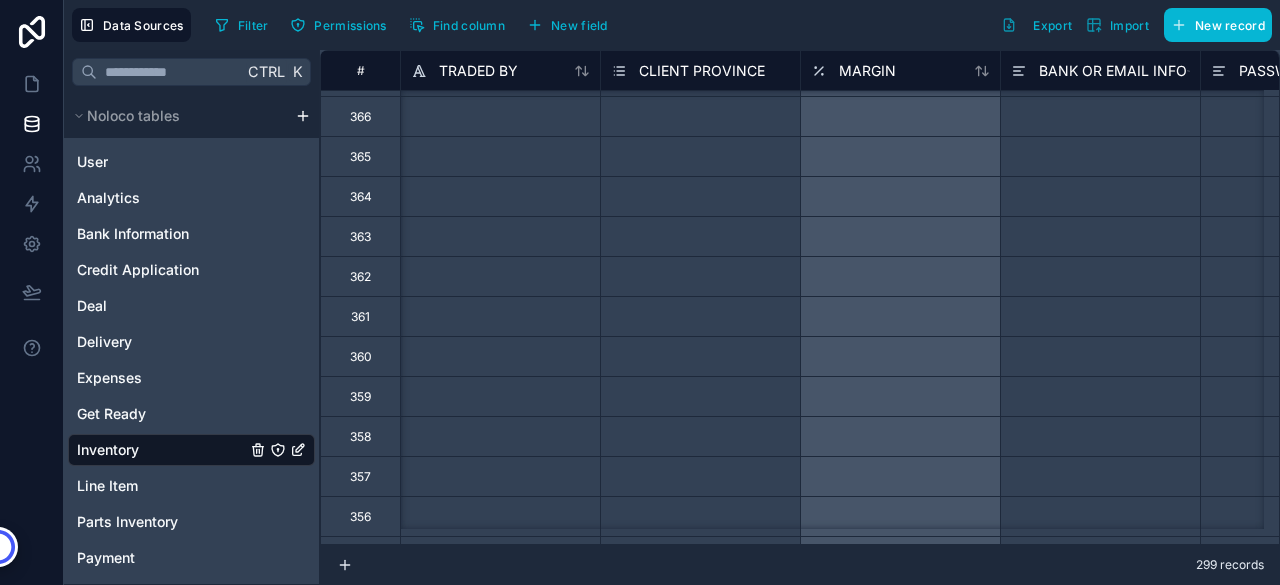 scroll, scrollTop: 600, scrollLeft: 10400, axis: both 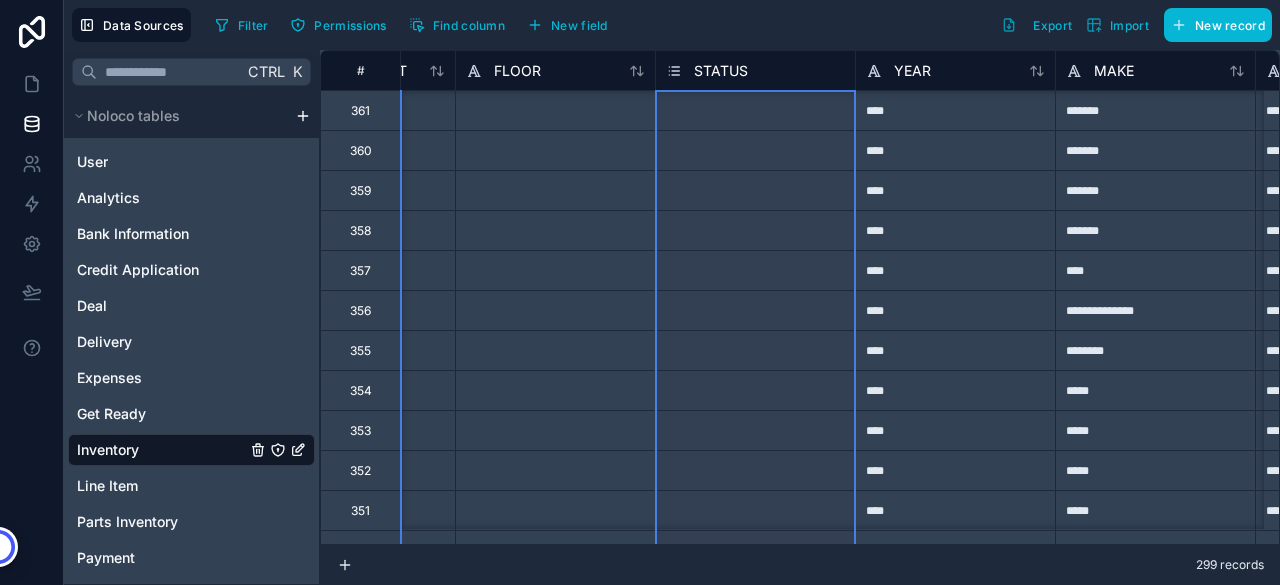 click on "STATUS" at bounding box center [721, 71] 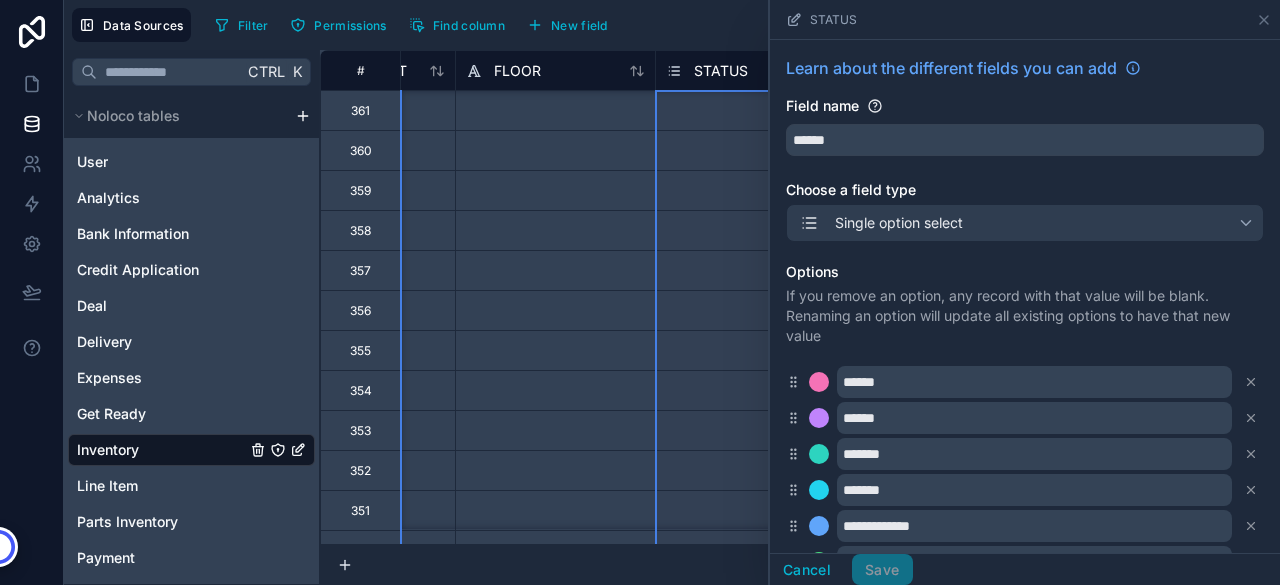 scroll, scrollTop: 100, scrollLeft: 0, axis: vertical 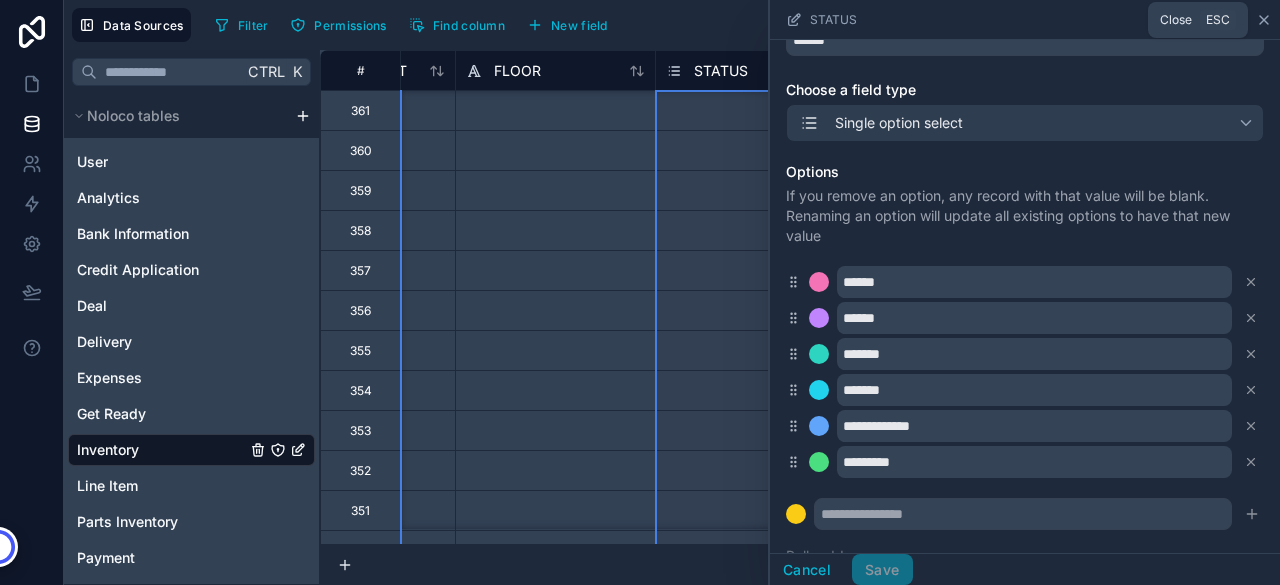 click 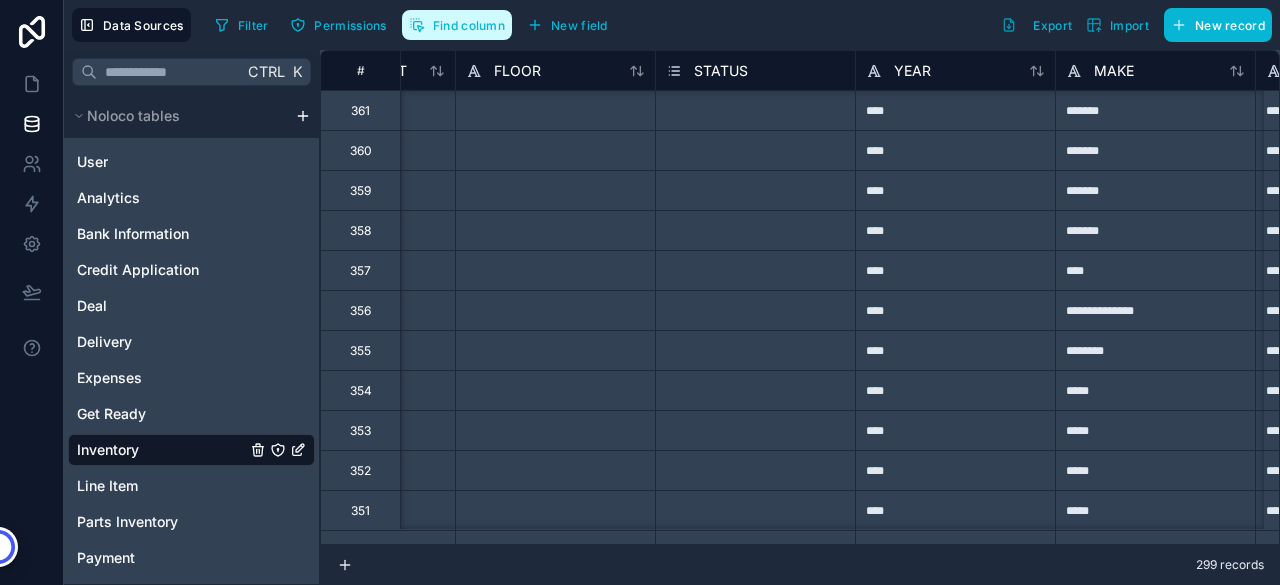 click on "Find column" at bounding box center (457, 25) 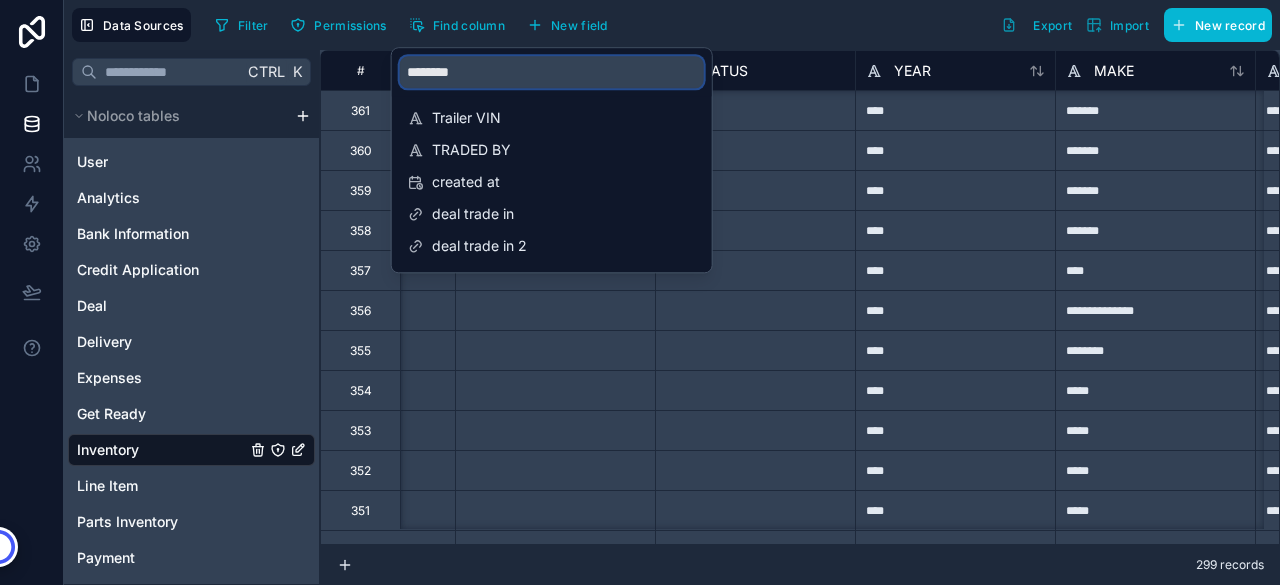 click on "********" at bounding box center [552, 72] 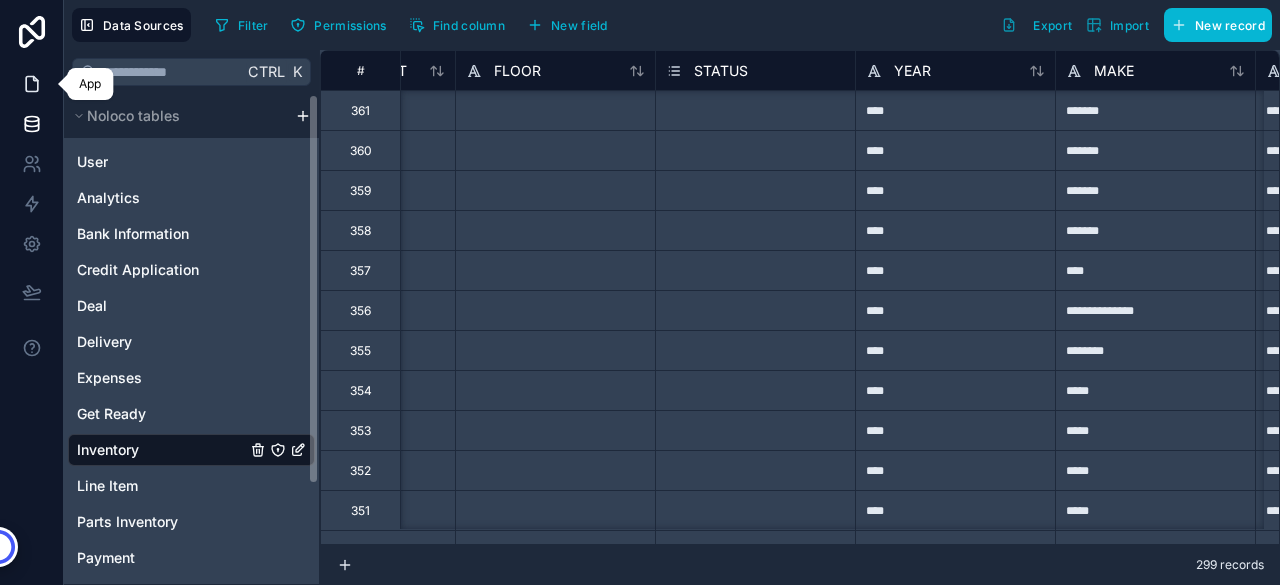 click at bounding box center [31, 84] 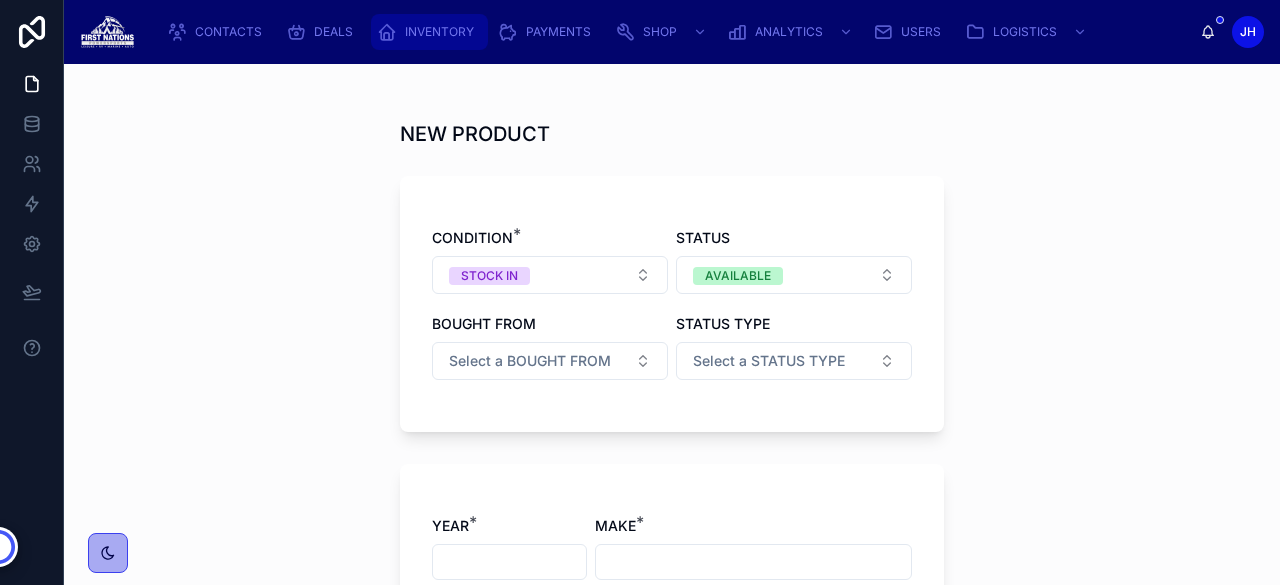 click on "INVENTORY" at bounding box center (429, 32) 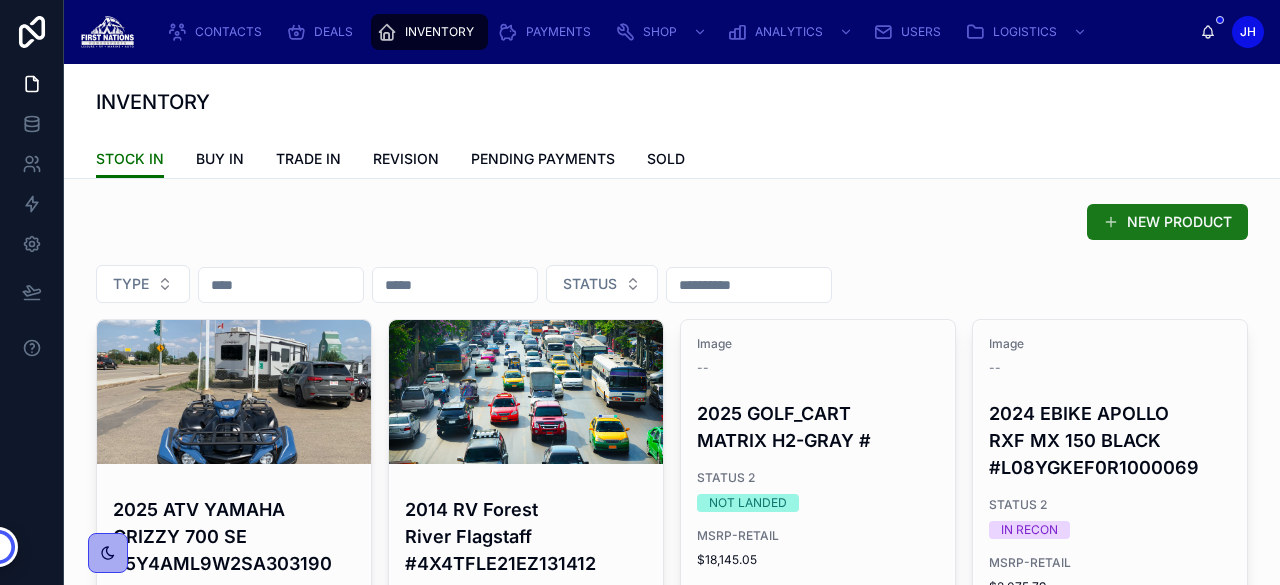 click on "NEW PRODUCT" at bounding box center (1167, 222) 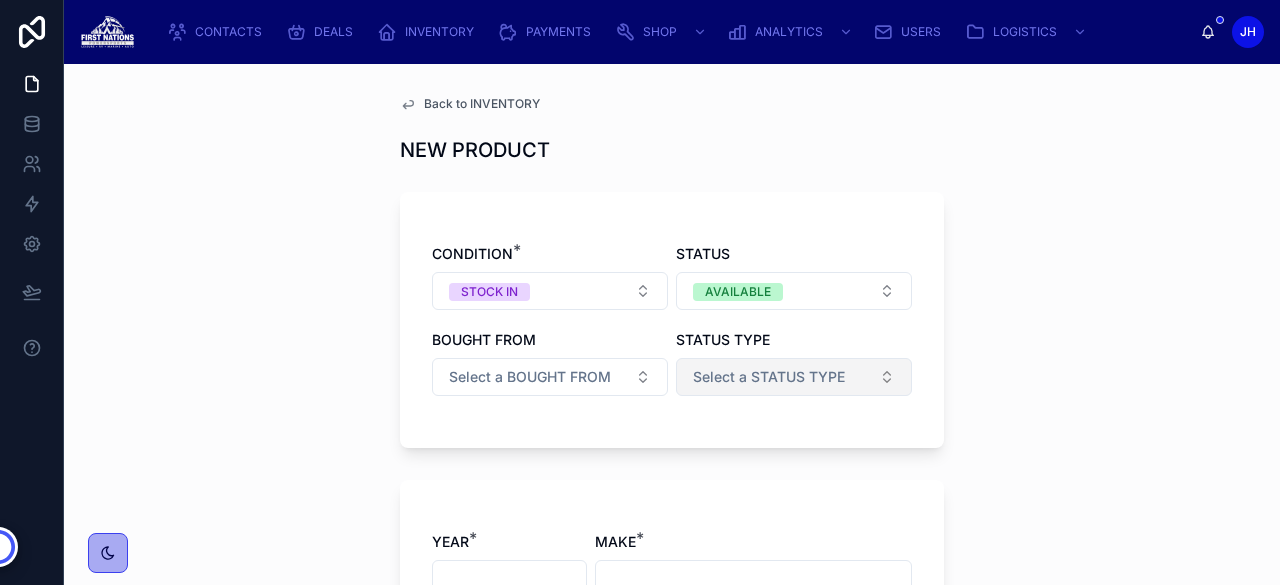 click on "Select a STATUS TYPE" at bounding box center (769, 377) 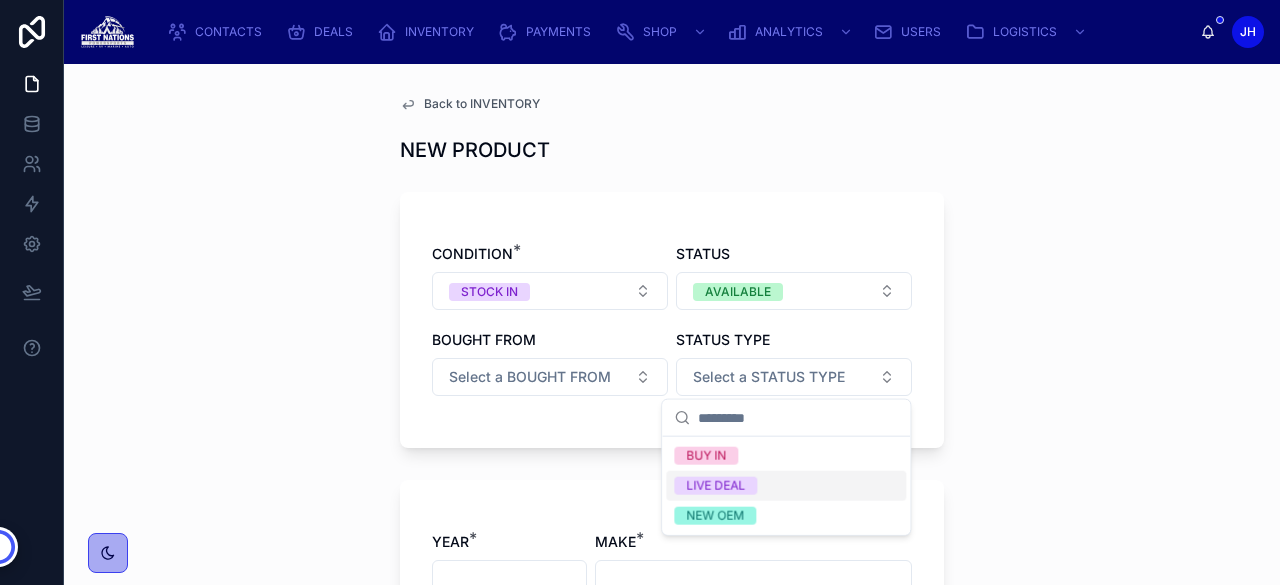 click on "CONDITION * STOCK IN STATUS AVAILABLE BOUGHT FROM Select a BOUGHT FROM STATUS TYPE Select a STATUS TYPE" at bounding box center (672, 330) 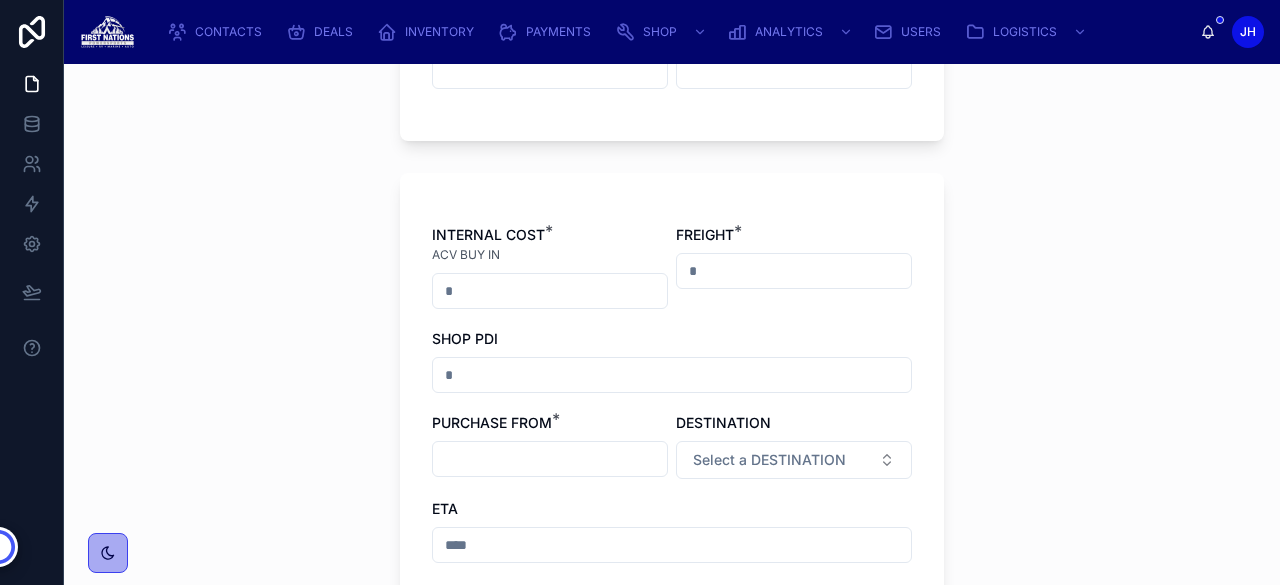 scroll, scrollTop: 800, scrollLeft: 0, axis: vertical 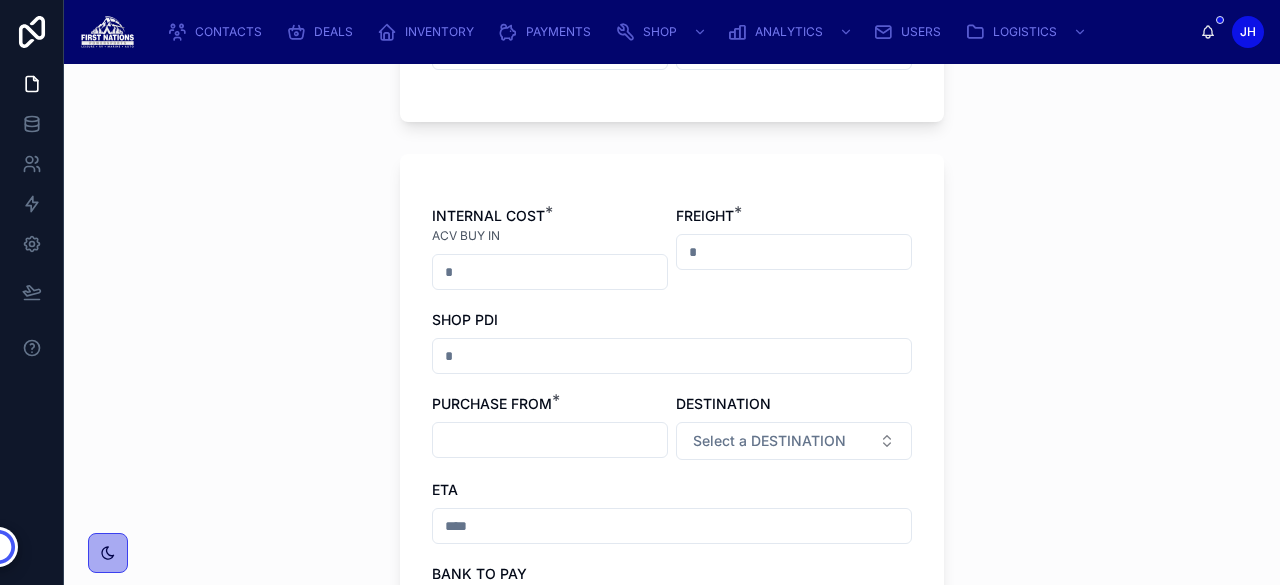 click at bounding box center (550, 440) 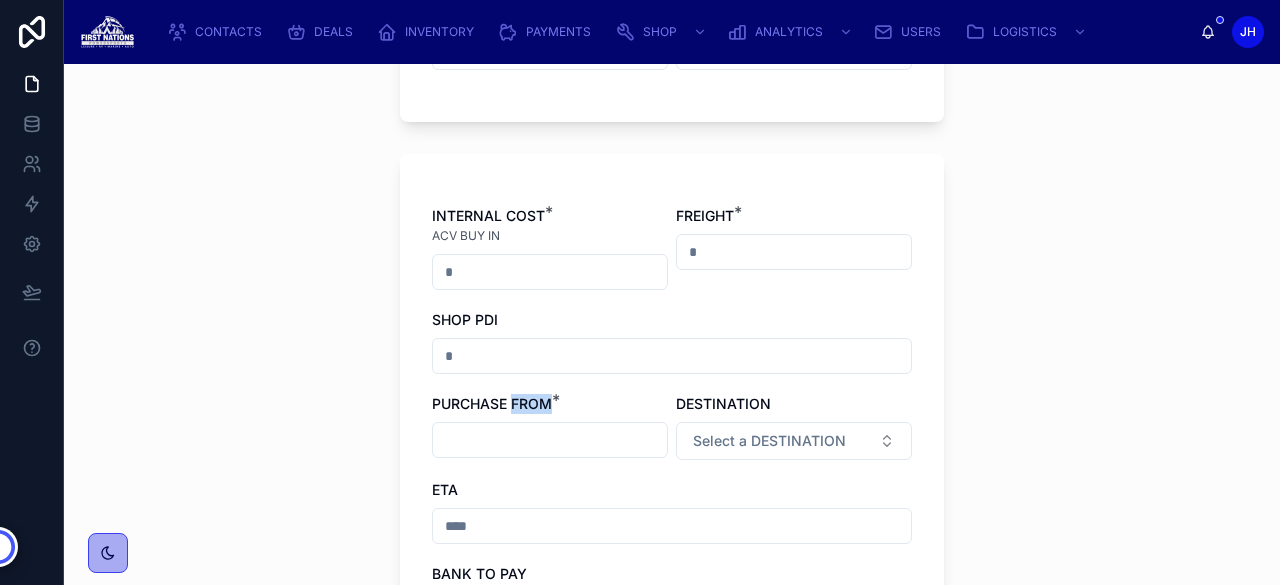 click on "PURCHASE FROM" at bounding box center [492, 403] 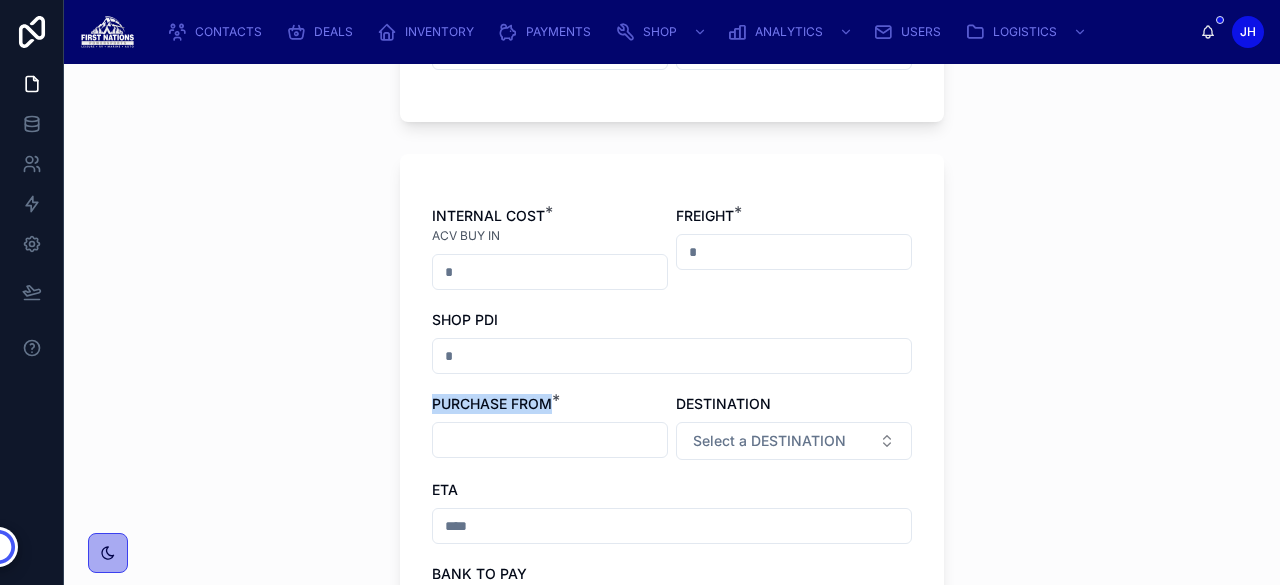 click on "PURCHASE FROM" at bounding box center (492, 403) 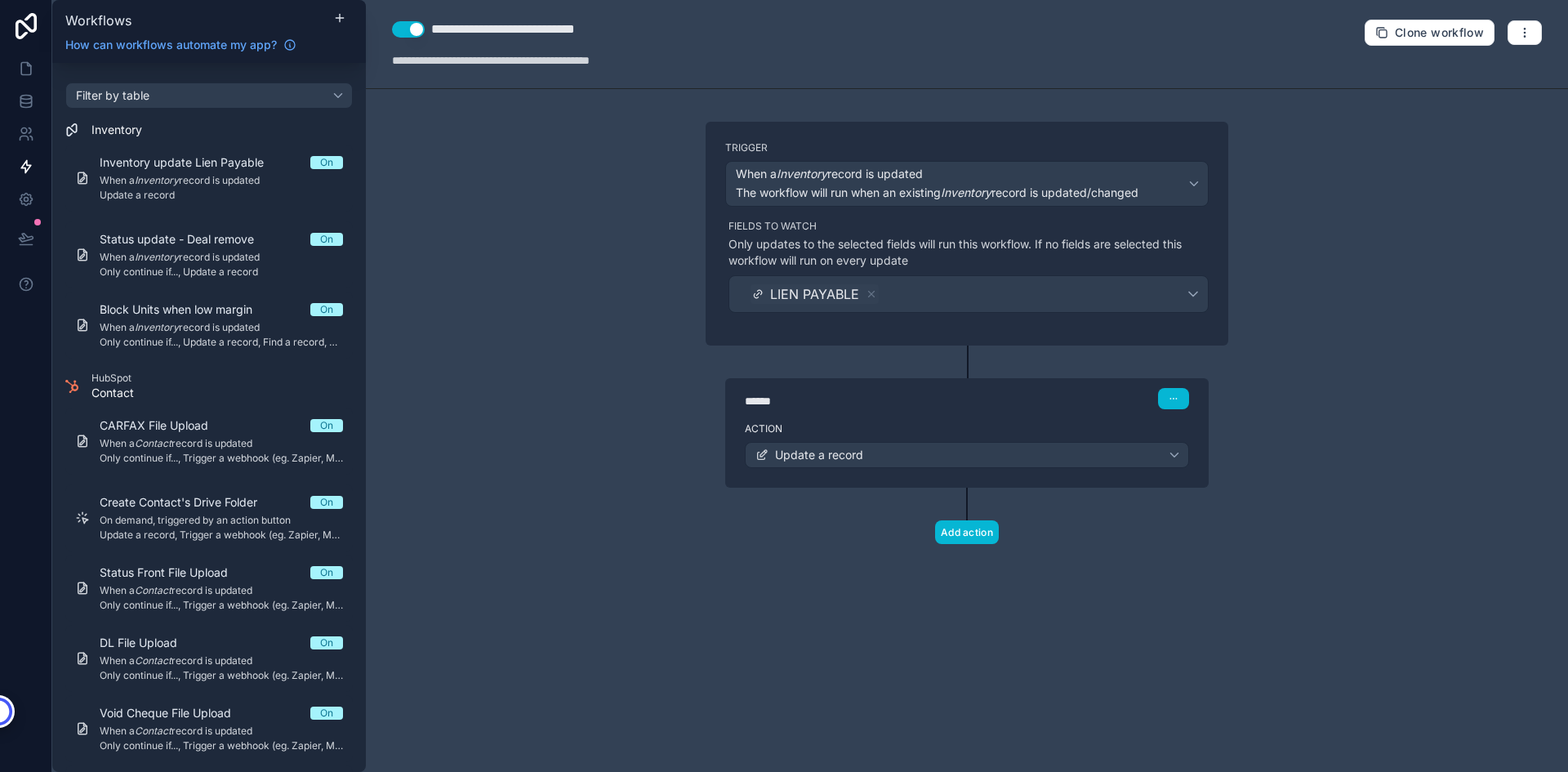 scroll, scrollTop: 0, scrollLeft: 0, axis: both 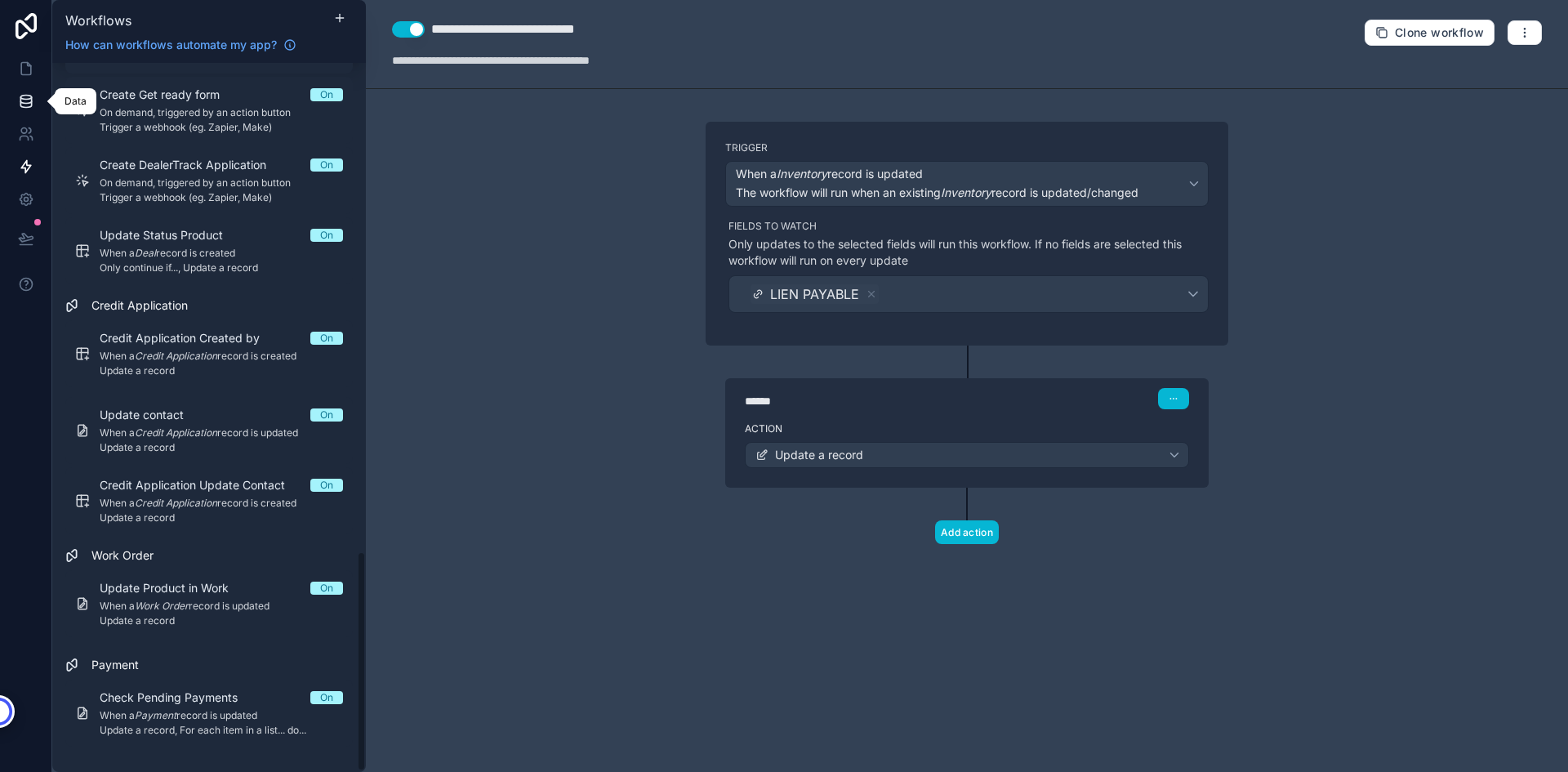 click 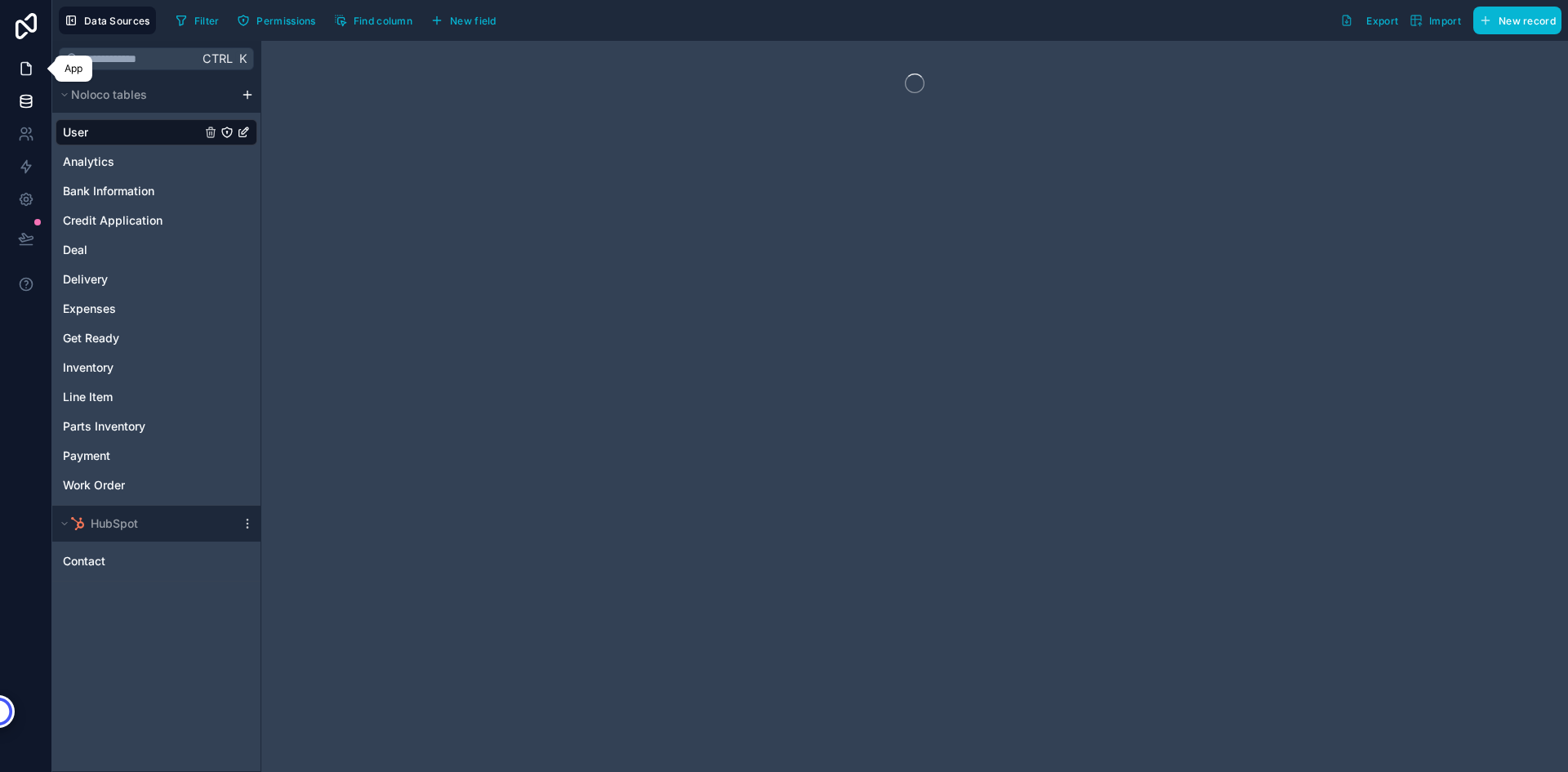 click 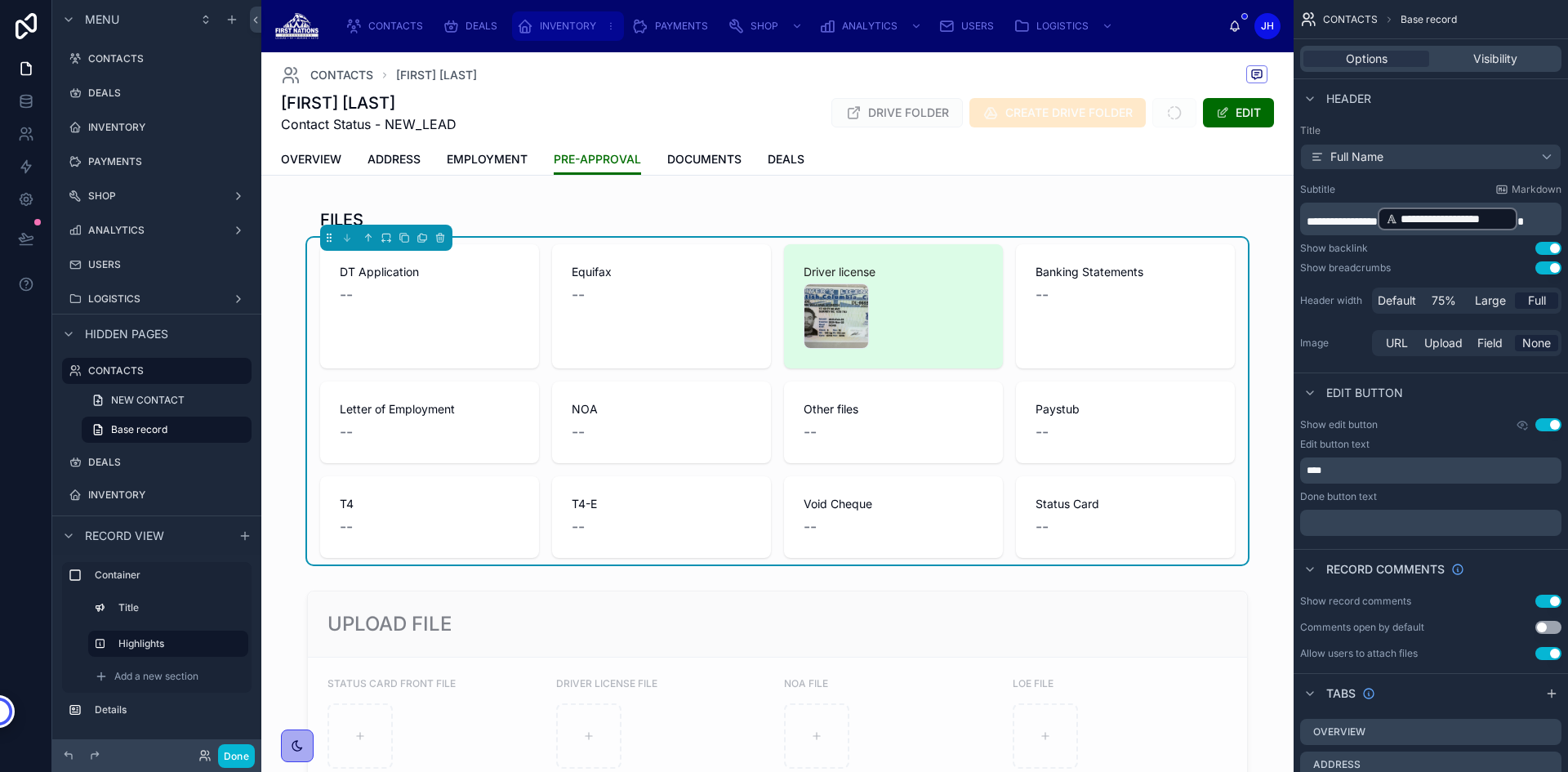 click on "INVENTORY" at bounding box center [568, 26] 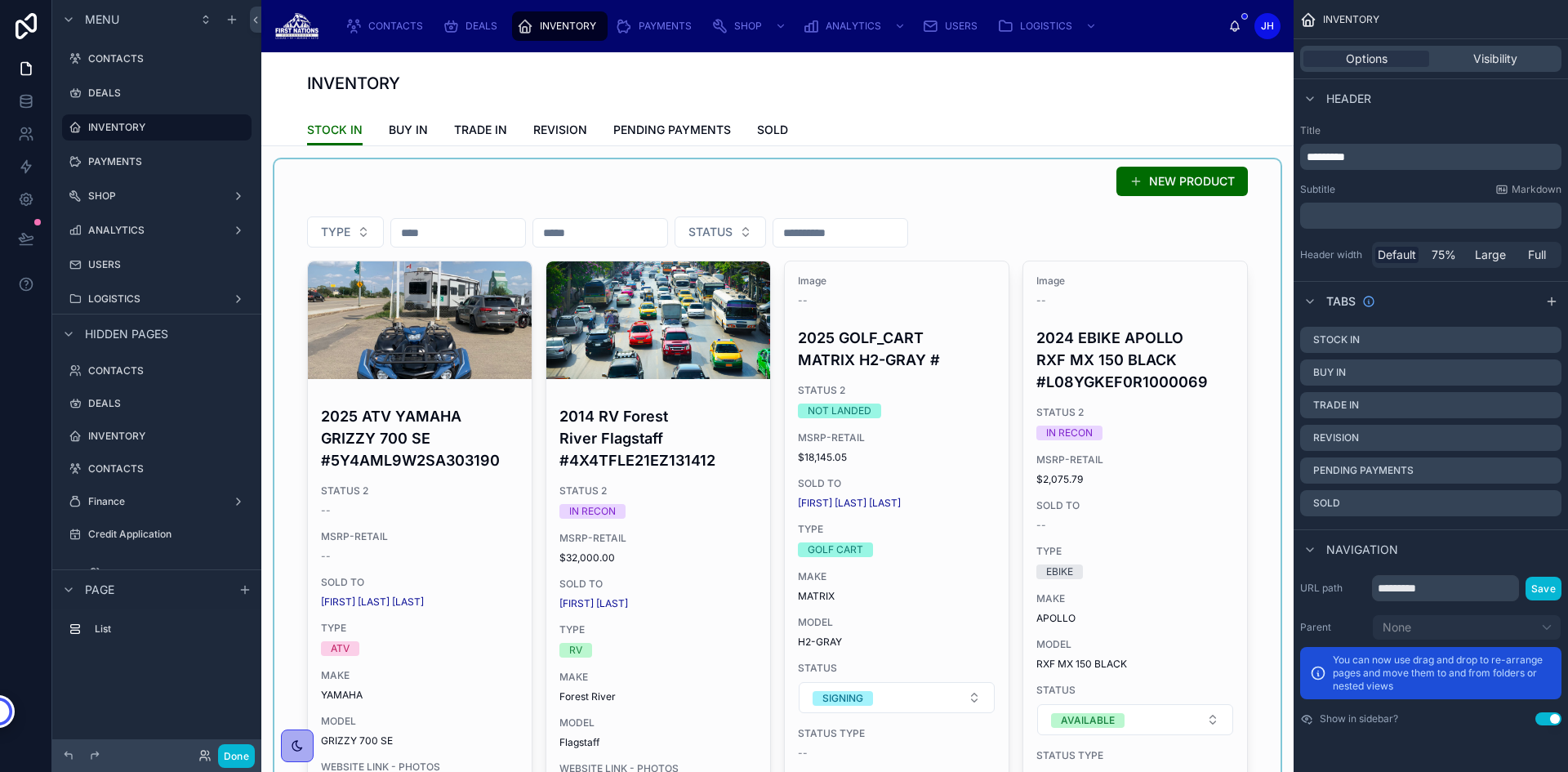 click at bounding box center [777, 1707] 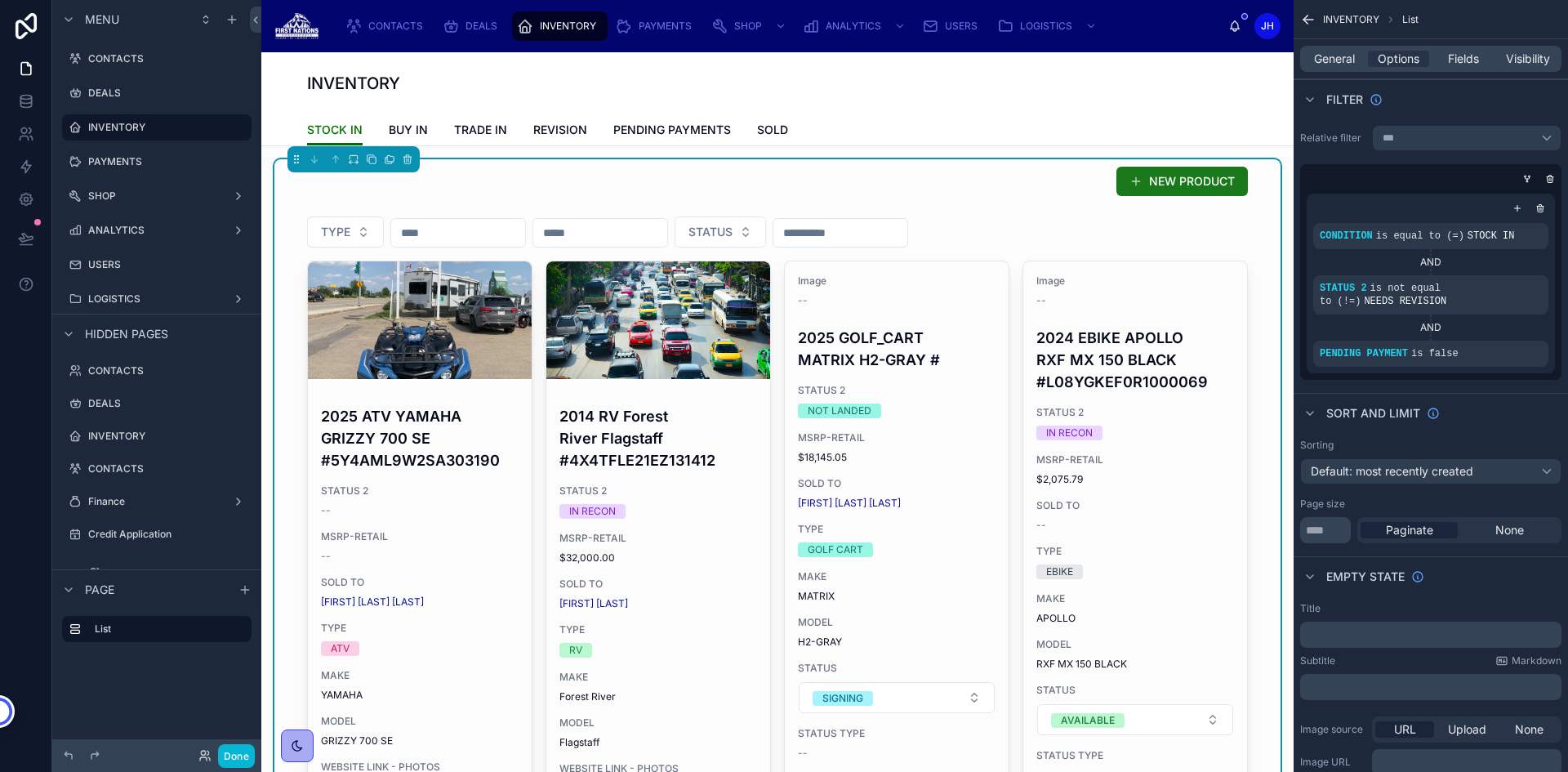 click on "NEW PRODUCT" at bounding box center (1182, 181) 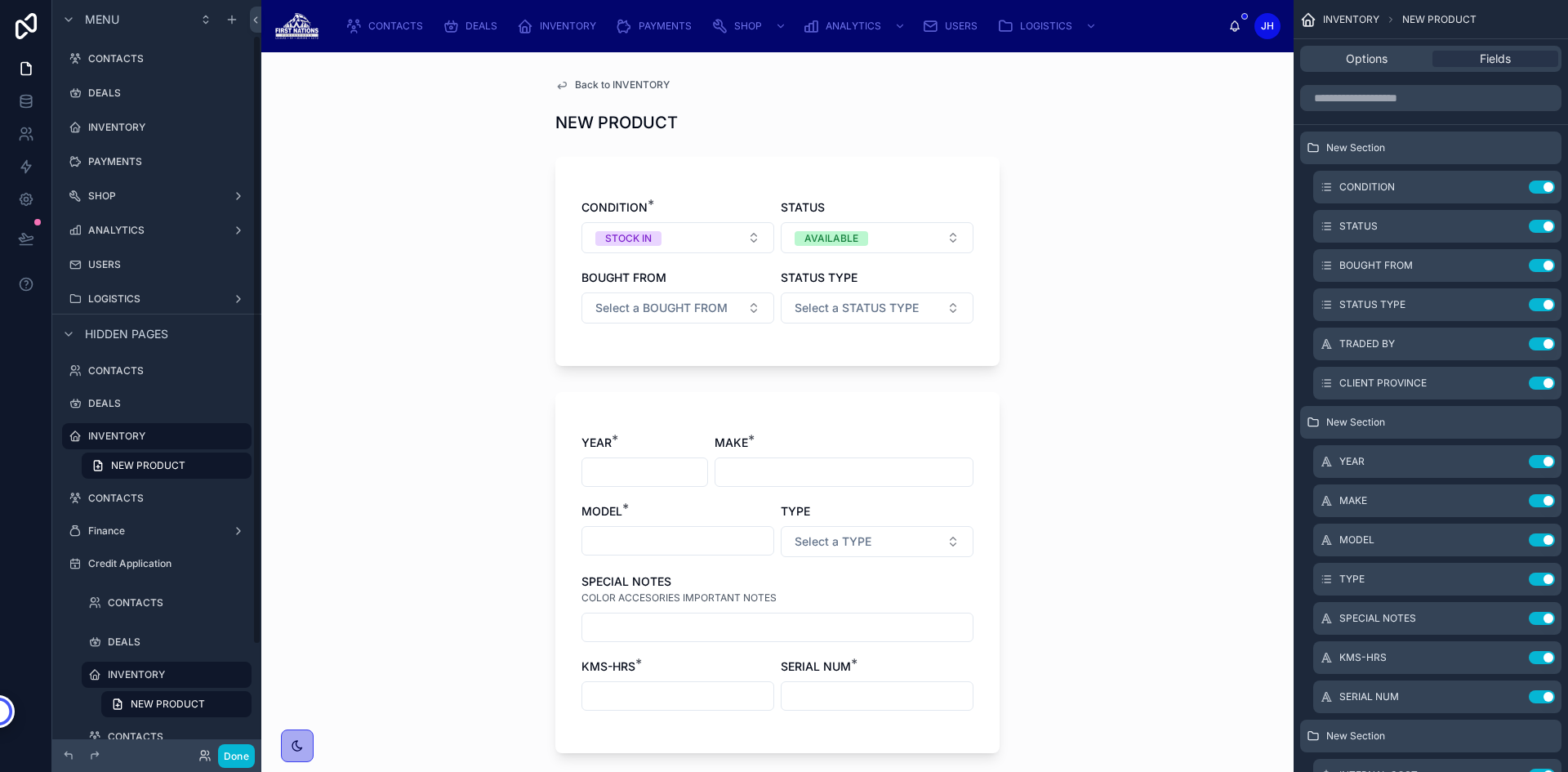 scroll, scrollTop: 44, scrollLeft: 0, axis: vertical 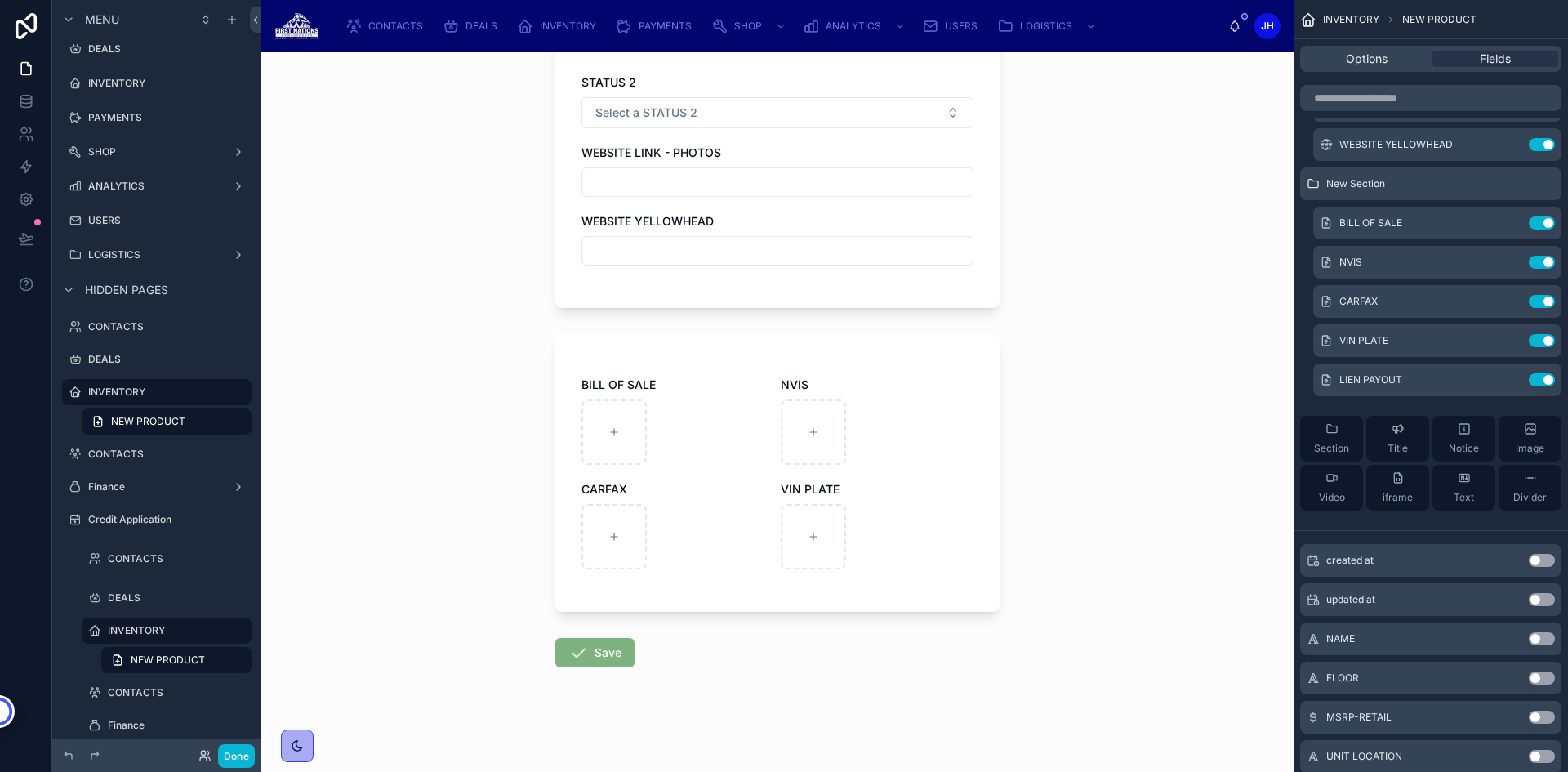 click at bounding box center (777, 251) 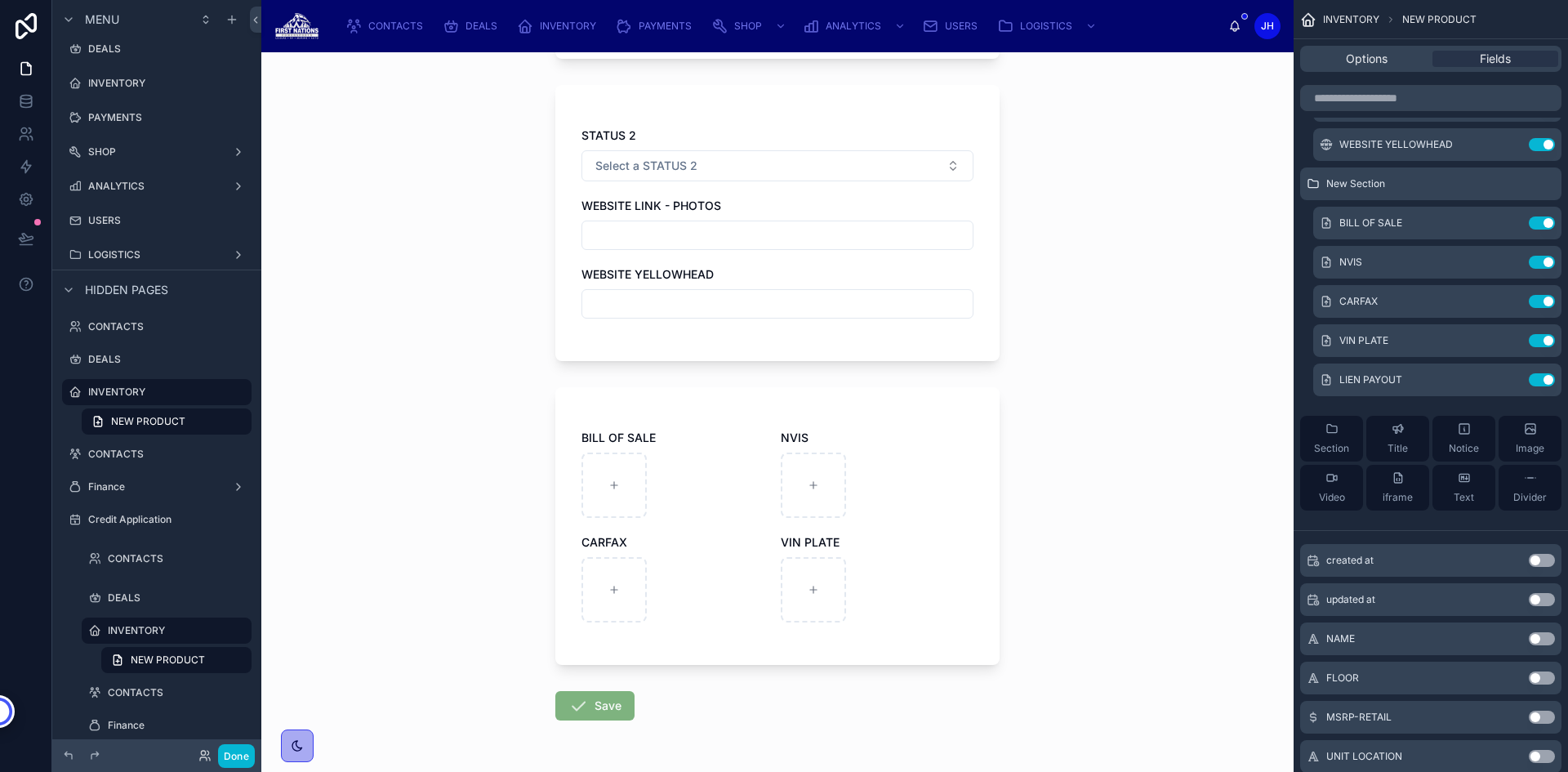 scroll, scrollTop: 1123, scrollLeft: 0, axis: vertical 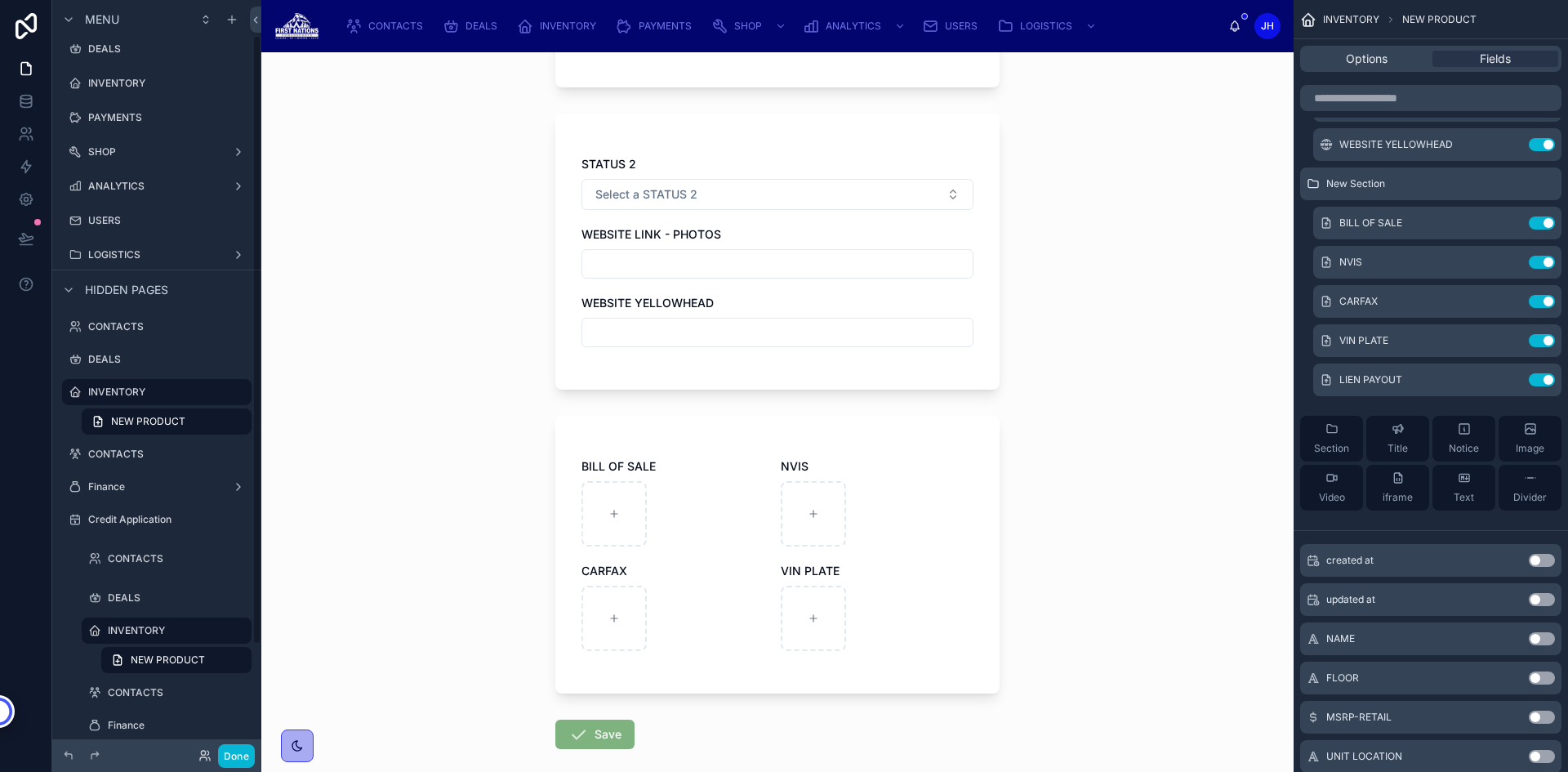 click at bounding box center [777, 332] 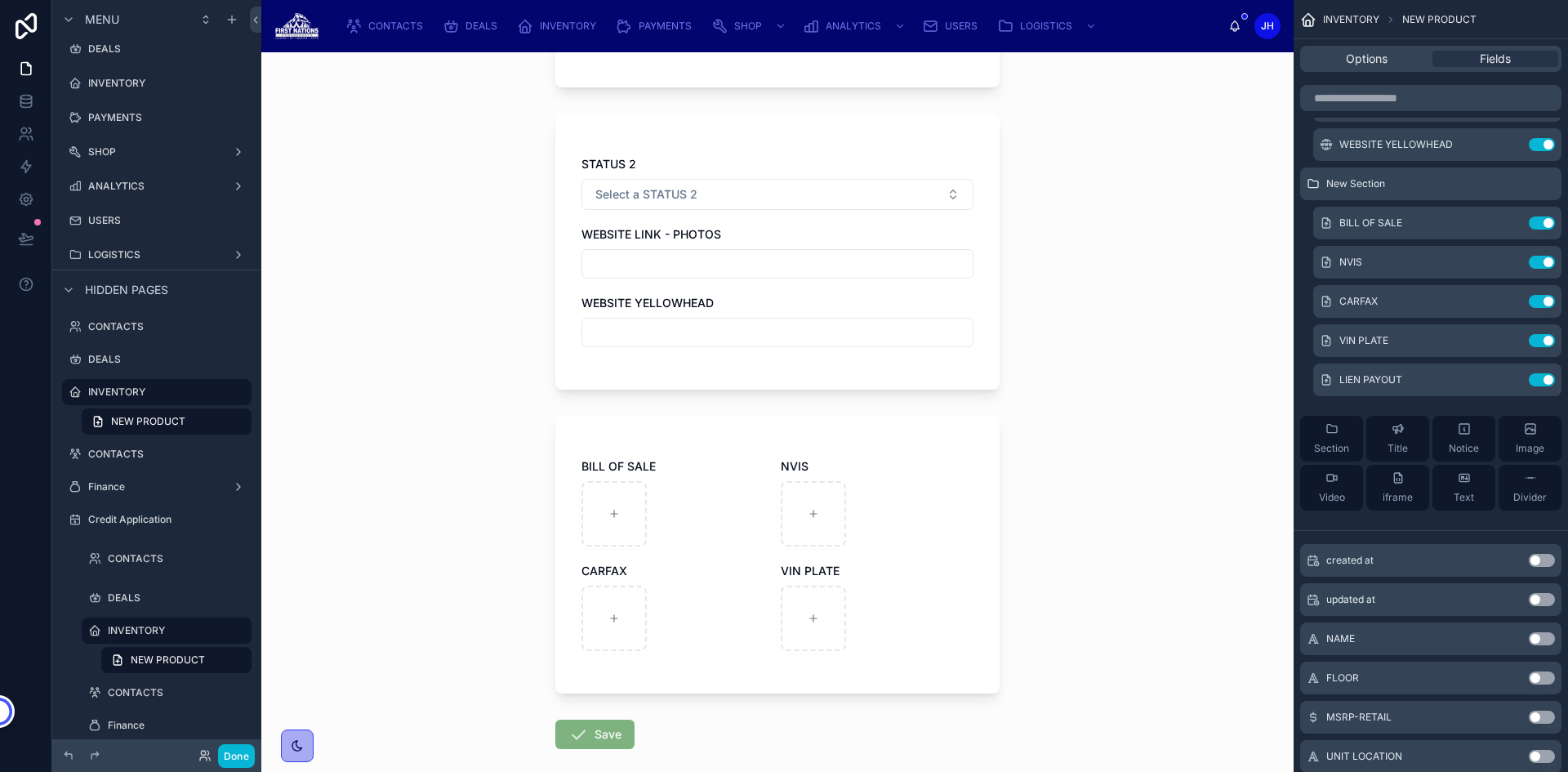 paste on "**********" 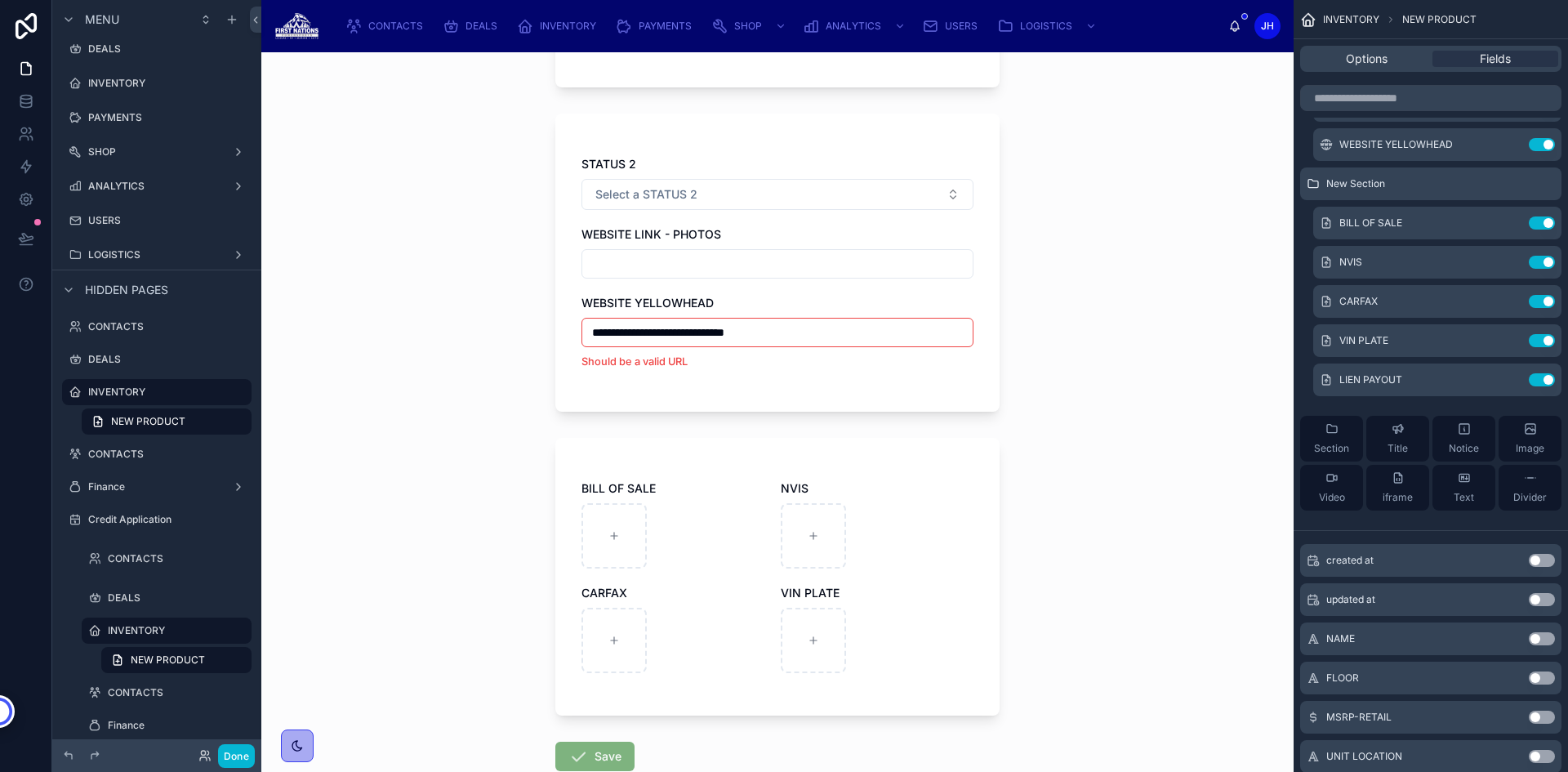 click on "**********" at bounding box center (777, 332) 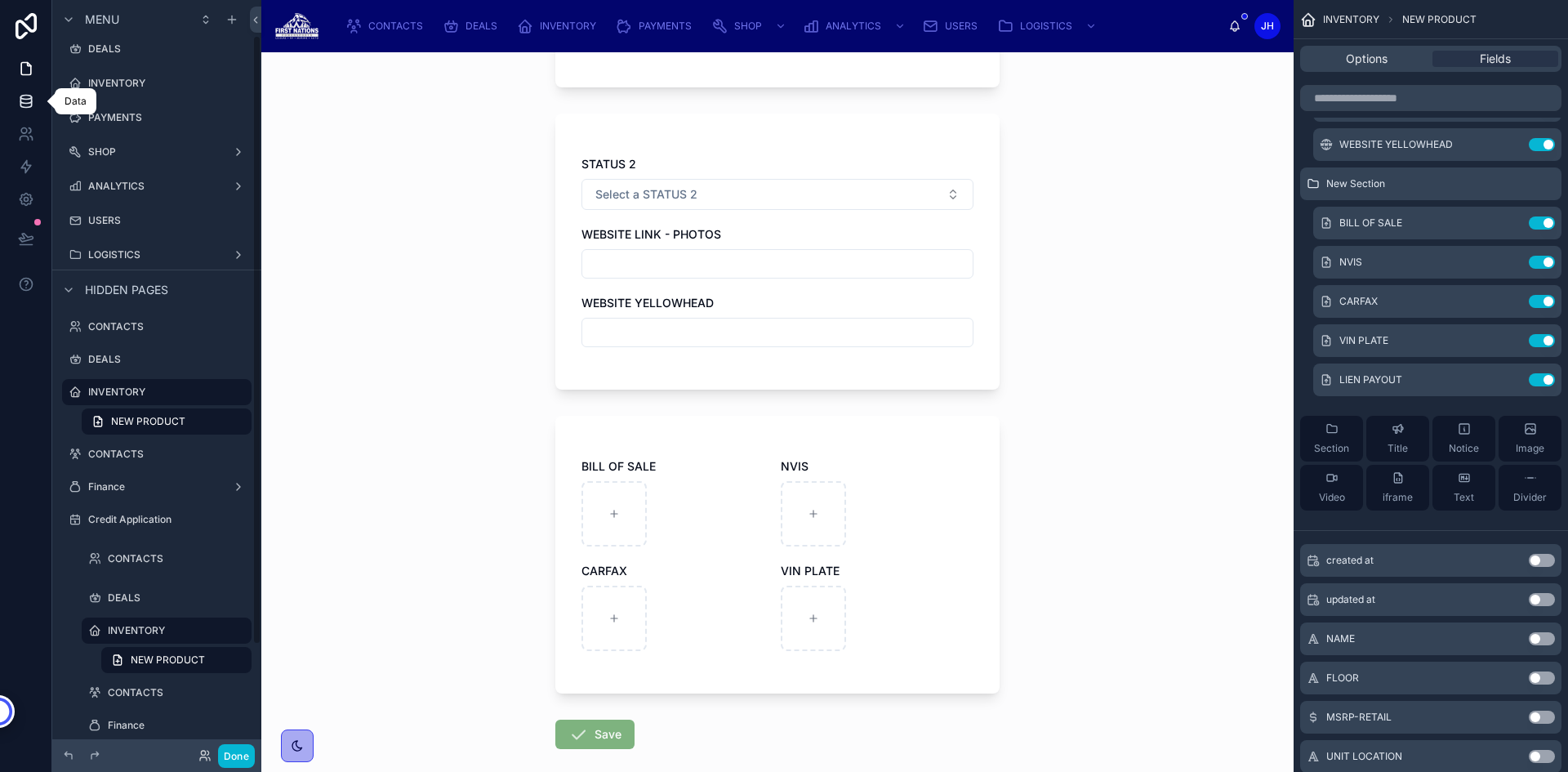 click at bounding box center [25, 101] 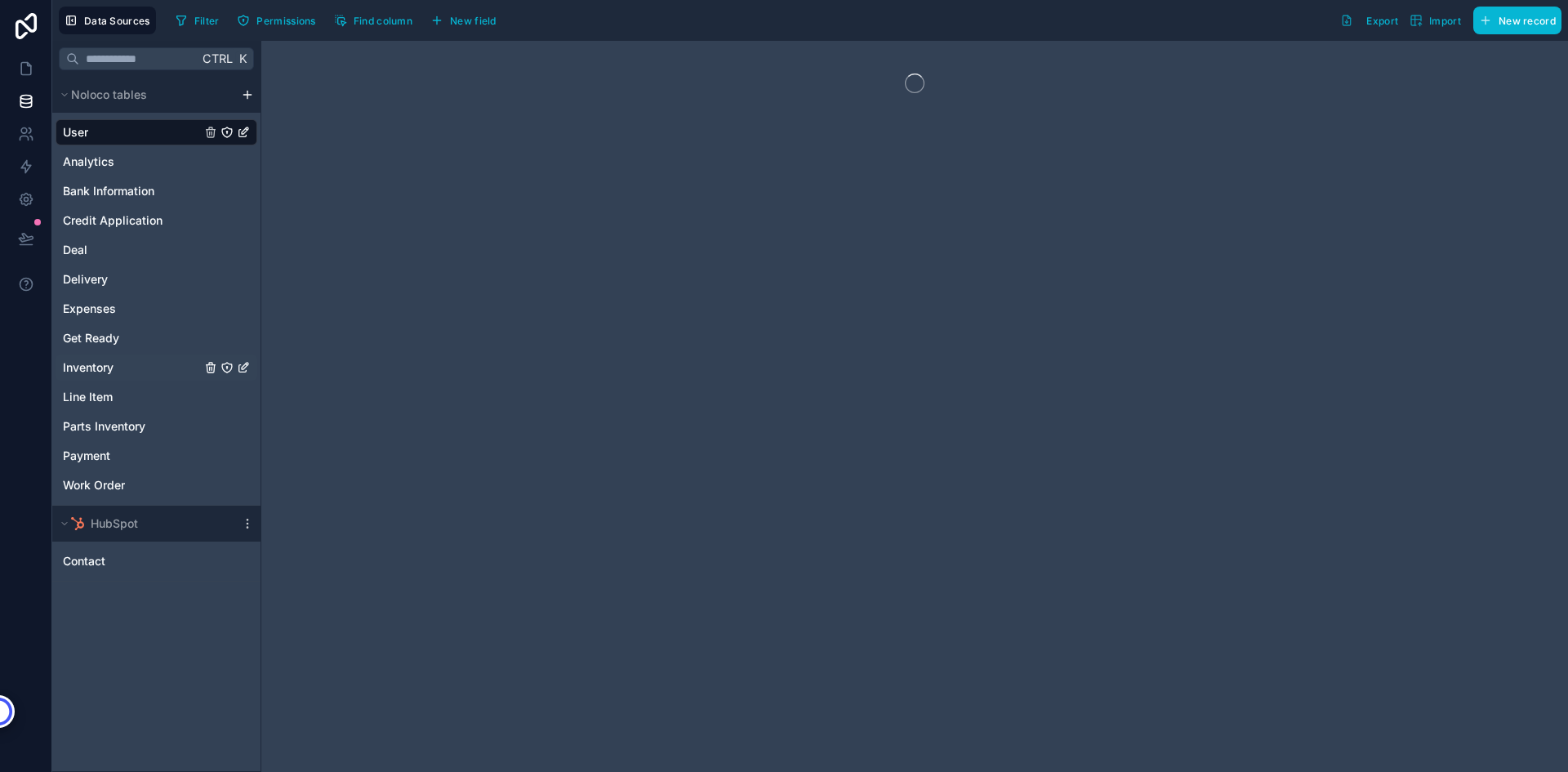 click on "Inventory" at bounding box center (88, 368) 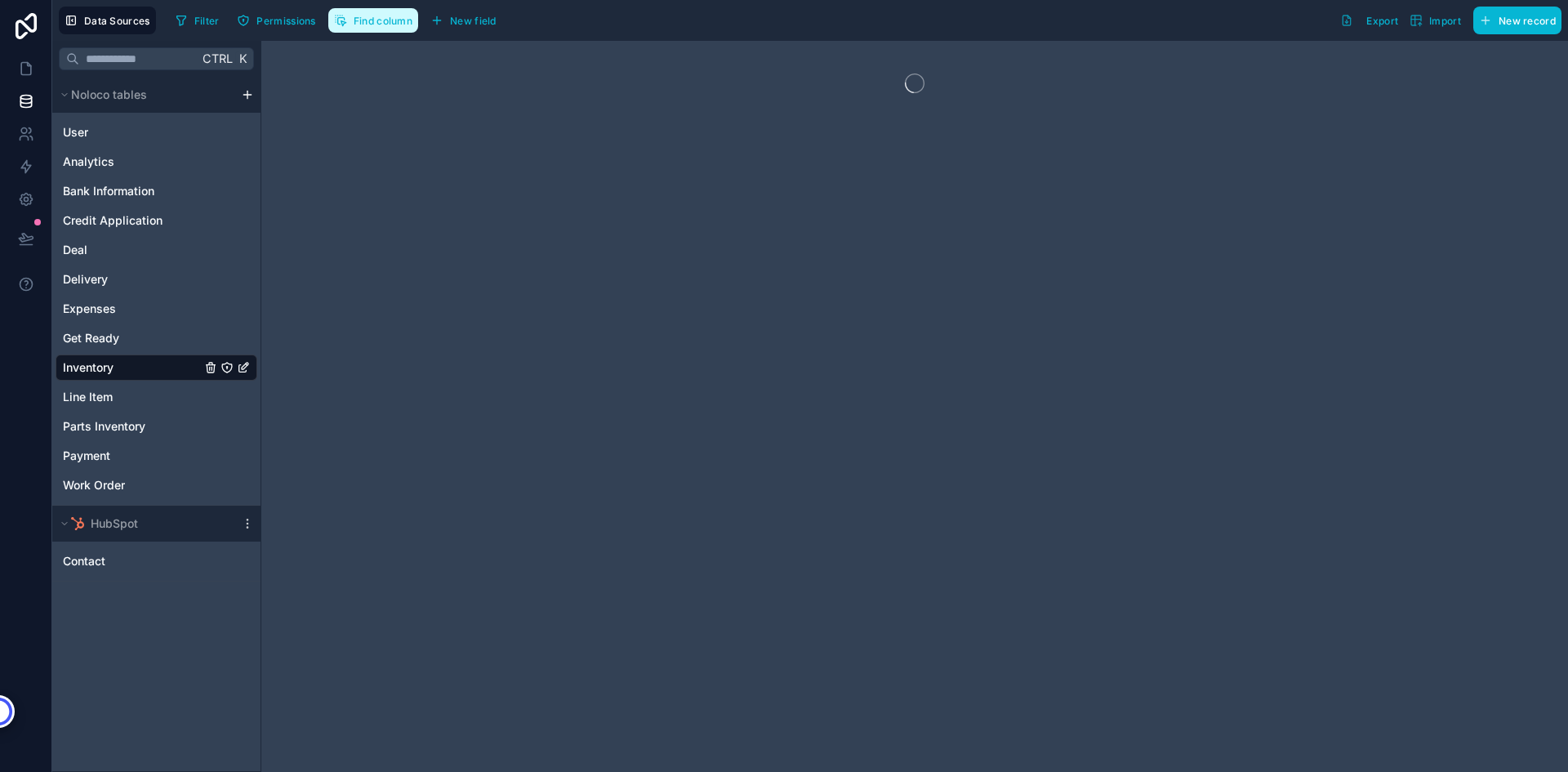 click on "Find column" at bounding box center (383, 20) 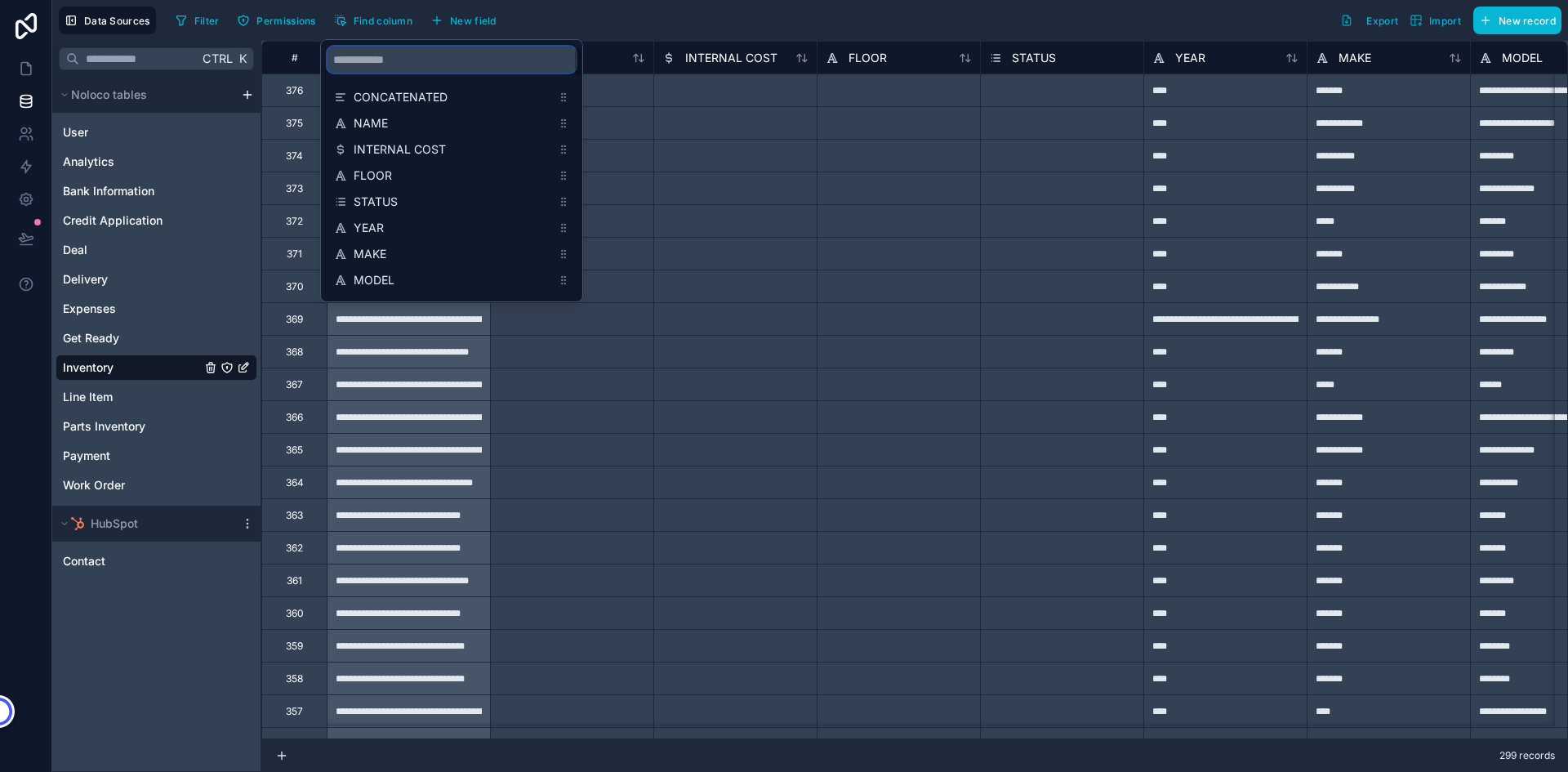 click at bounding box center (452, 60) 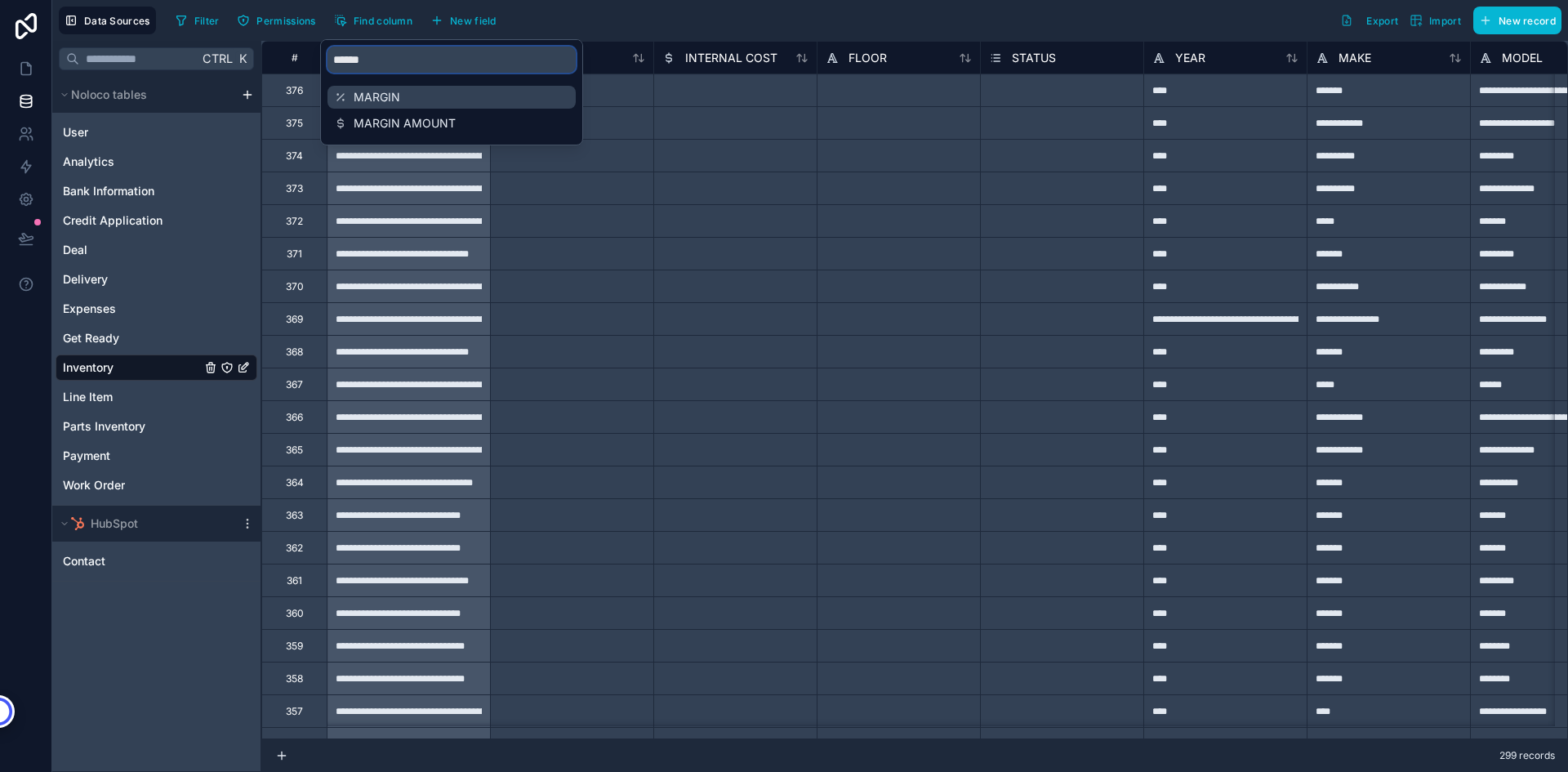type on "******" 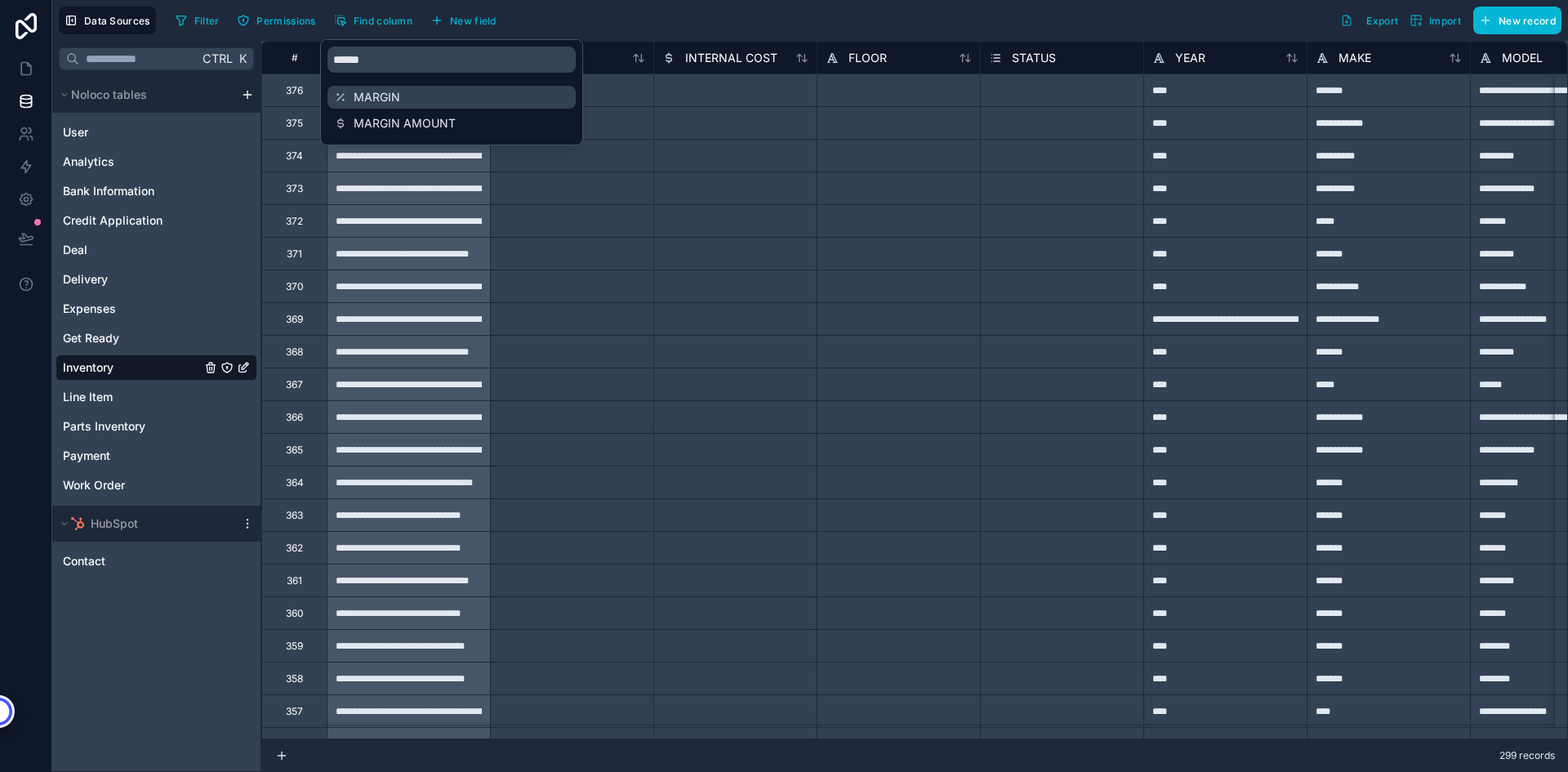click on "MARGIN" at bounding box center [452, 97] 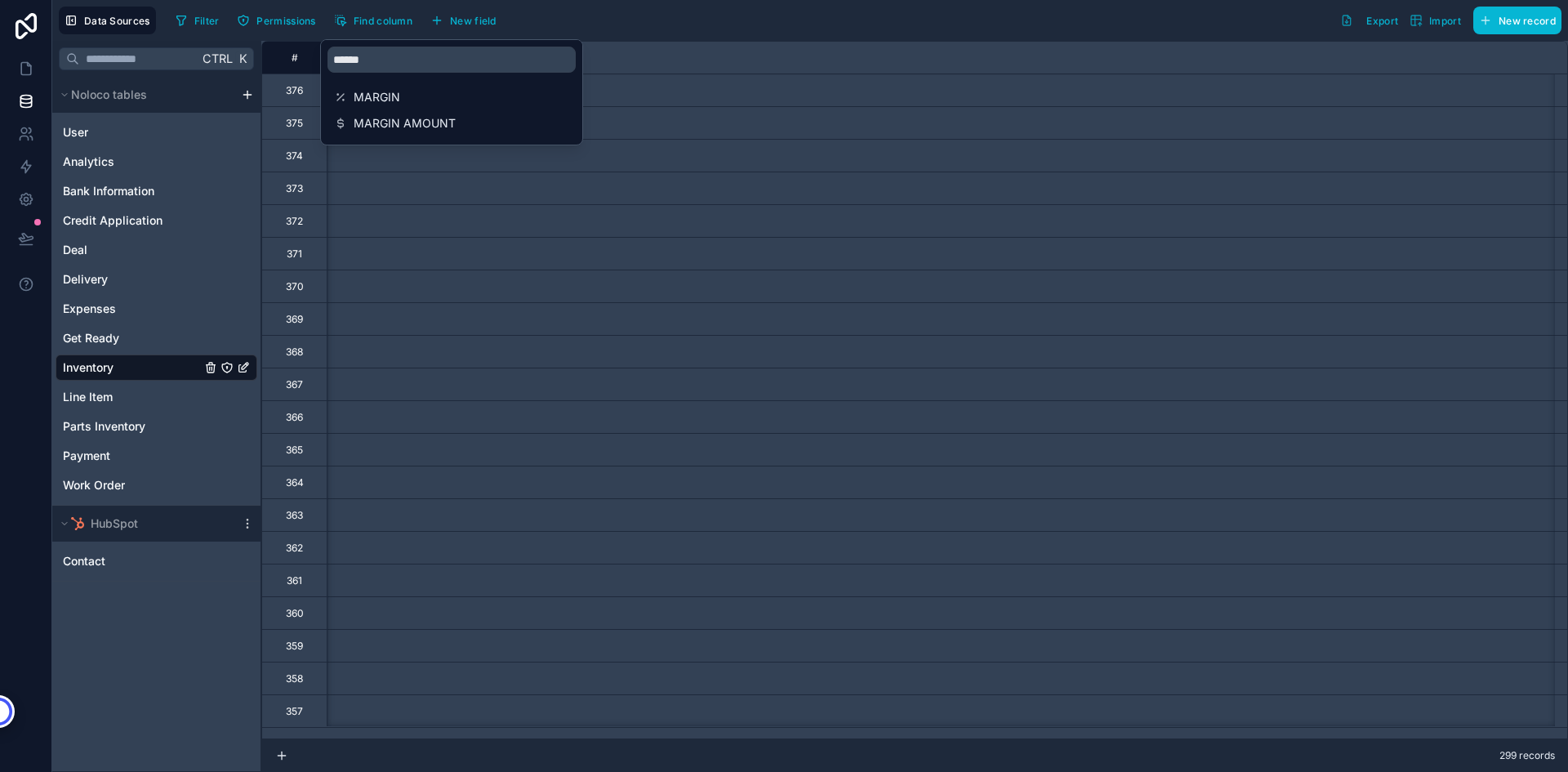 scroll, scrollTop: 0, scrollLeft: 8820, axis: horizontal 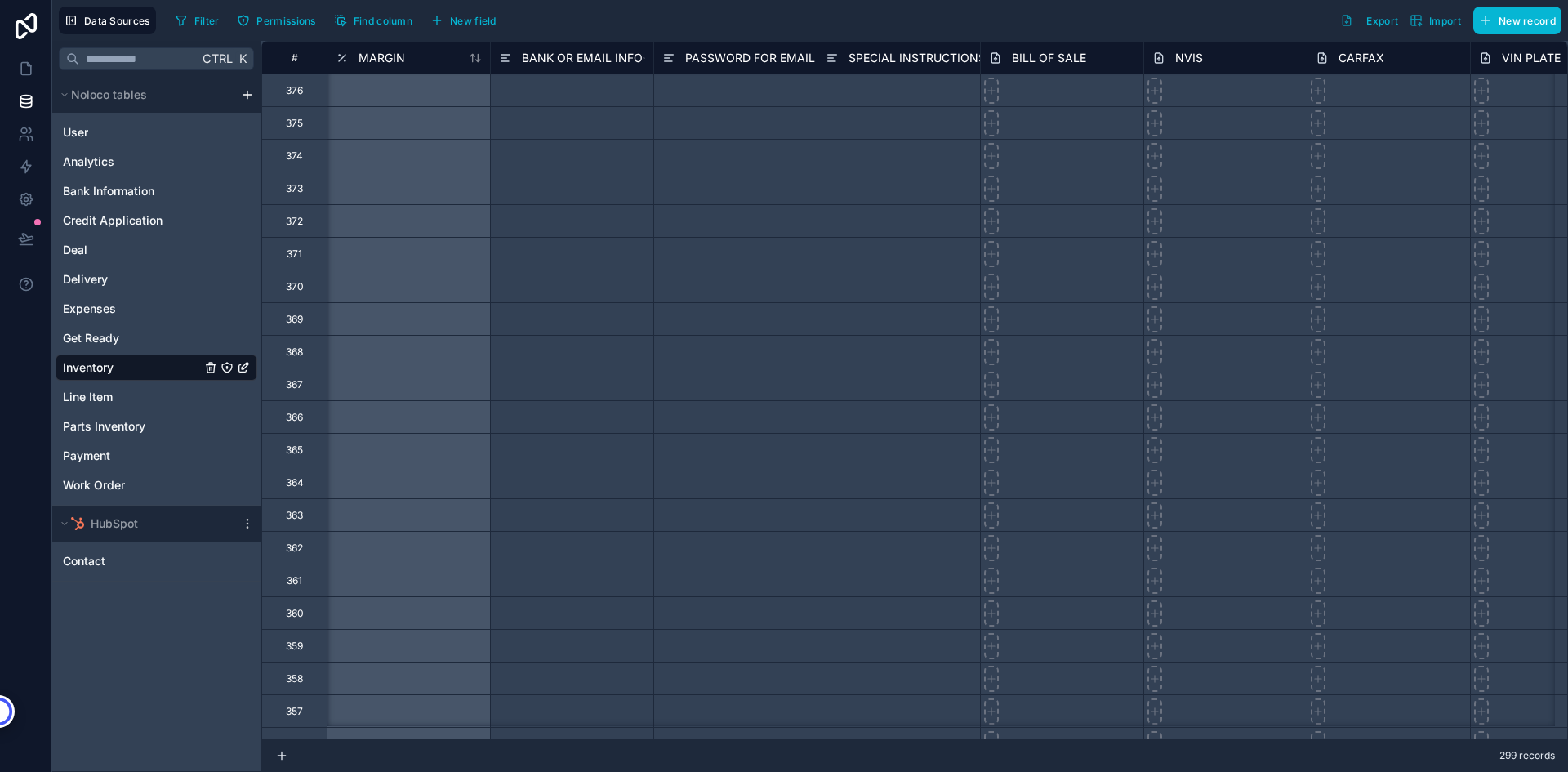 click on "Filter Permissions Find column New field Export Import New record" at bounding box center (865, 20) 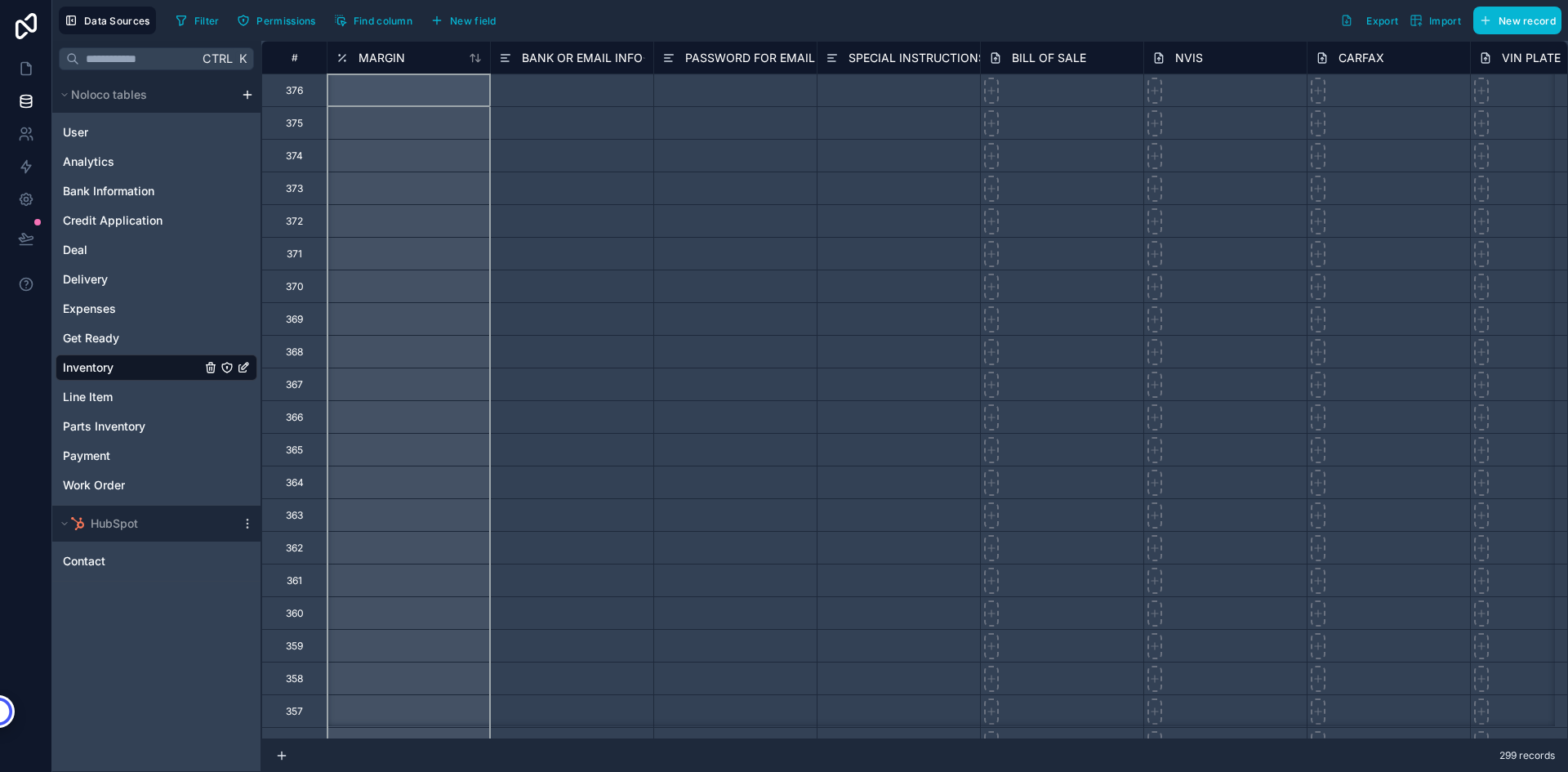 click on "MARGIN" at bounding box center (408, 57) 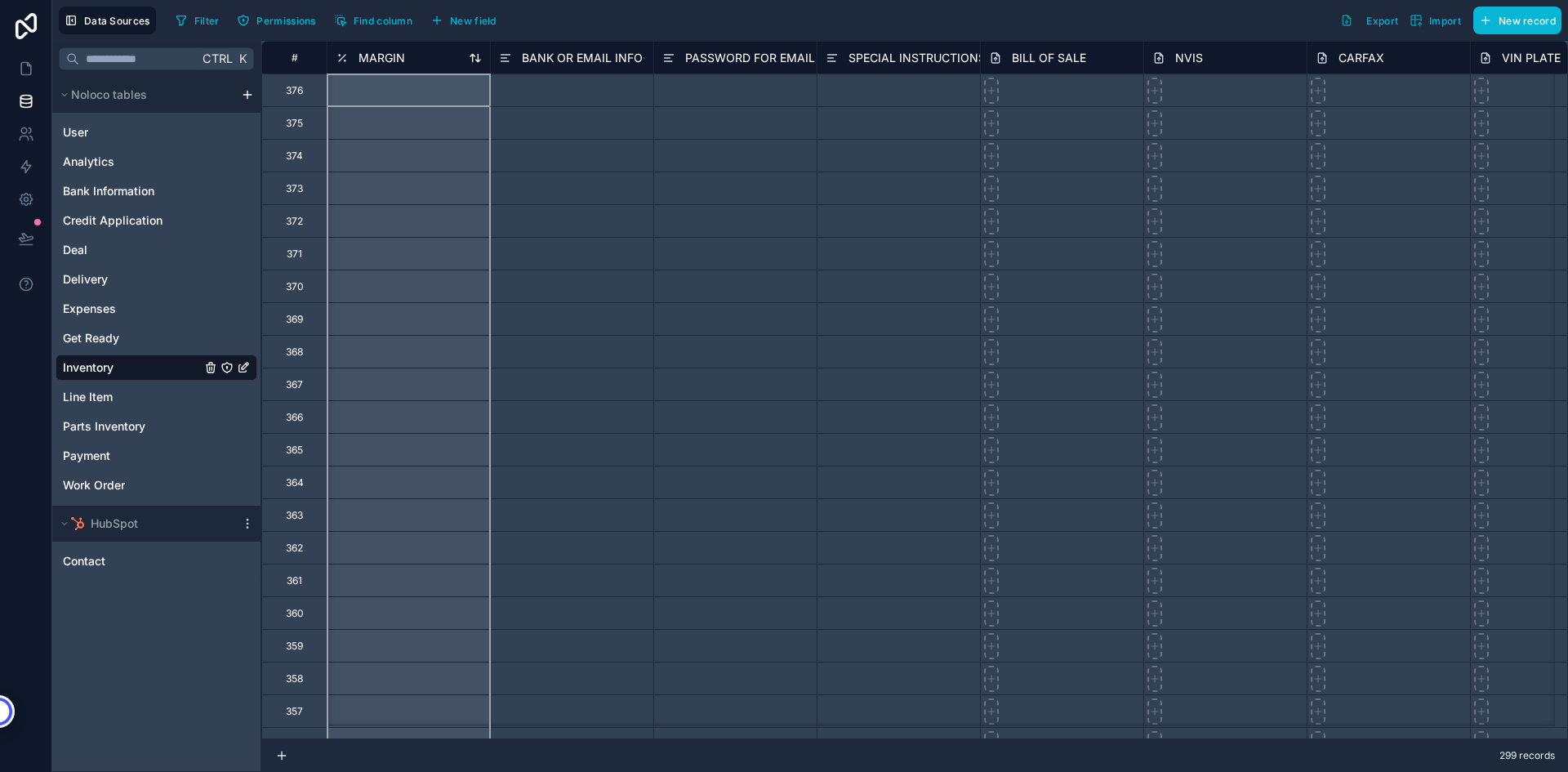 click on "MARGIN" at bounding box center (381, 58) 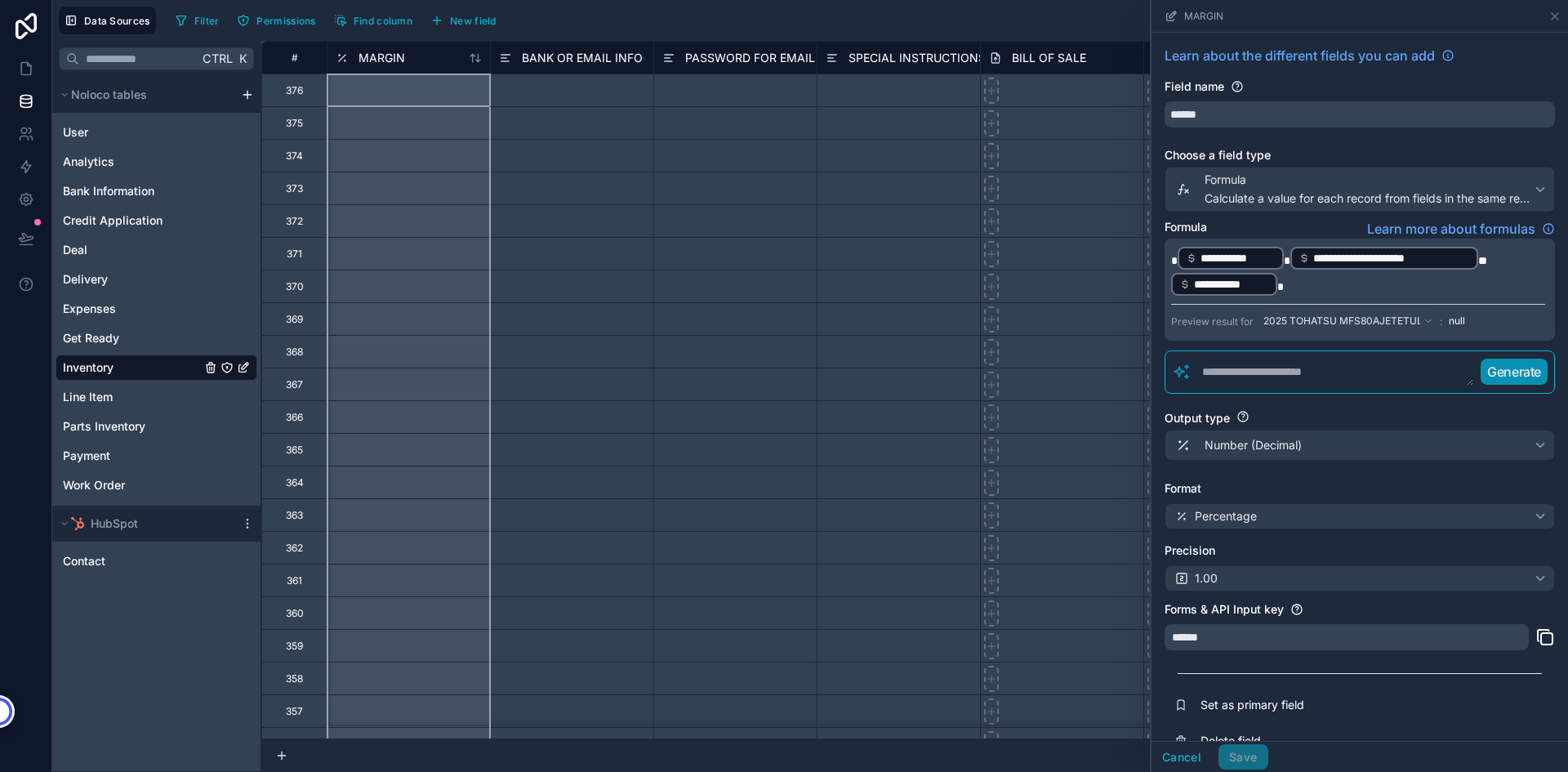 scroll, scrollTop: 31, scrollLeft: 0, axis: vertical 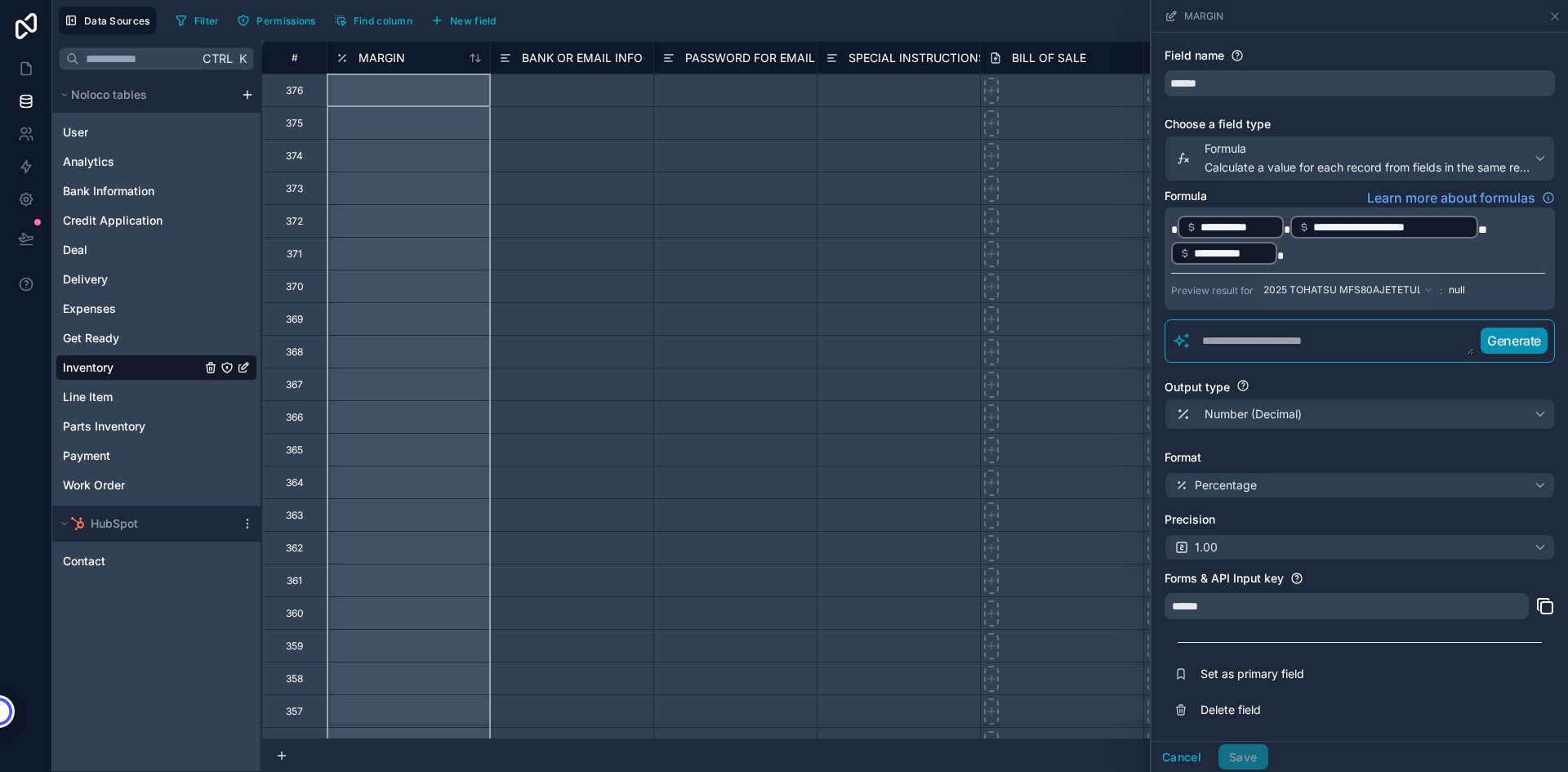 click on "******" at bounding box center [1347, 606] 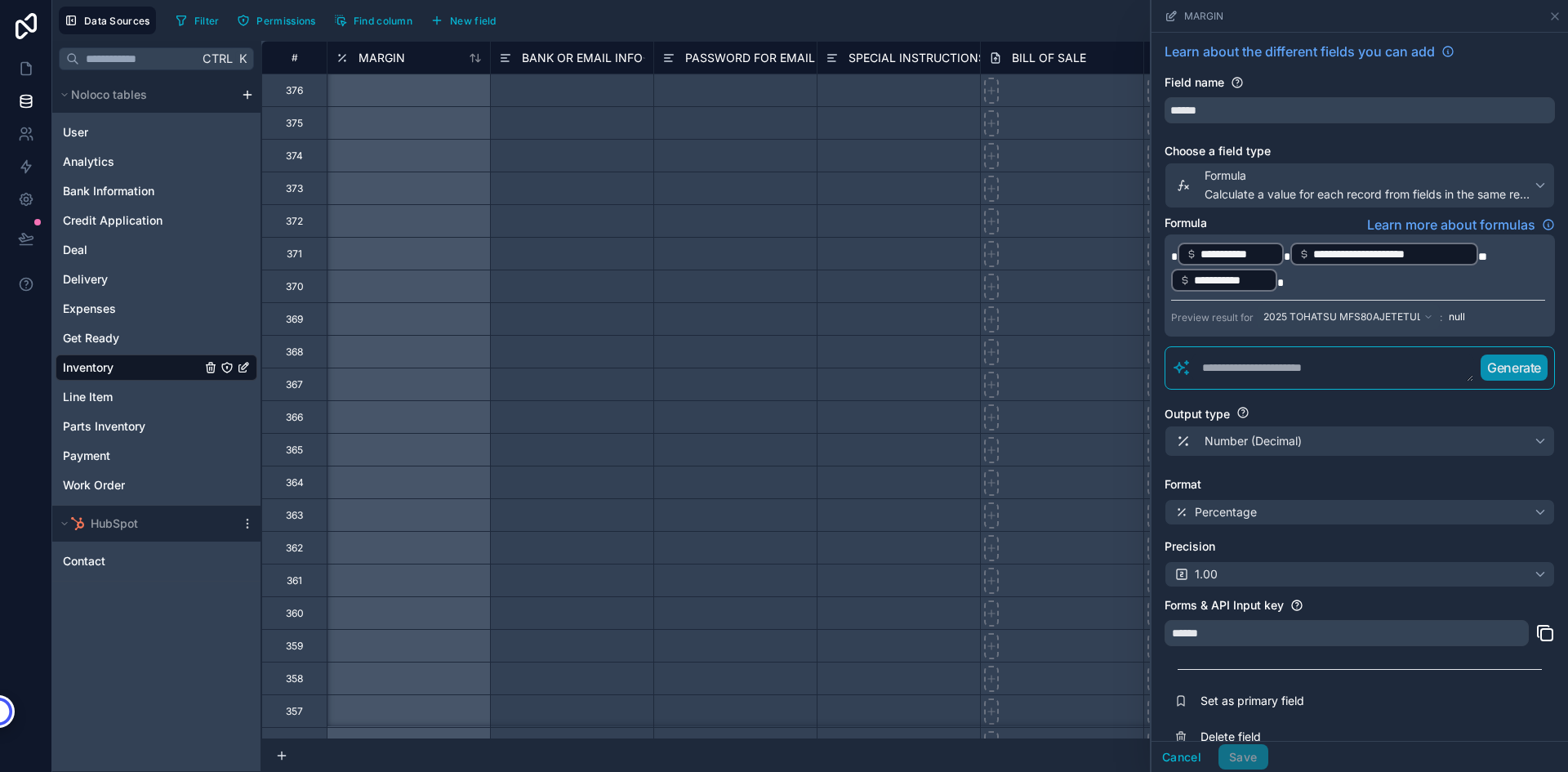 scroll, scrollTop: 0, scrollLeft: 0, axis: both 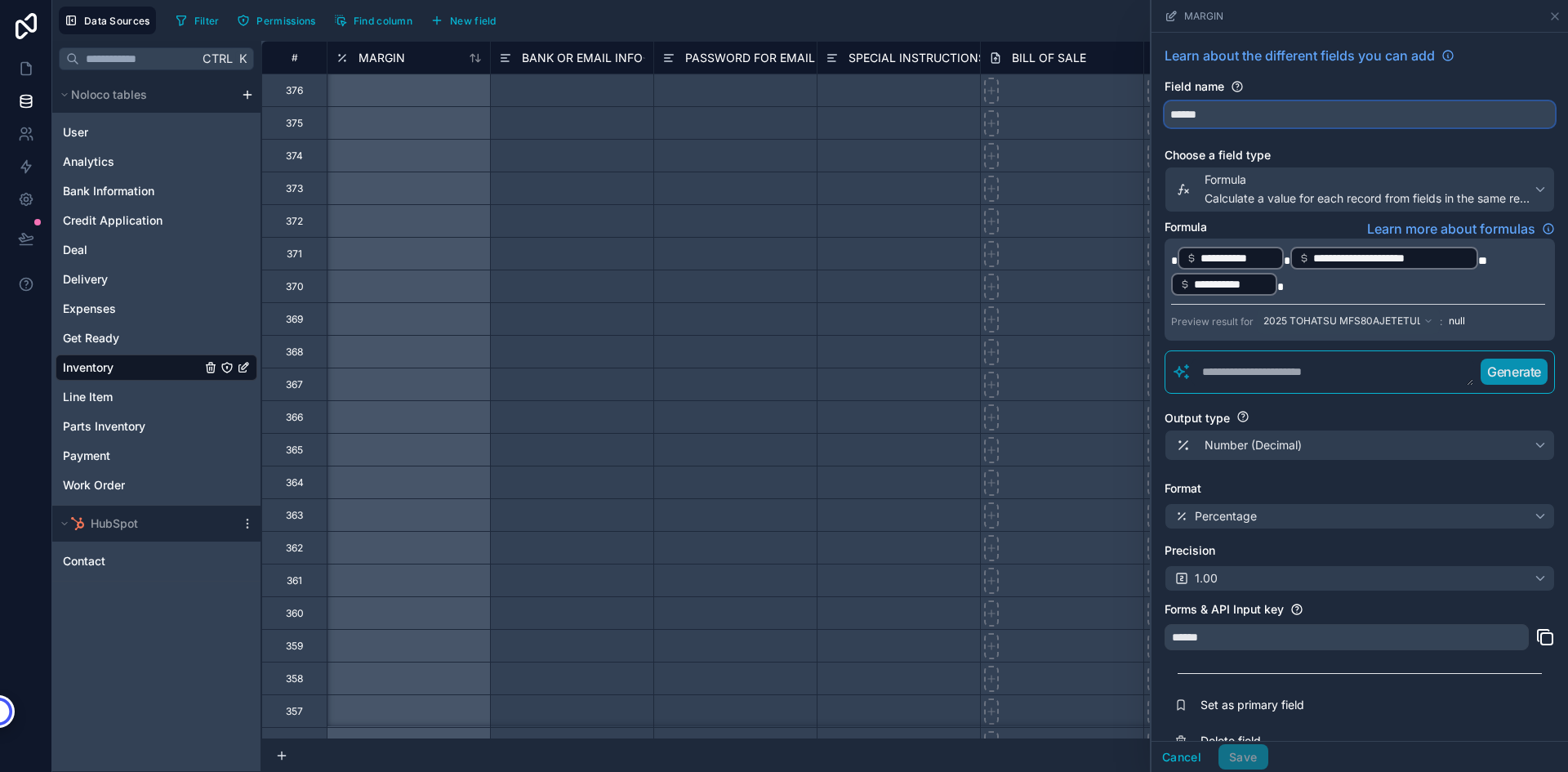 click on "******" at bounding box center [1360, 114] 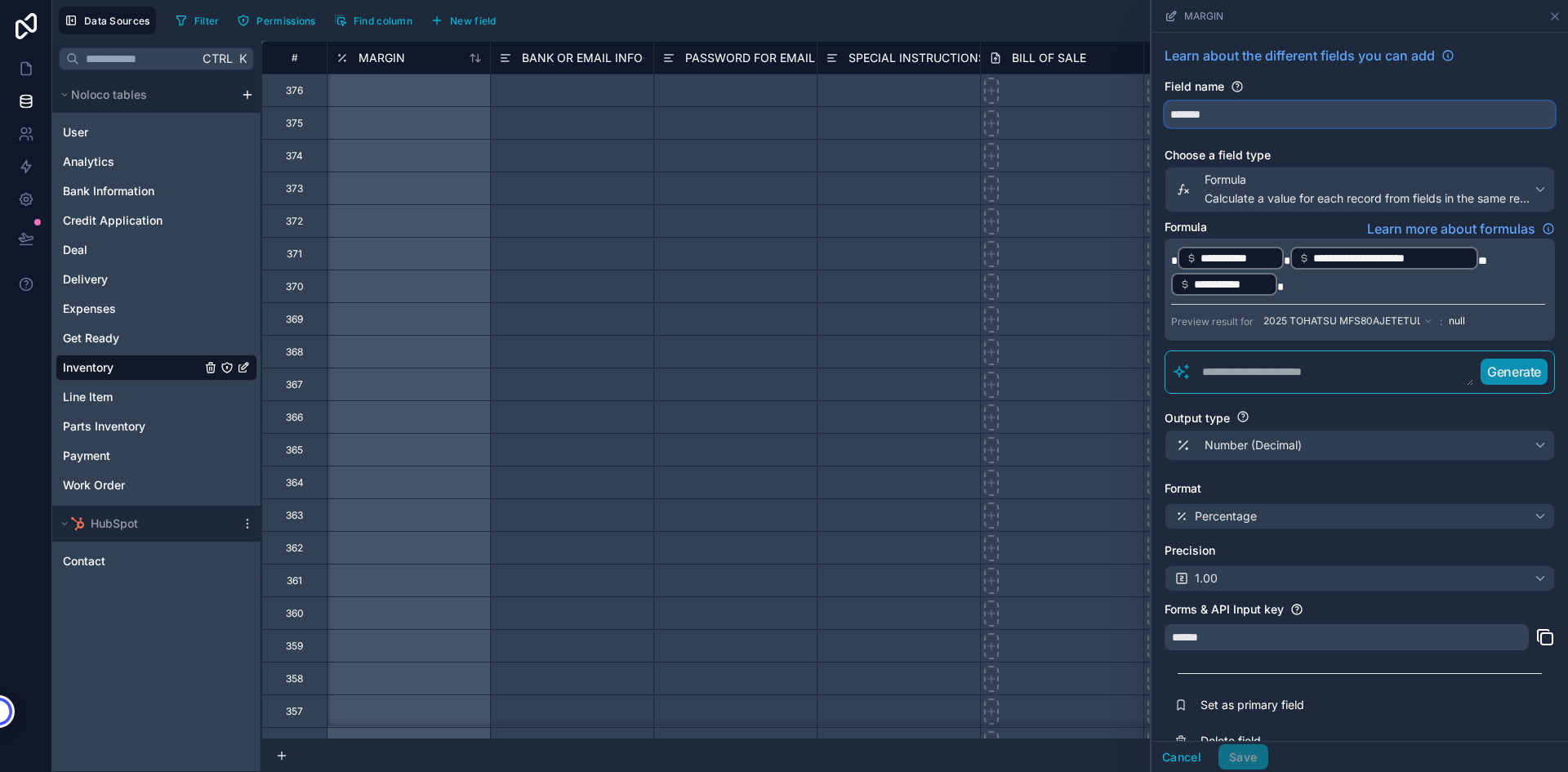 click on "******" at bounding box center (1360, 114) 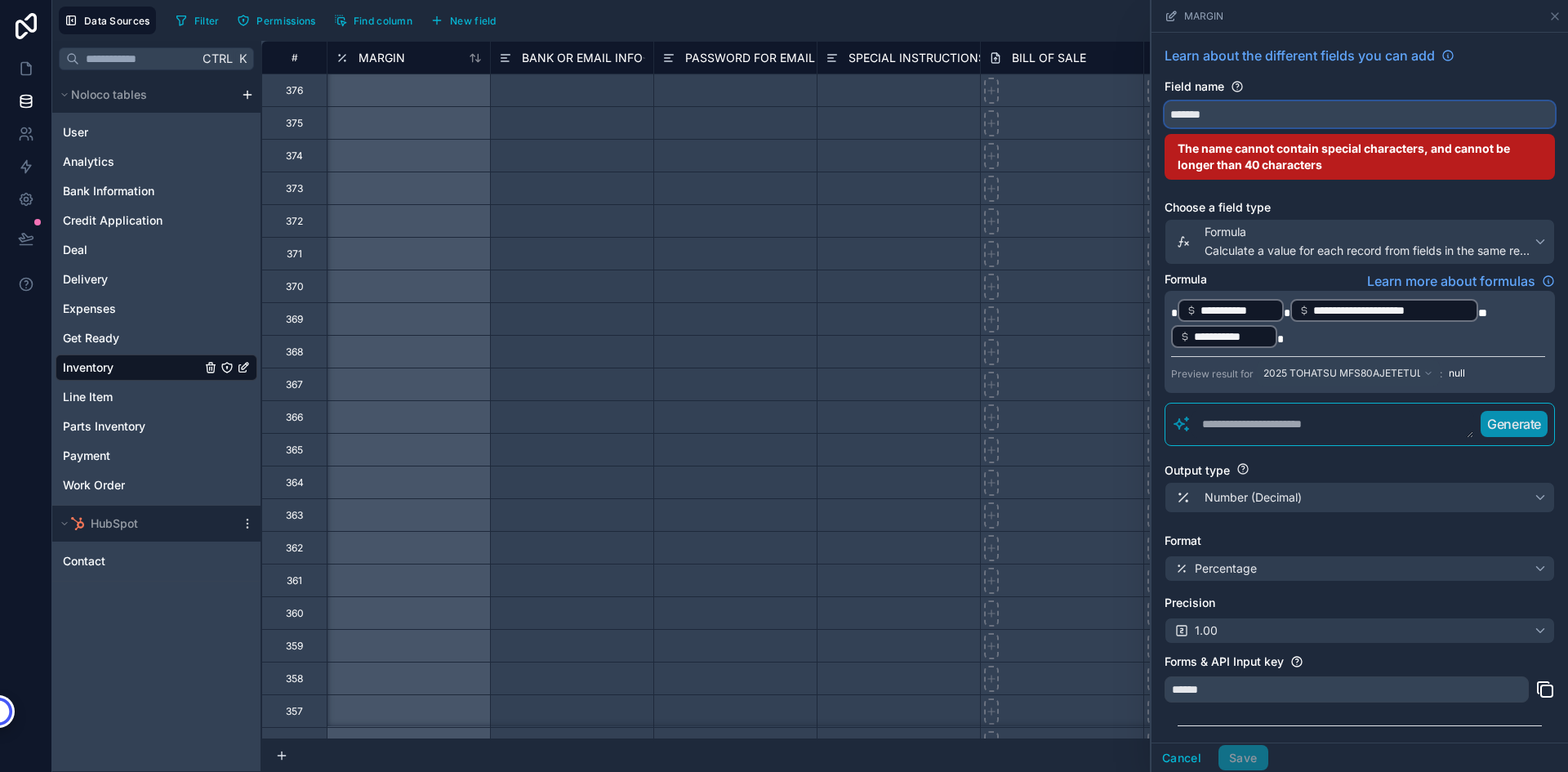 click on "******" at bounding box center (1360, 114) 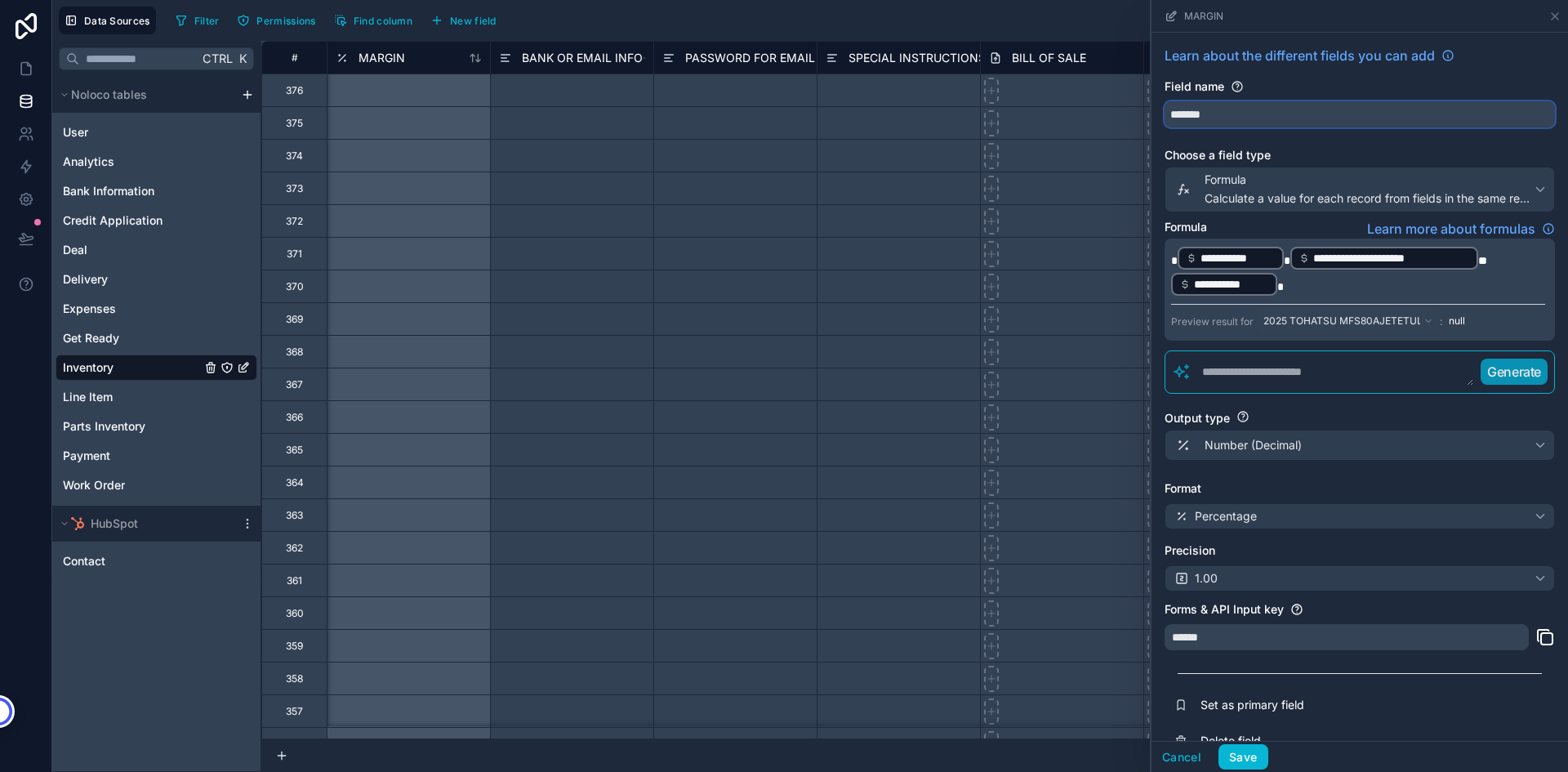 type on "******" 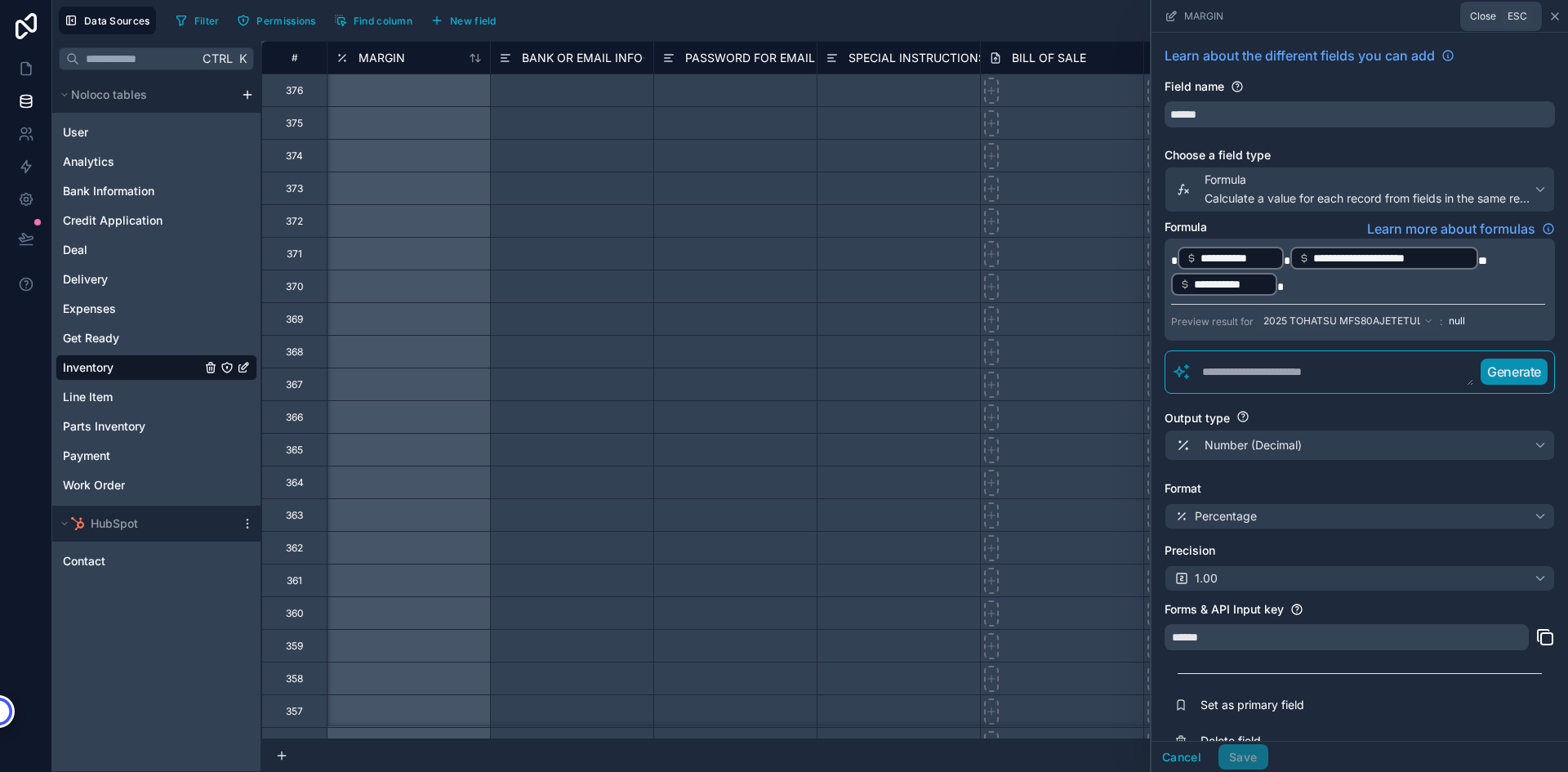 click 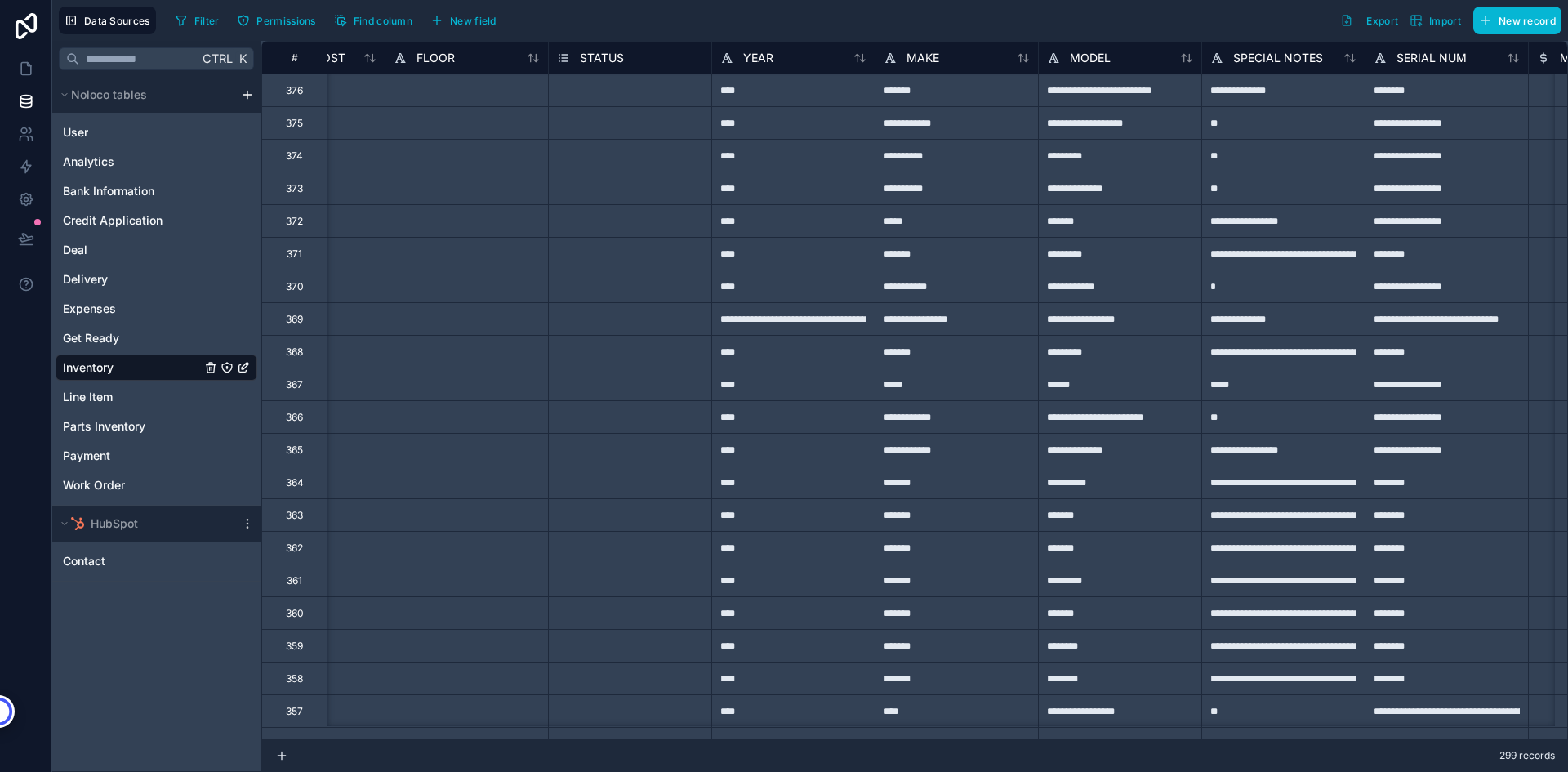 scroll, scrollTop: 0, scrollLeft: 392, axis: horizontal 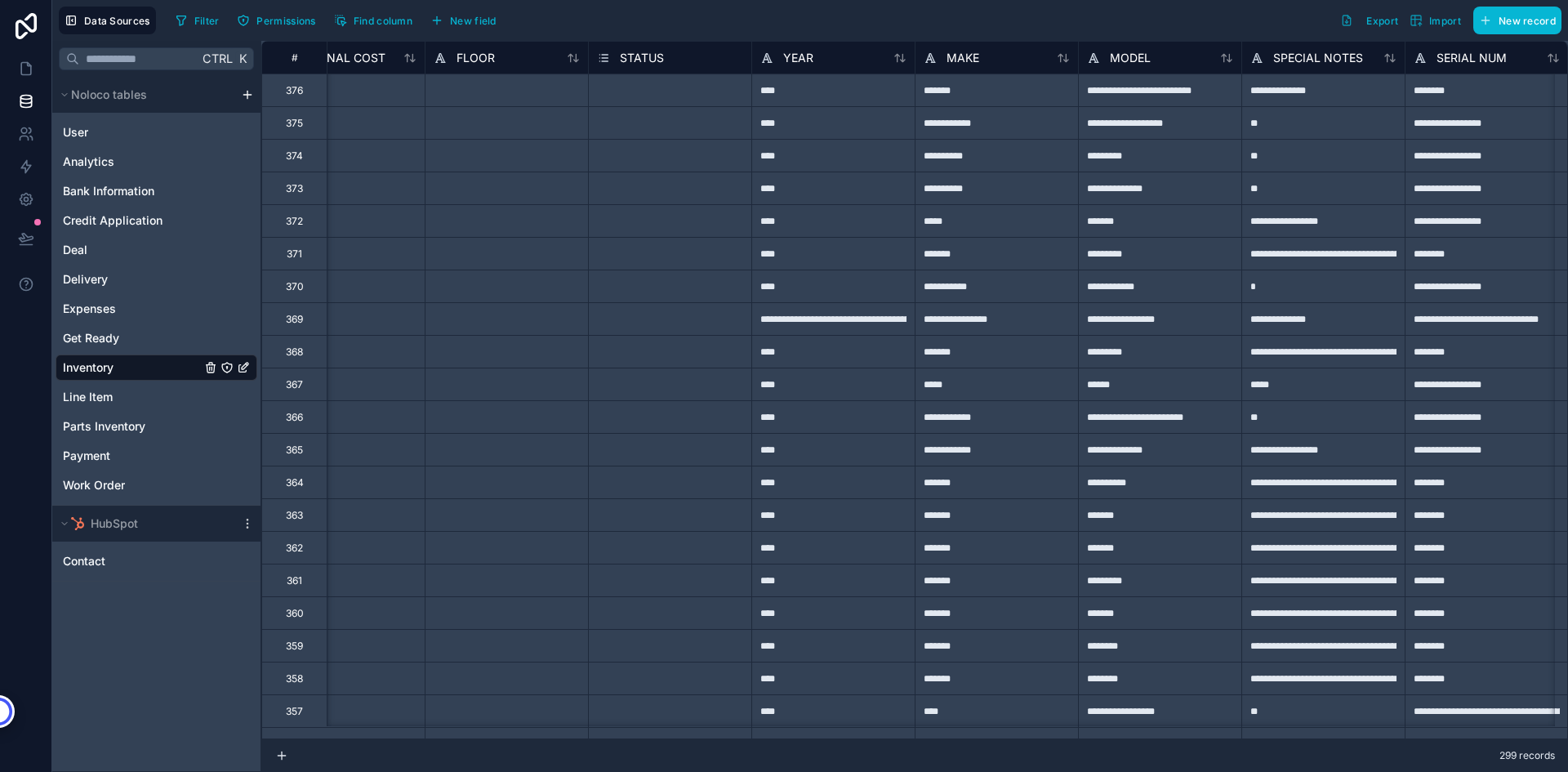 click on "Select a STATUS" at bounding box center (670, 90) 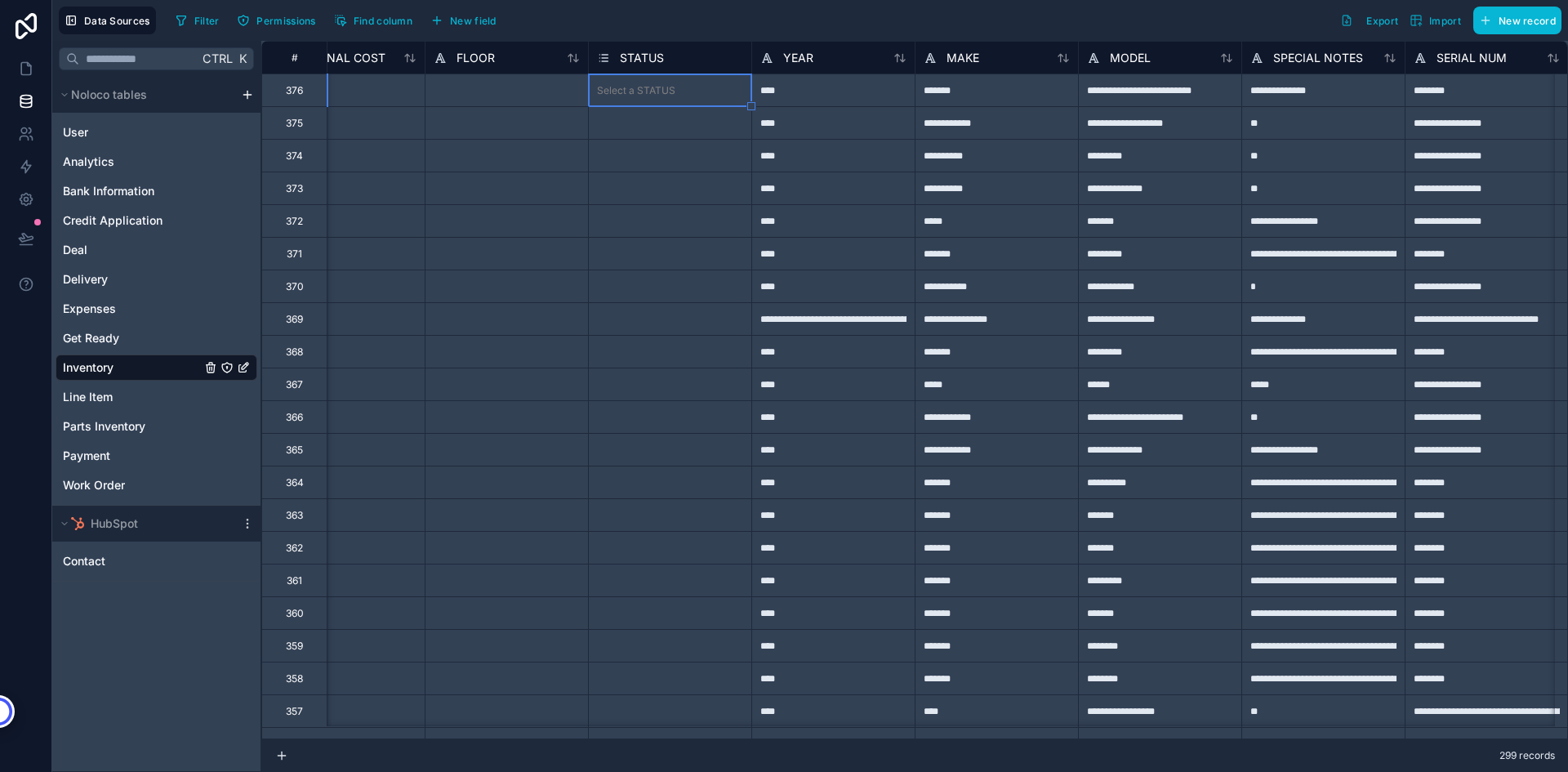 click on "Select a STATUS" at bounding box center (670, 90) 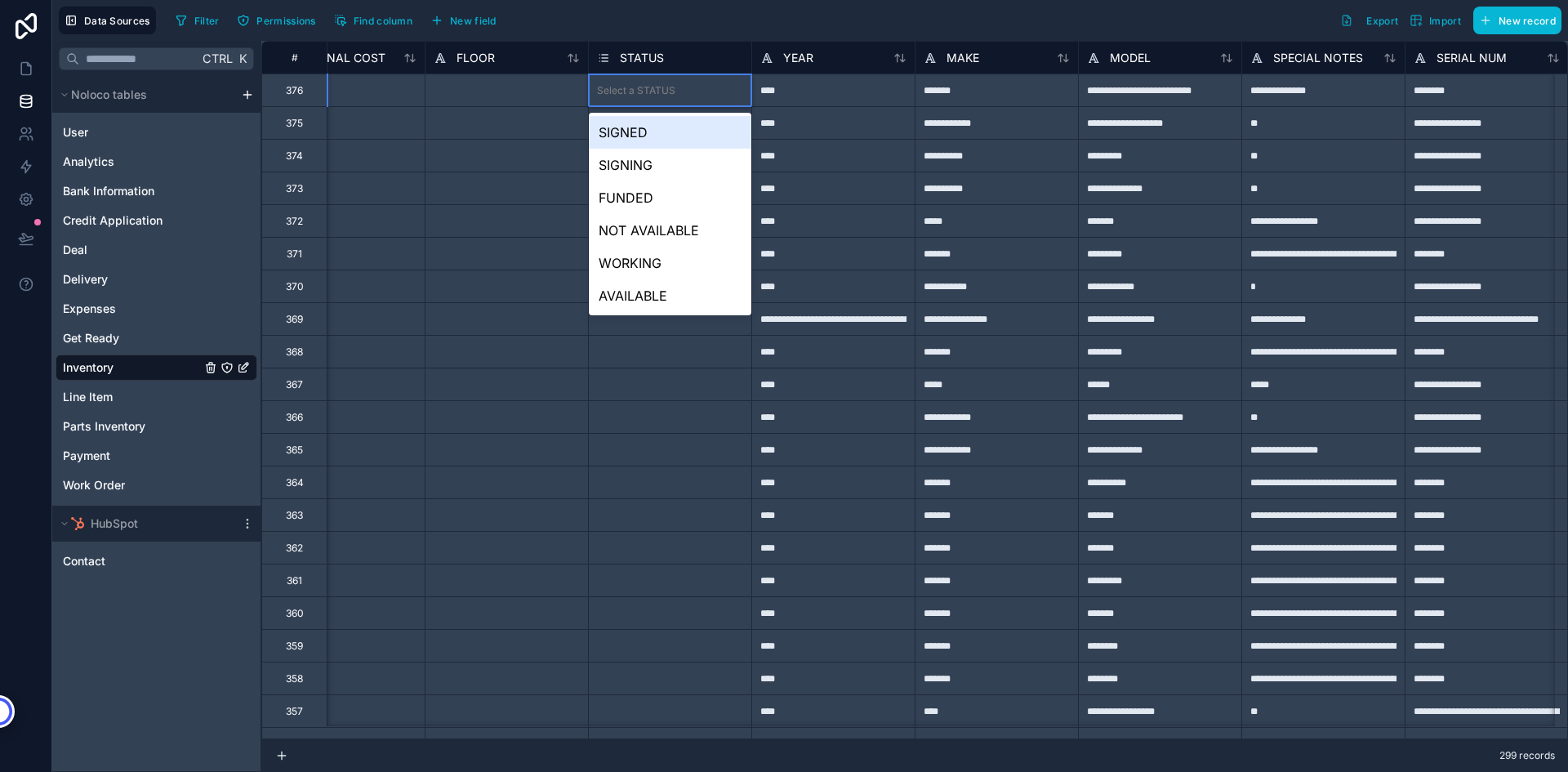 click on "Select a STATUS" at bounding box center [636, 91] 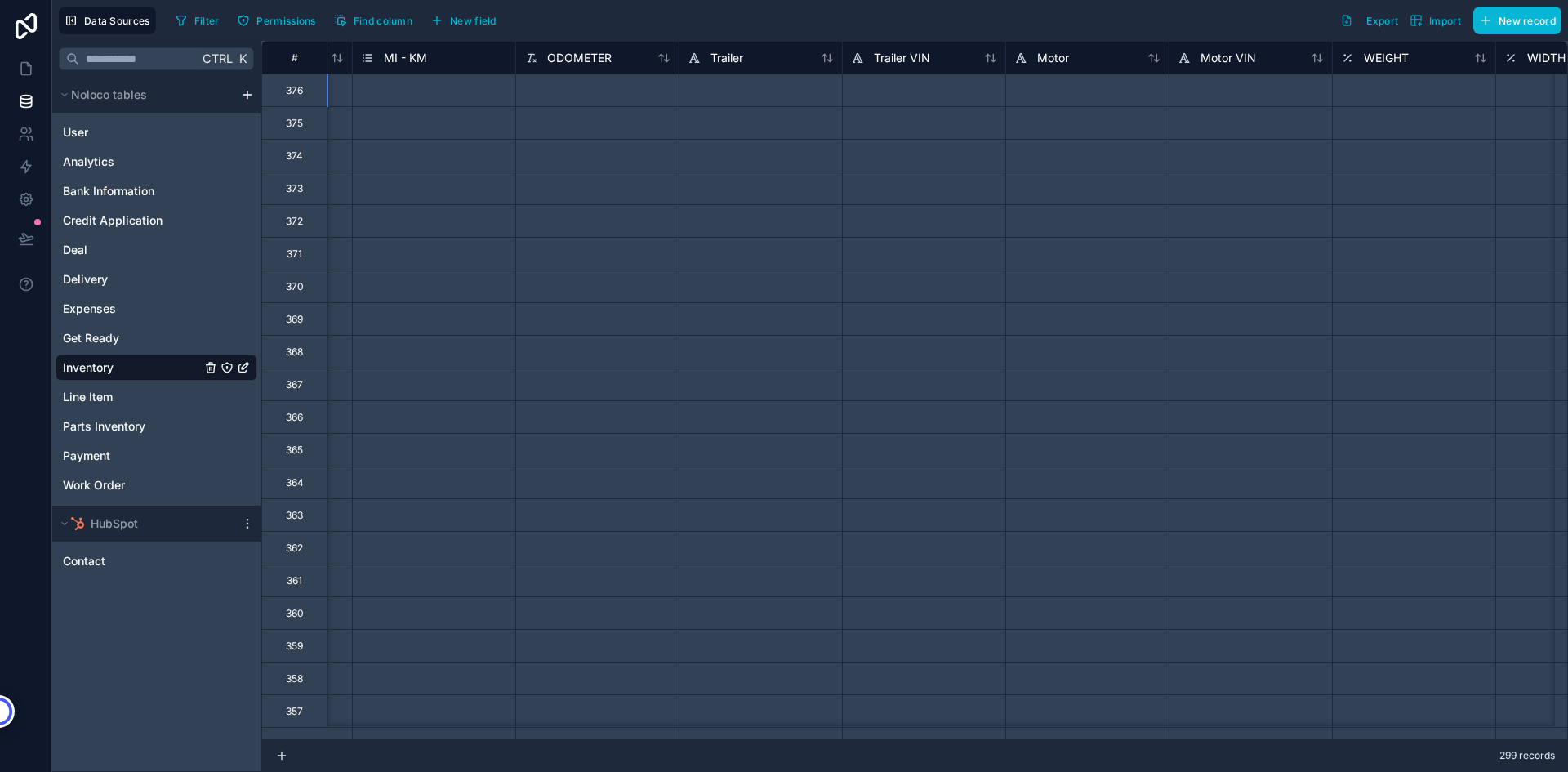 scroll, scrollTop: 0, scrollLeft: 3307, axis: horizontal 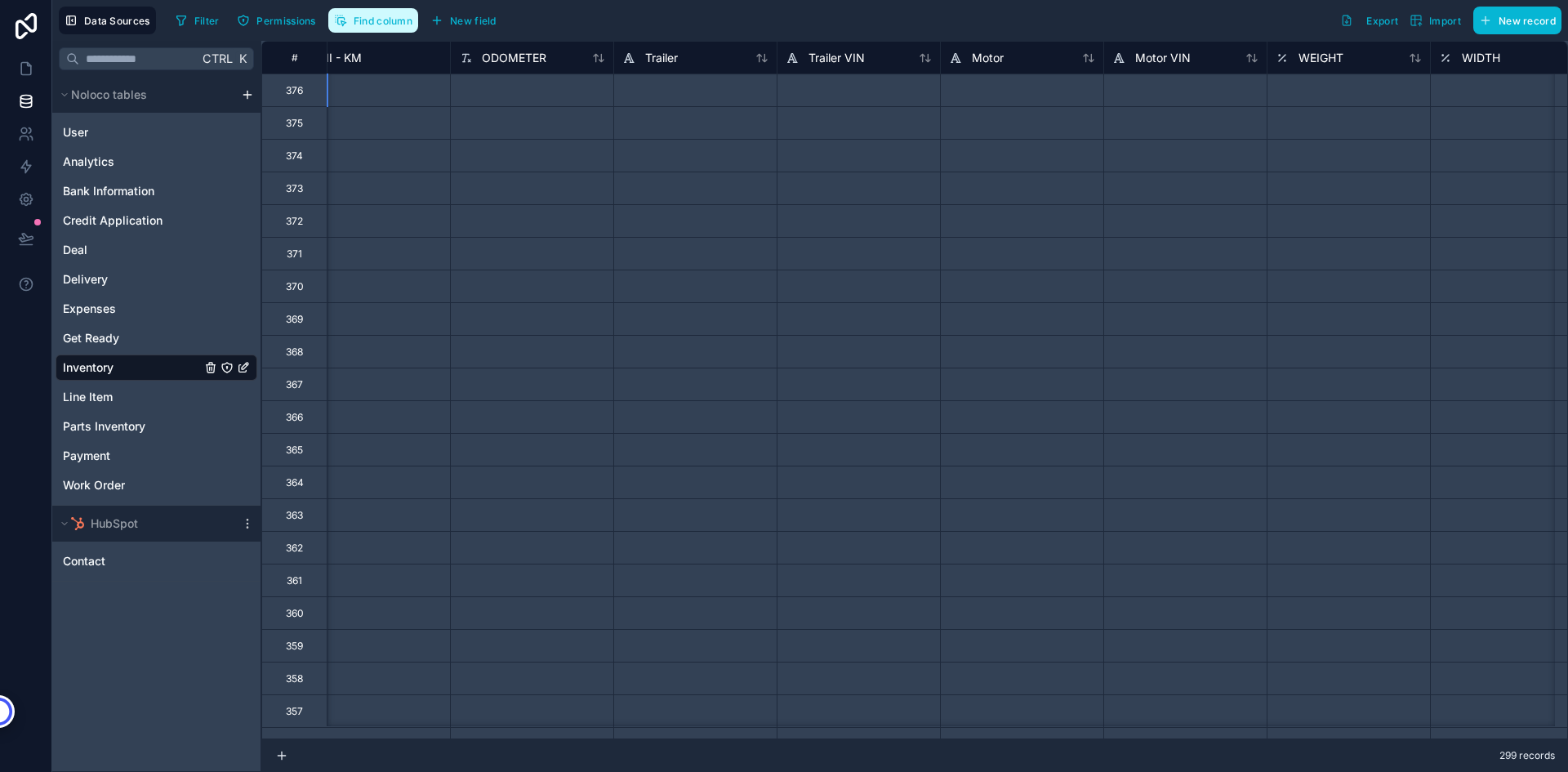 click on "Find column" at bounding box center (373, 20) 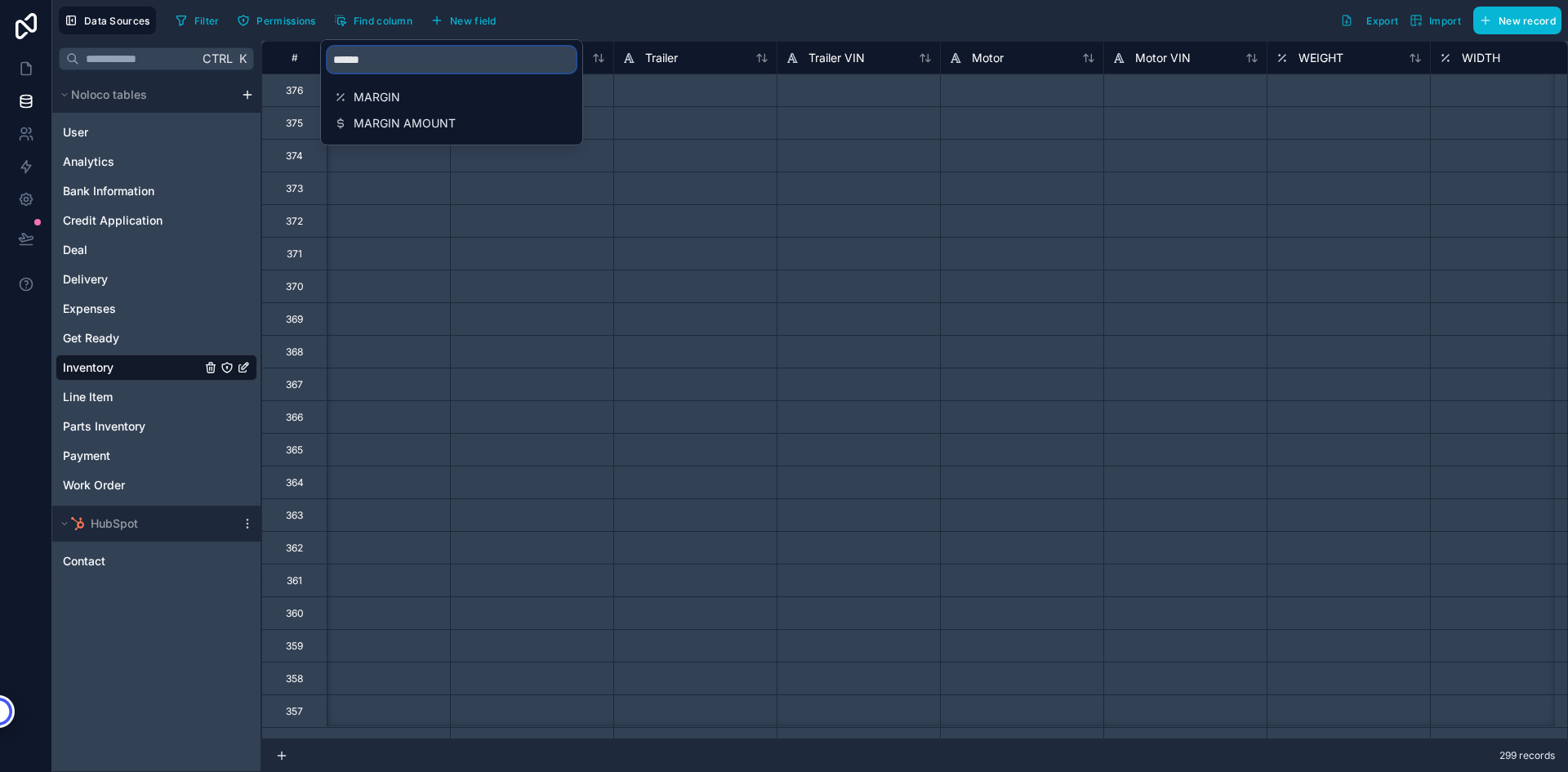 click on "******" at bounding box center [452, 60] 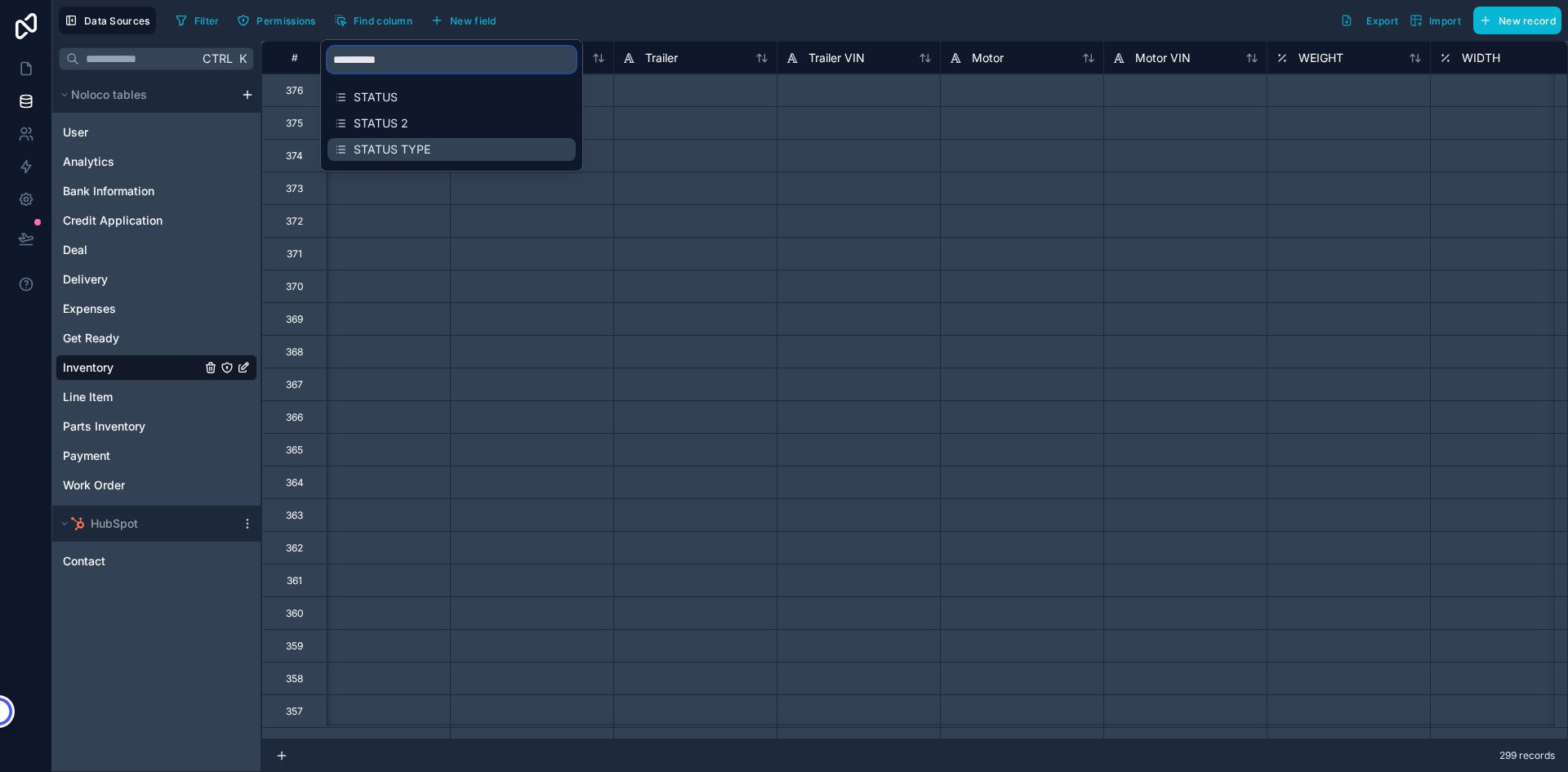 type on "**********" 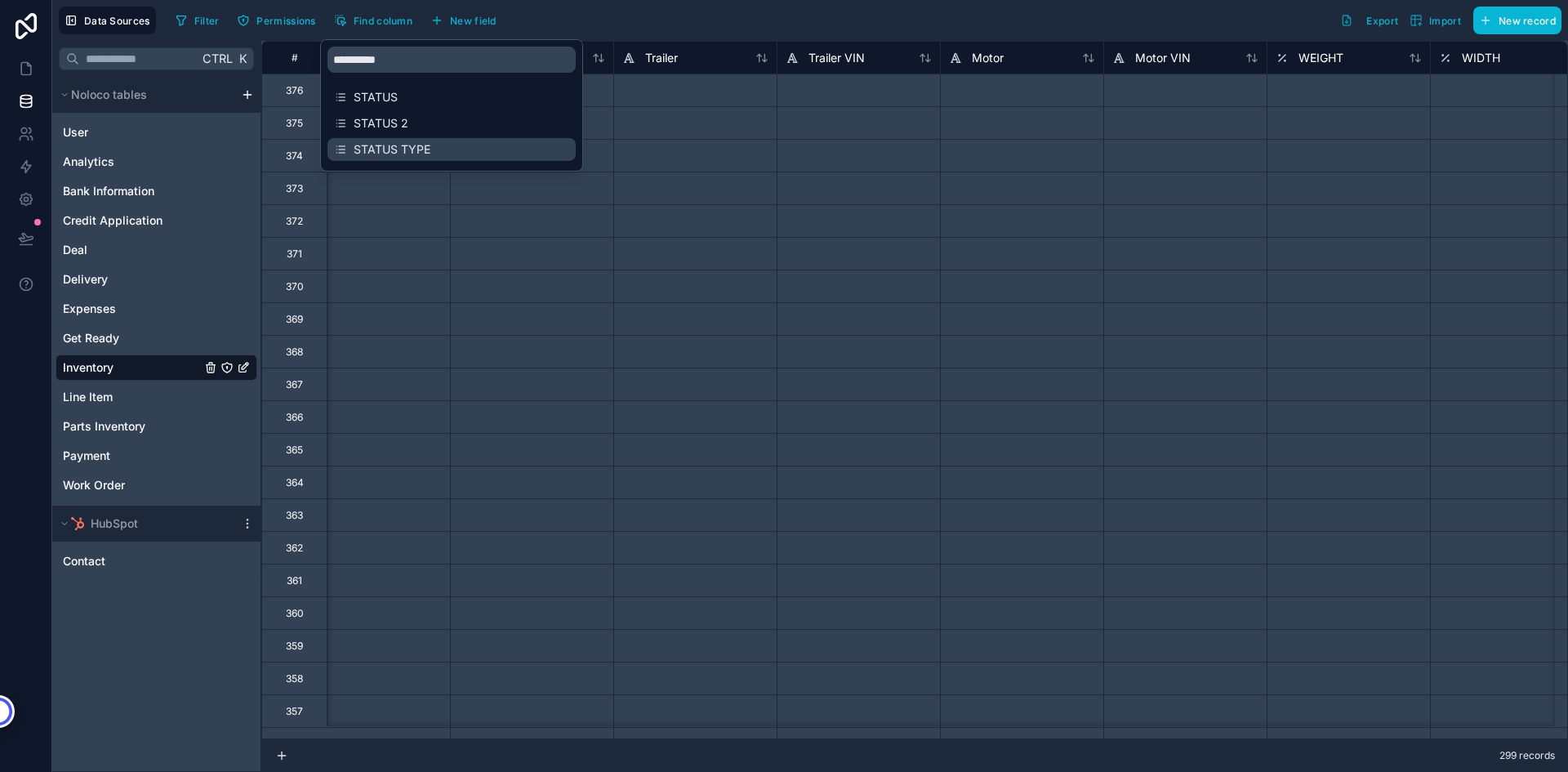 click on "STATUS TYPE" at bounding box center (452, 149) 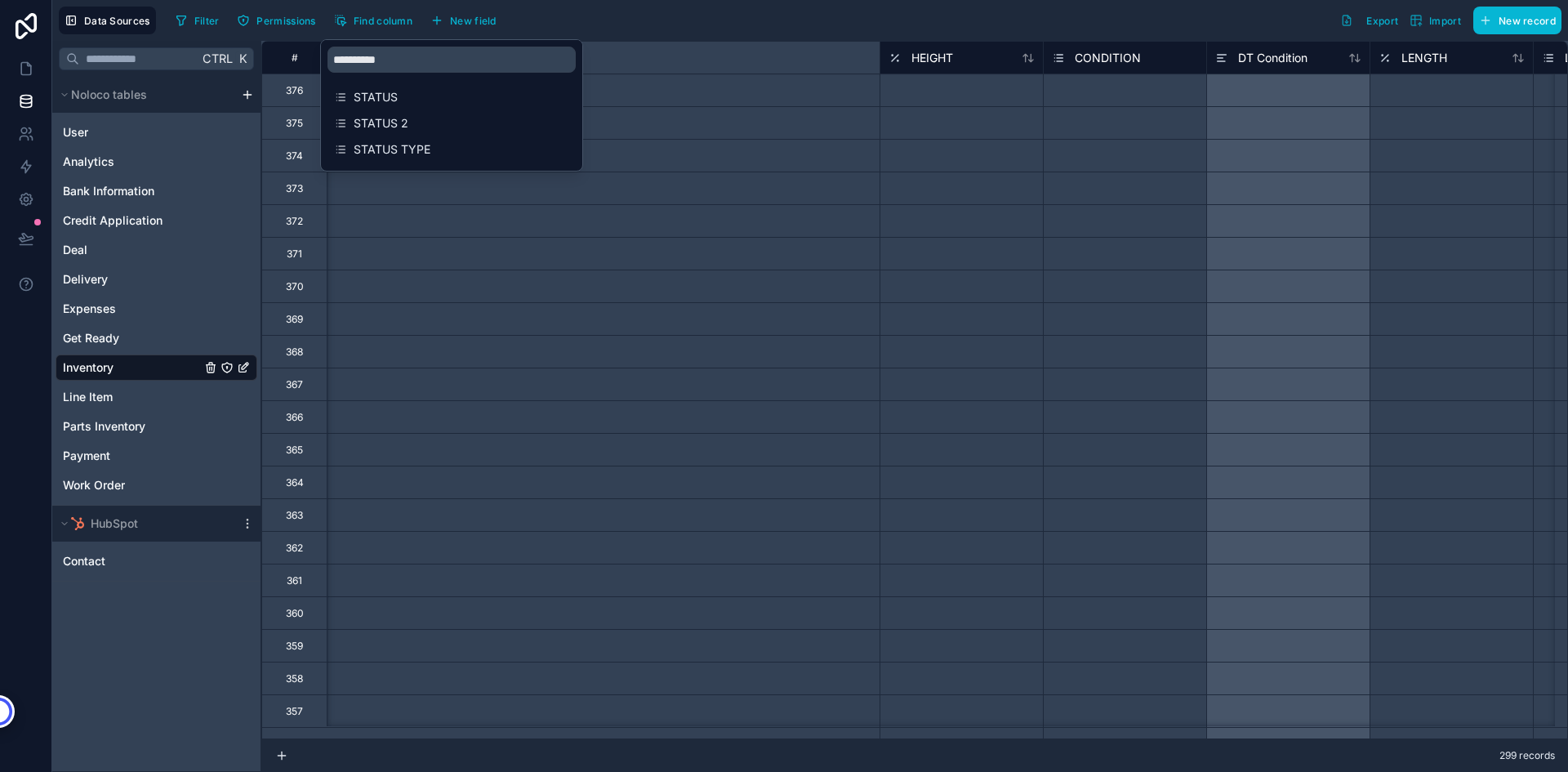 click on "Filter Permissions Find column New field Export Import New record" at bounding box center [865, 20] 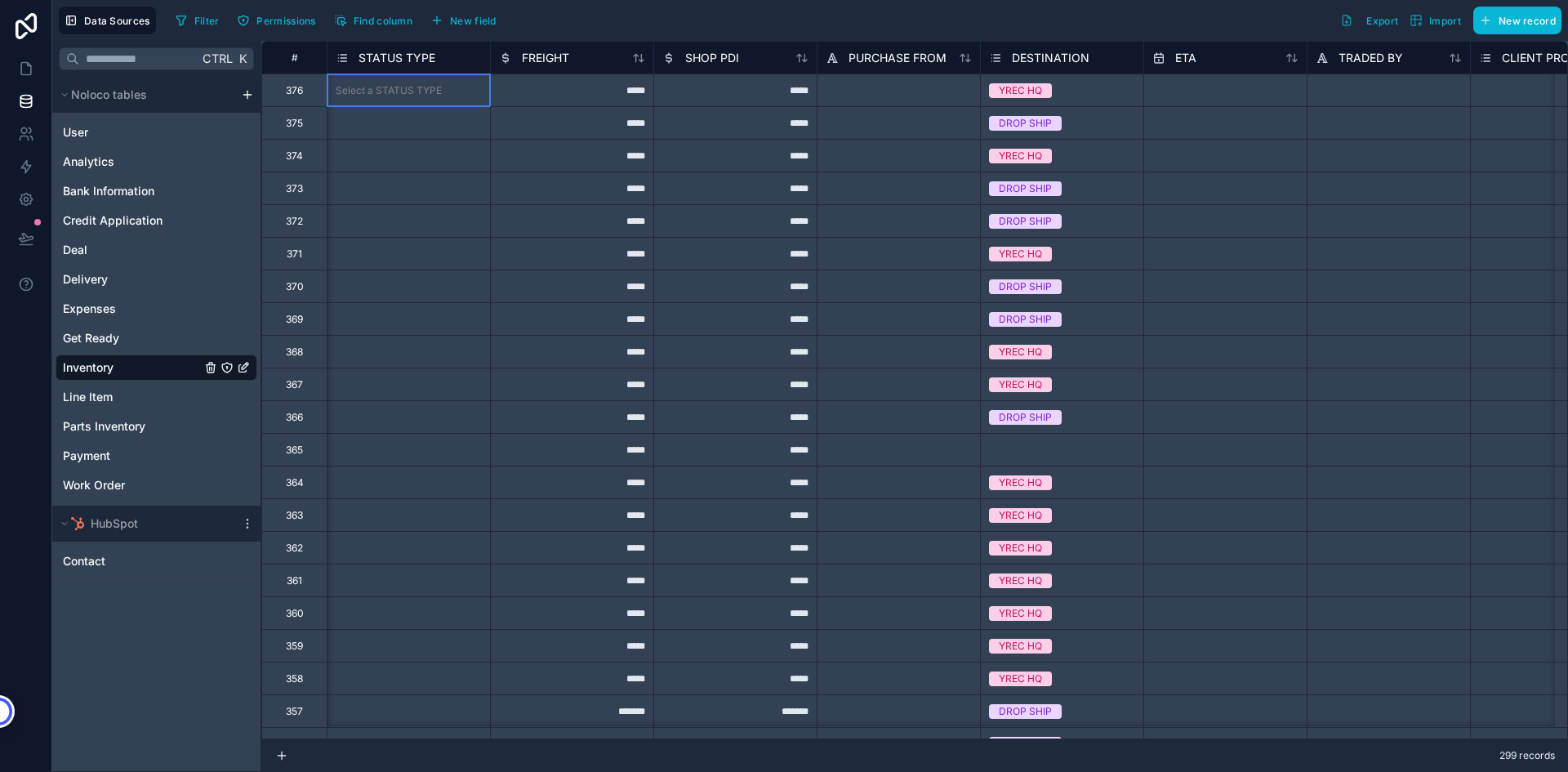 click on "Select a STATUS TYPE" at bounding box center (389, 91) 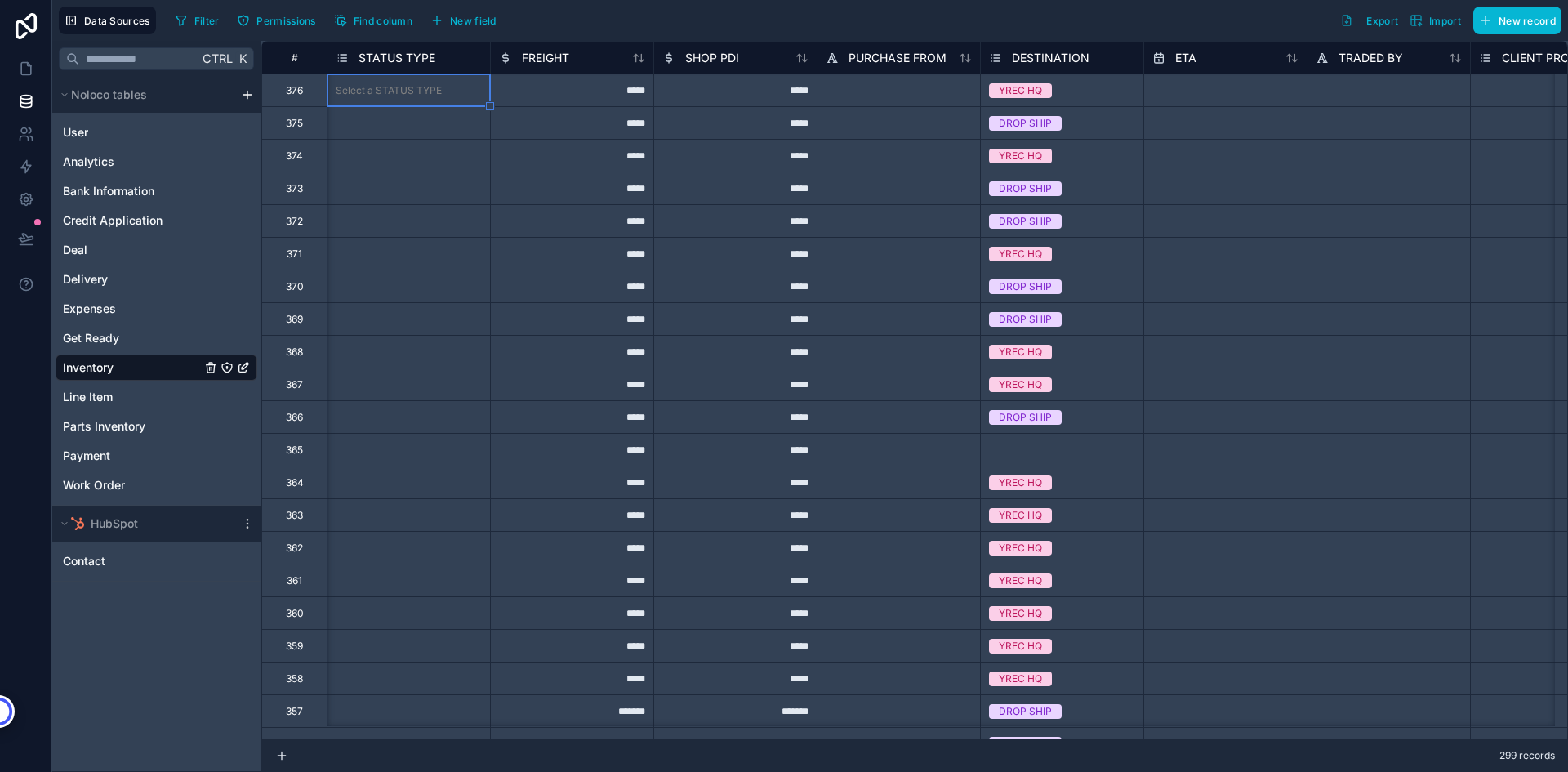 click on "Select a STATUS TYPE" at bounding box center [389, 91] 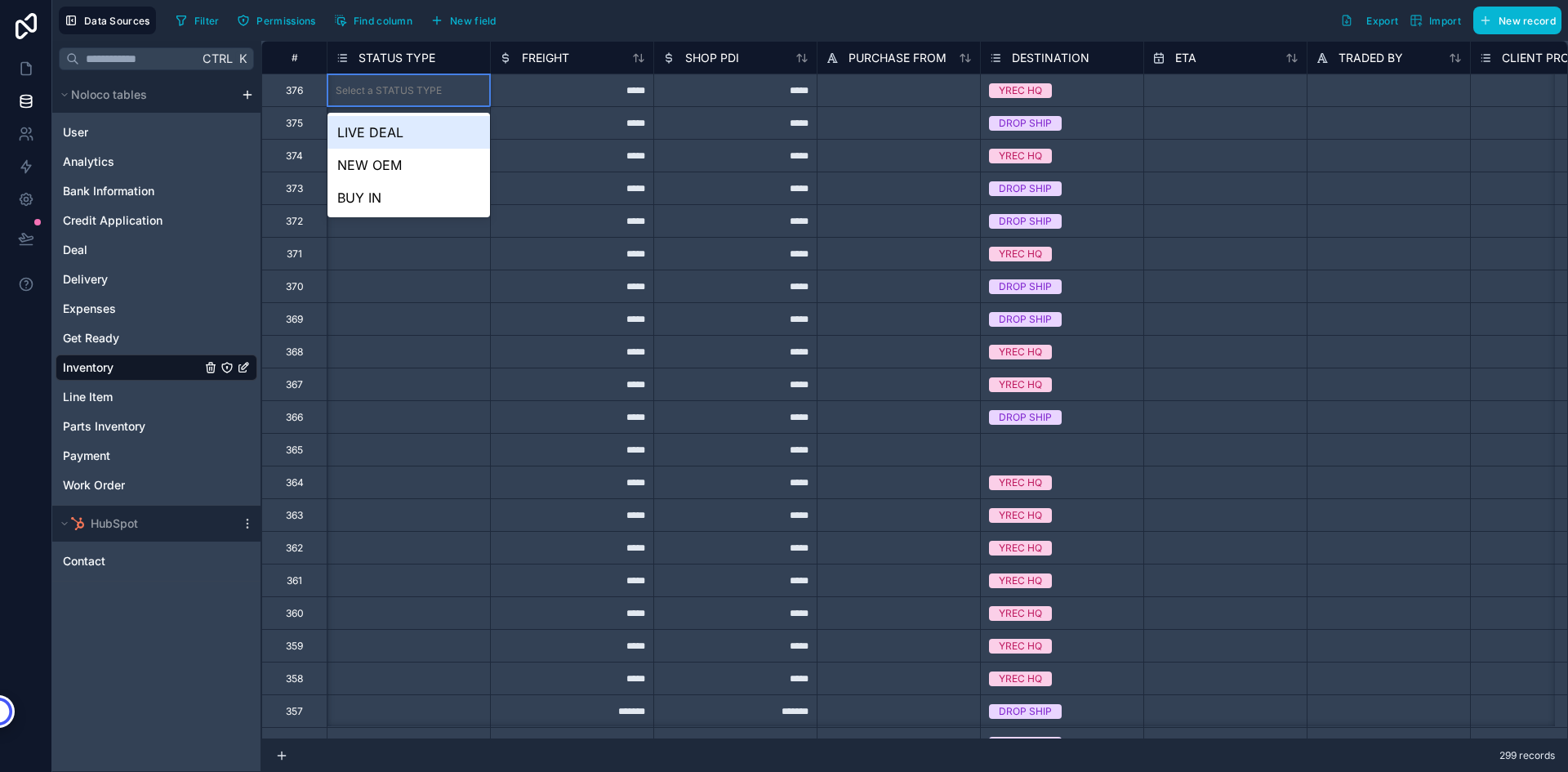 click on "Filter Permissions Find column New field Export Import New record" at bounding box center (865, 20) 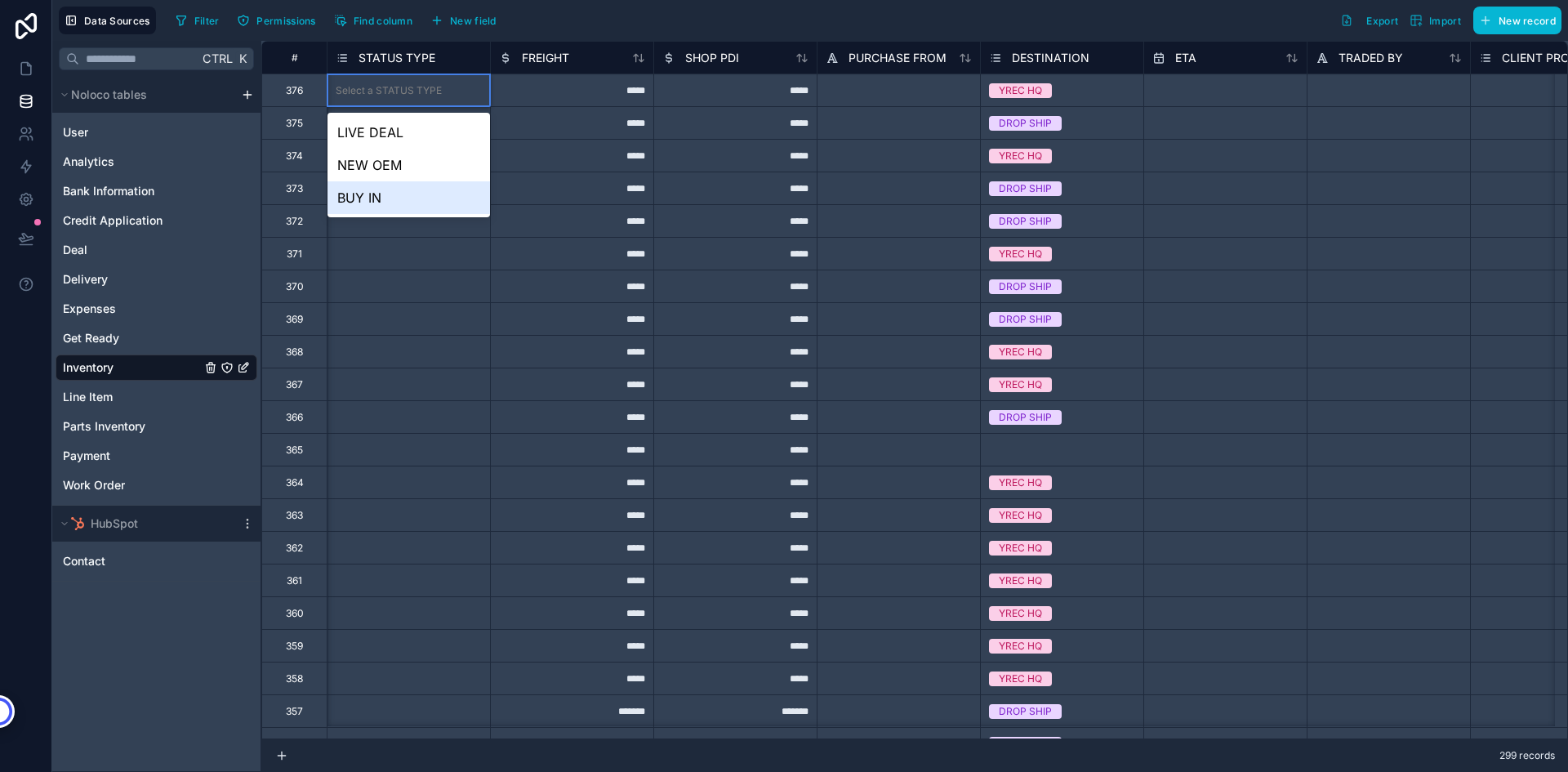 click on "Select a STATUS TYPE" at bounding box center (389, 254) 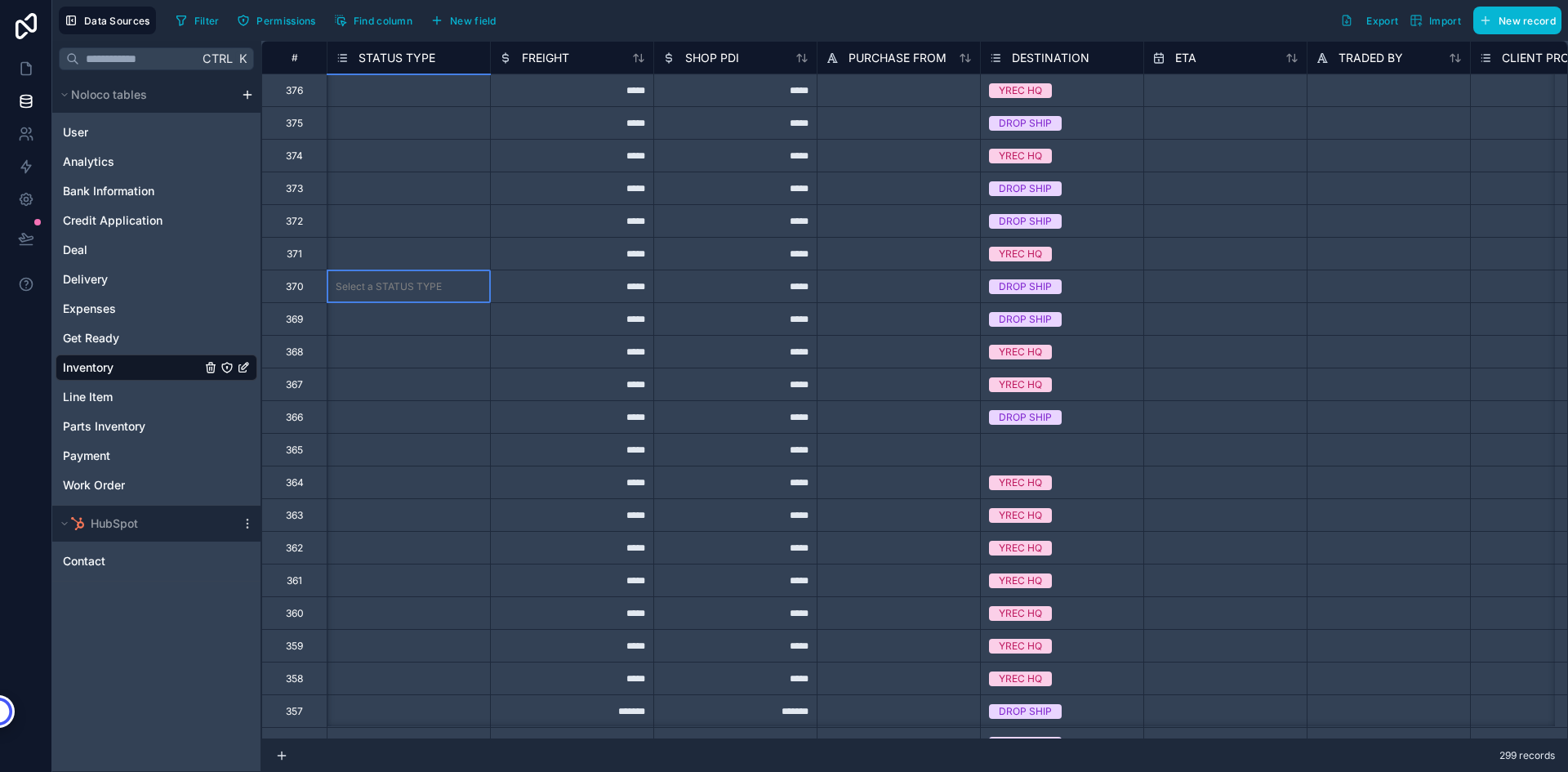 click on "Select a STATUS TYPE" at bounding box center [408, 286] 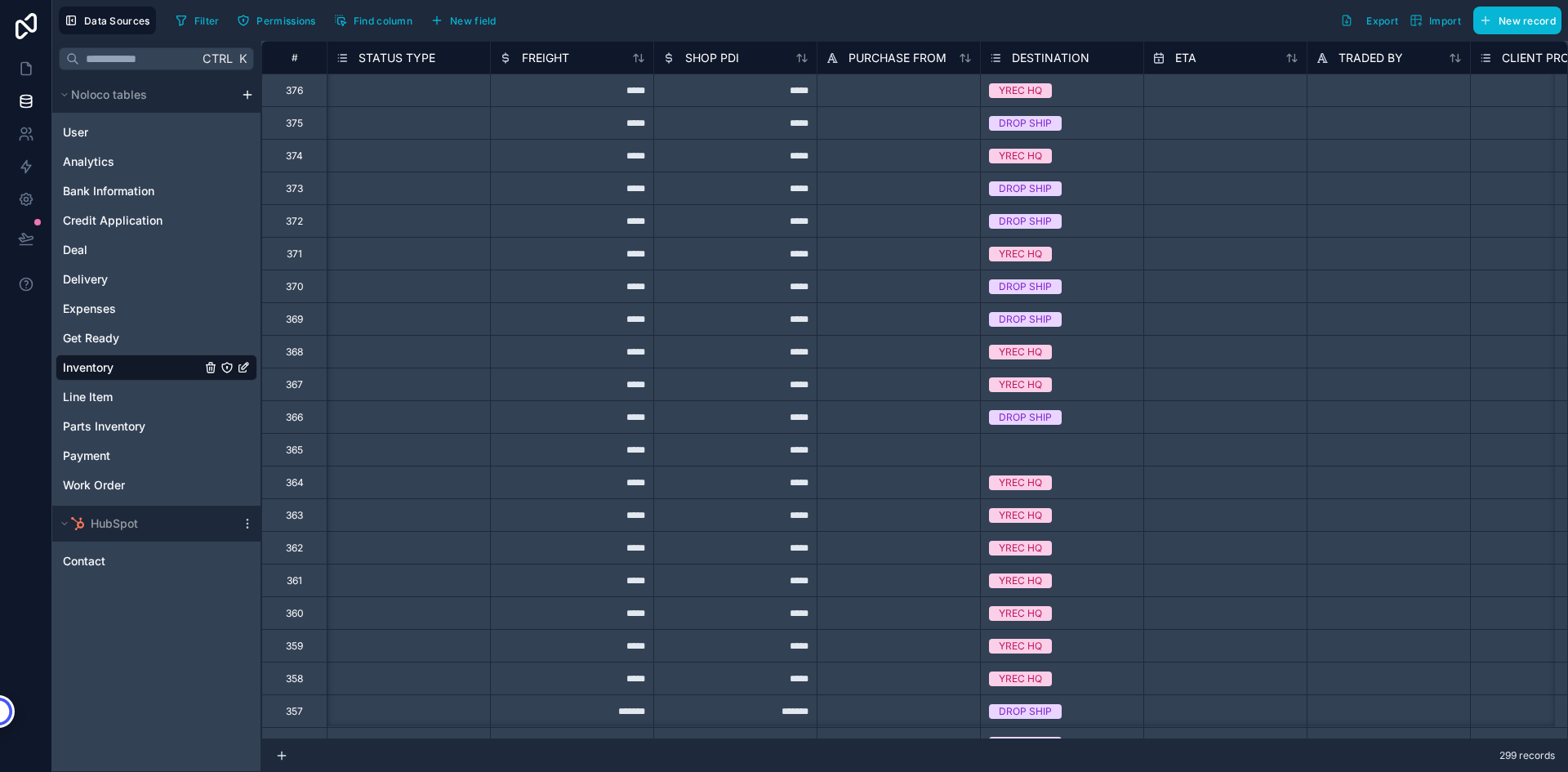 scroll, scrollTop: 0, scrollLeft: 7315, axis: horizontal 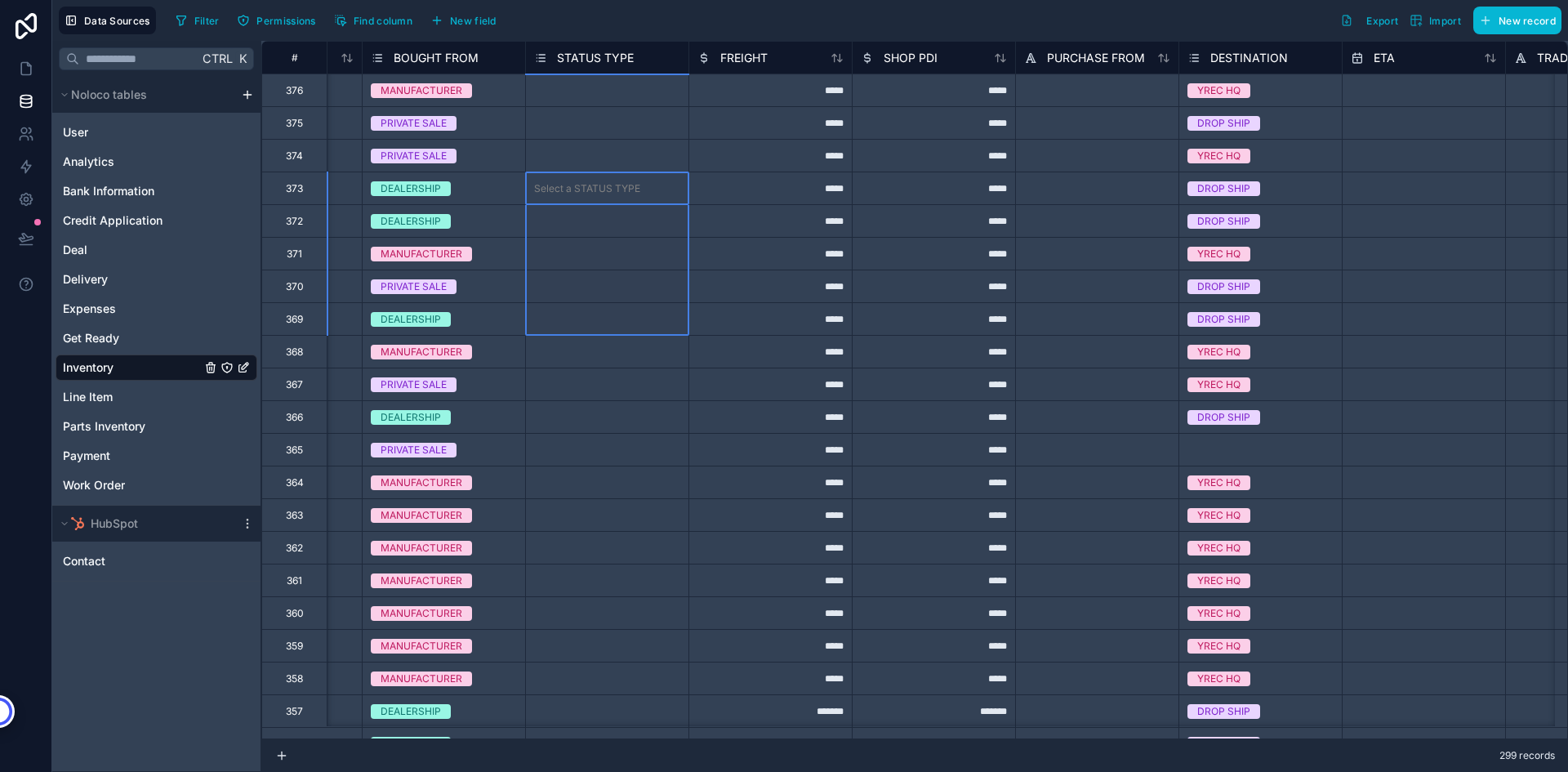 drag, startPoint x: 629, startPoint y: 185, endPoint x: 630, endPoint y: 334, distance: 149.00336 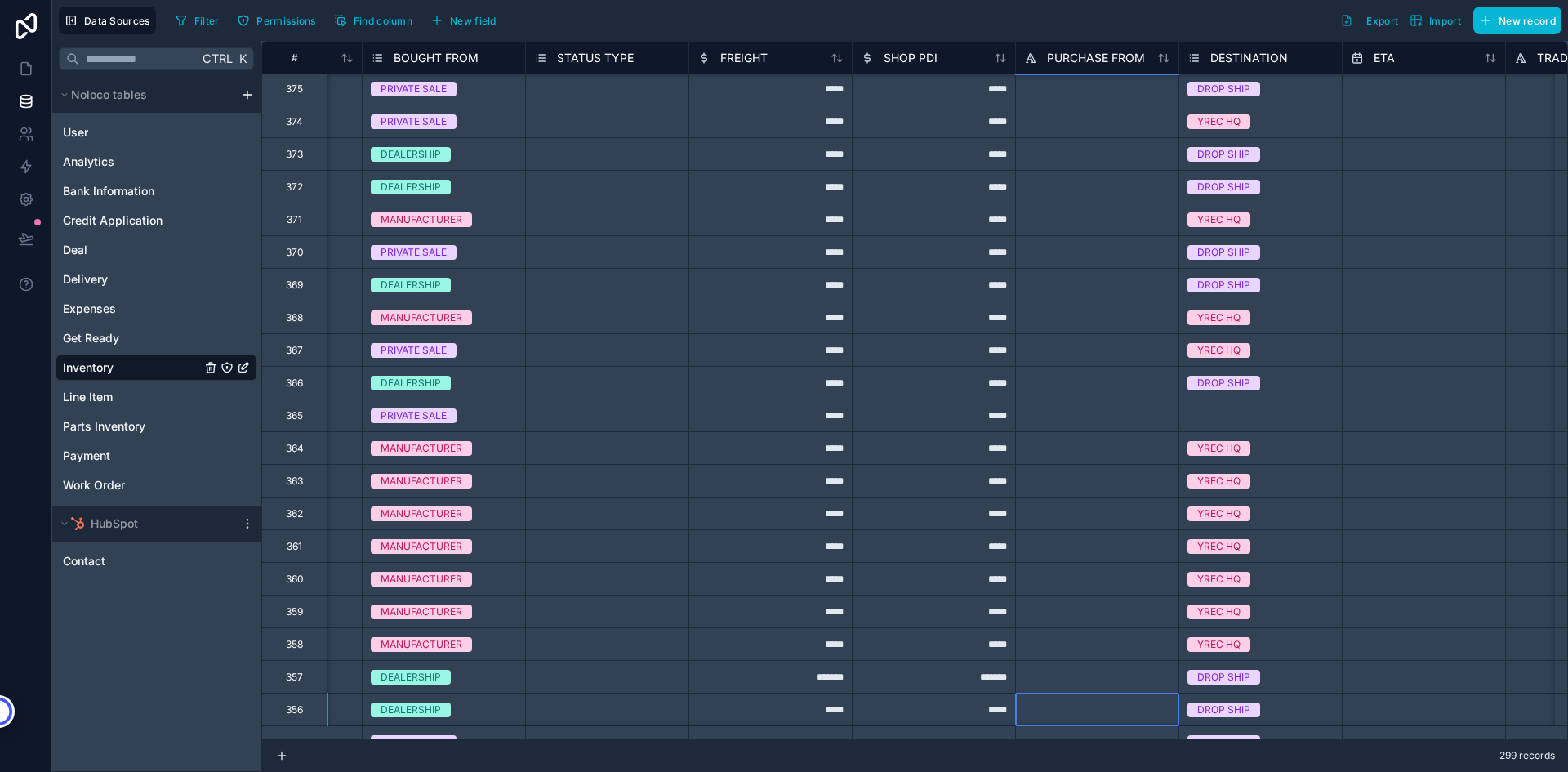 click on "# TOTAL WITH WORK ORDERS JOBBER URL BOUGHT FROM STATUS TYPE FREIGHT SHOP PDI PURCHASE FROM DESTINATION ETA TRADED BY CLIENT PROVINCE 376 ***** MANUFACTURER Select a STATUS TYPE ***** ***** YREC HQ Select a CLIENT PROVINCE 375 ***** PRIVATE SALE Select a STATUS TYPE ***** ***** DROP SHIP Select a CLIENT PROVINCE 374 ***** PRIVATE SALE Select a STATUS TYPE ***** ***** YREC HQ Select a CLIENT PROVINCE 373 ***** DEALERSHIP Select a STATUS TYPE ***** ***** DROP SHIP Select a CLIENT PROVINCE 372 ***** DEALERSHIP Select a STATUS TYPE ***** ***** DROP SHIP Select a CLIENT PROVINCE 371 ***** MANUFACTURER Select a STATUS TYPE ***** ***** YREC HQ Select a CLIENT PROVINCE 370 ***** PRIVATE SALE Select a STATUS TYPE ***** ***** DROP SHIP Select a CLIENT PROVINCE 369 ***** DEALERSHIP Select a STATUS TYPE ***** ***** DROP SHIP Select a CLIENT PROVINCE 368 ***** MANUFACTURER Select a STATUS TYPE ***** ***** YREC HQ Select a CLIENT PROVINCE 367 ***** PRIVATE SALE Select a STATUS TYPE ***** ***** YREC HQ 366 ***** DEALERSHIP" at bounding box center (-733, 1657) 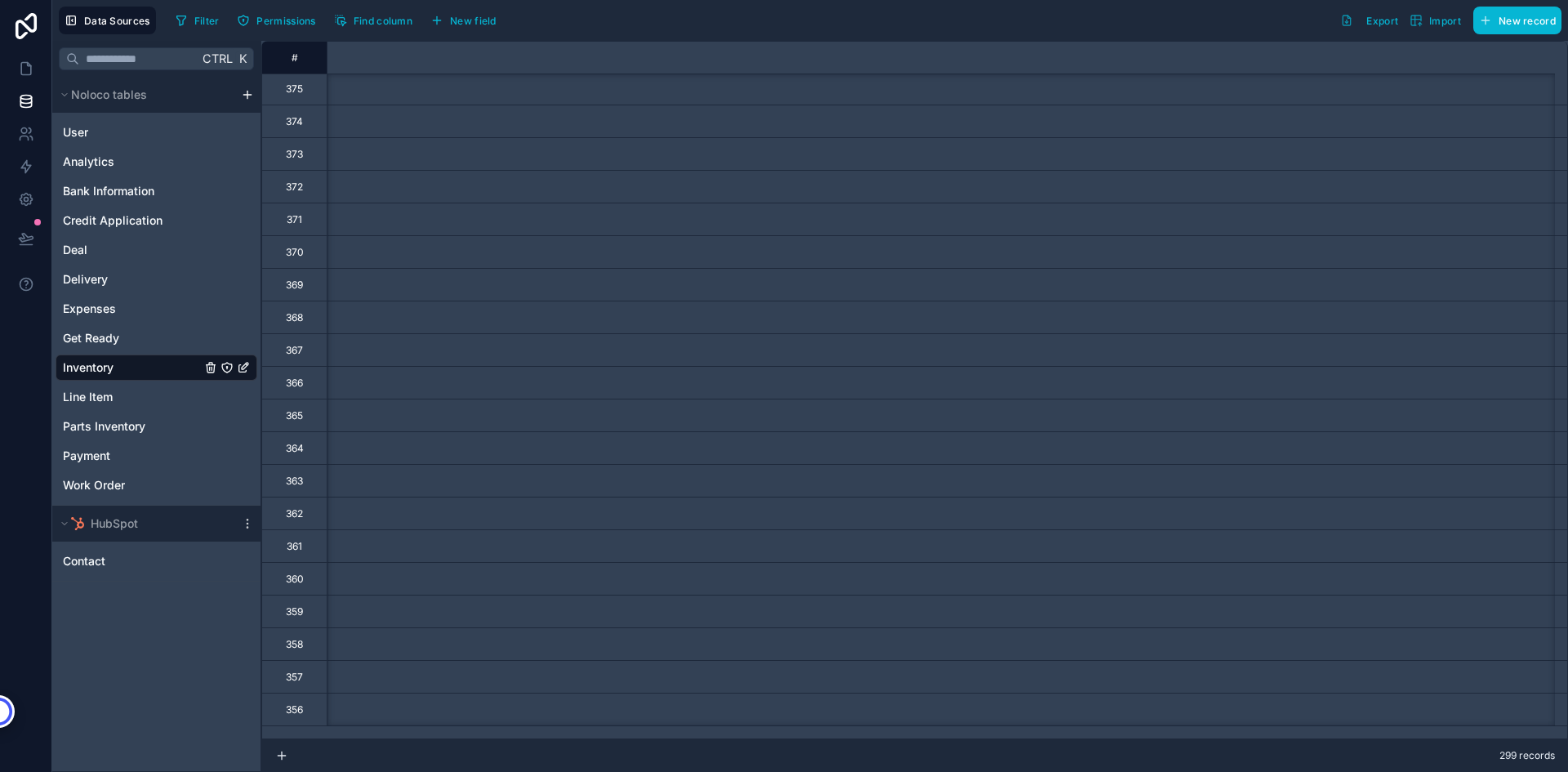 scroll, scrollTop: 34, scrollLeft: 0, axis: vertical 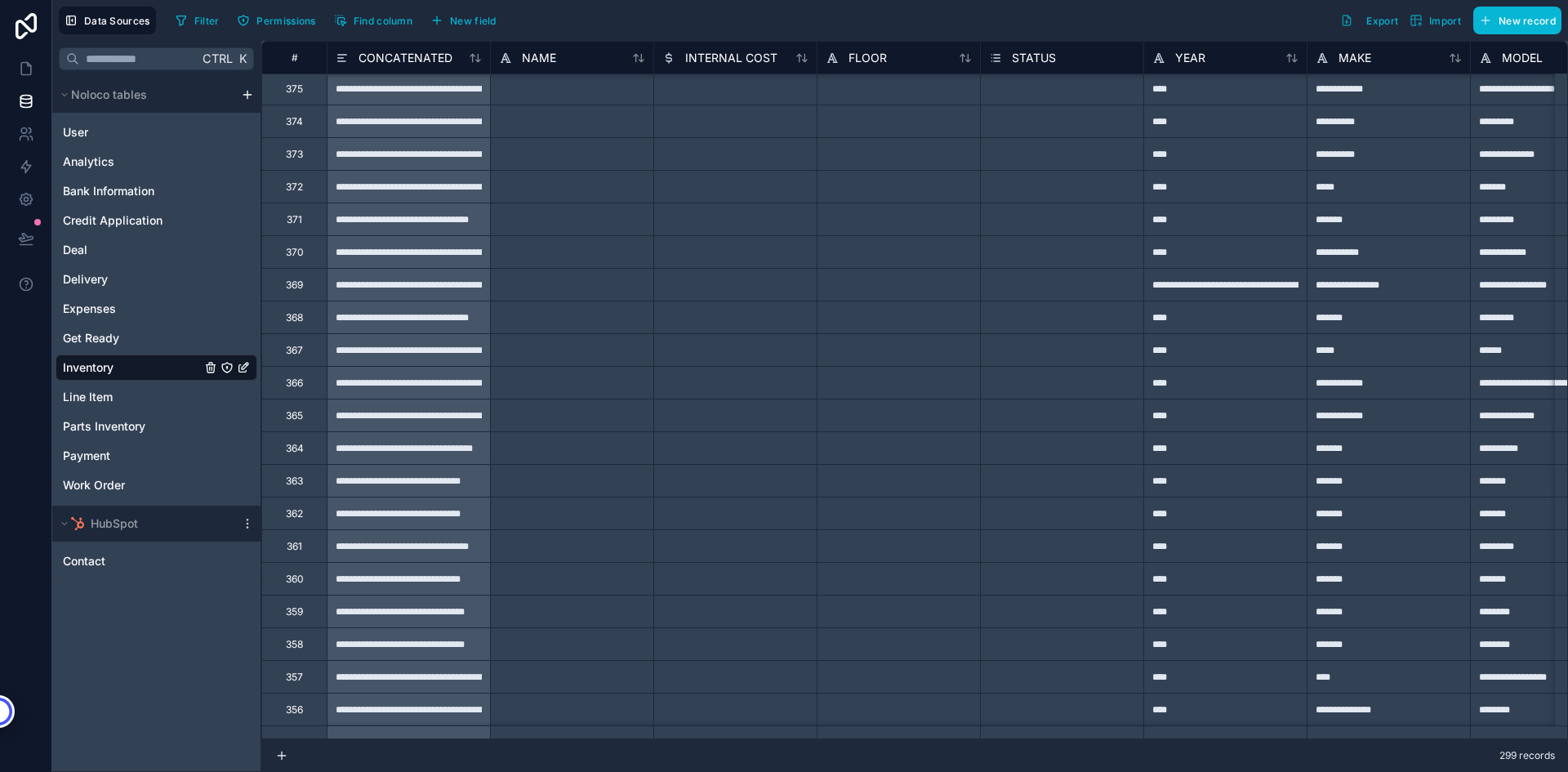 click at bounding box center (572, 88) 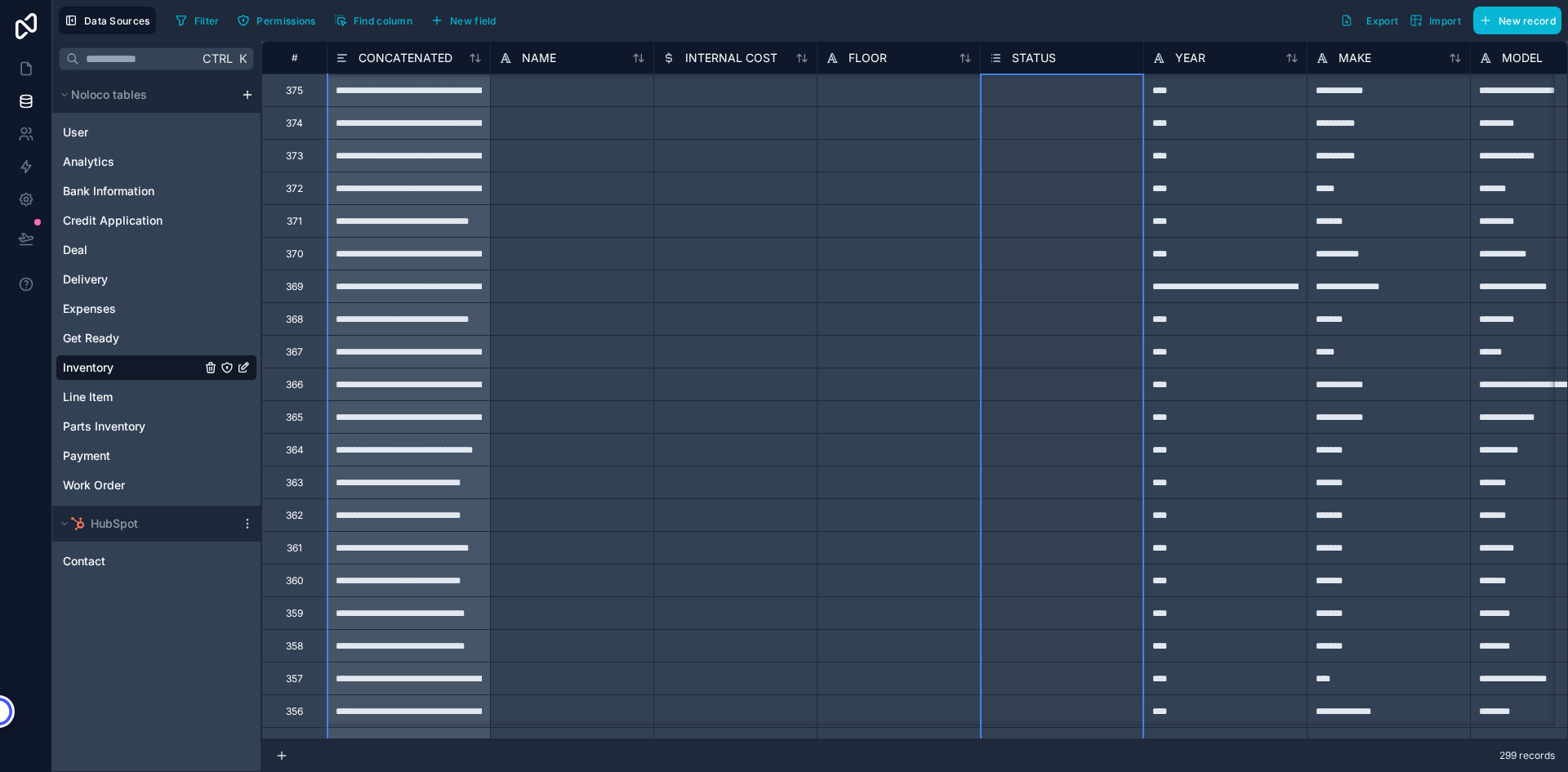 click on "STATUS" at bounding box center [1062, 58] 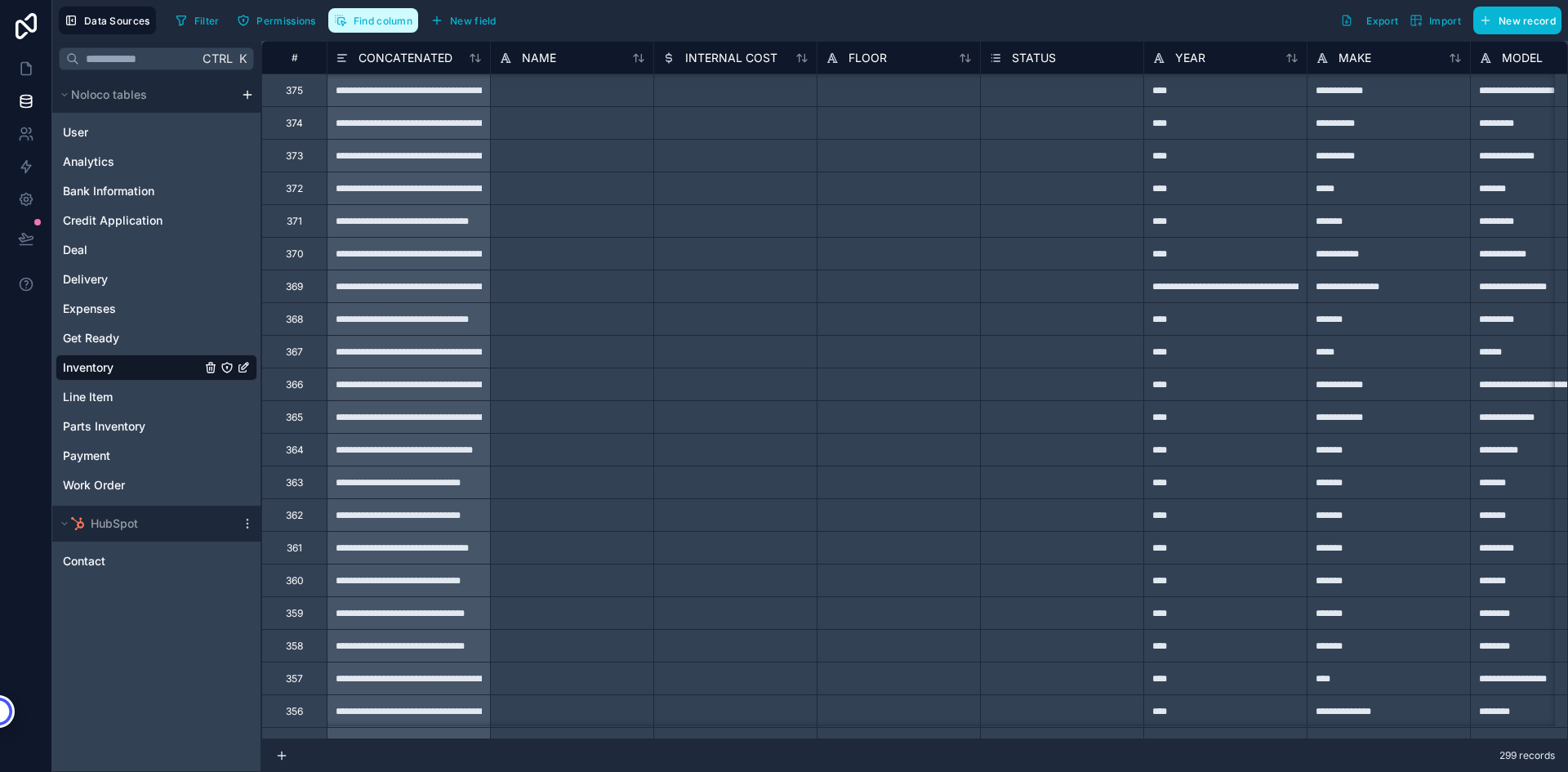 click on "Find column" at bounding box center (373, 20) 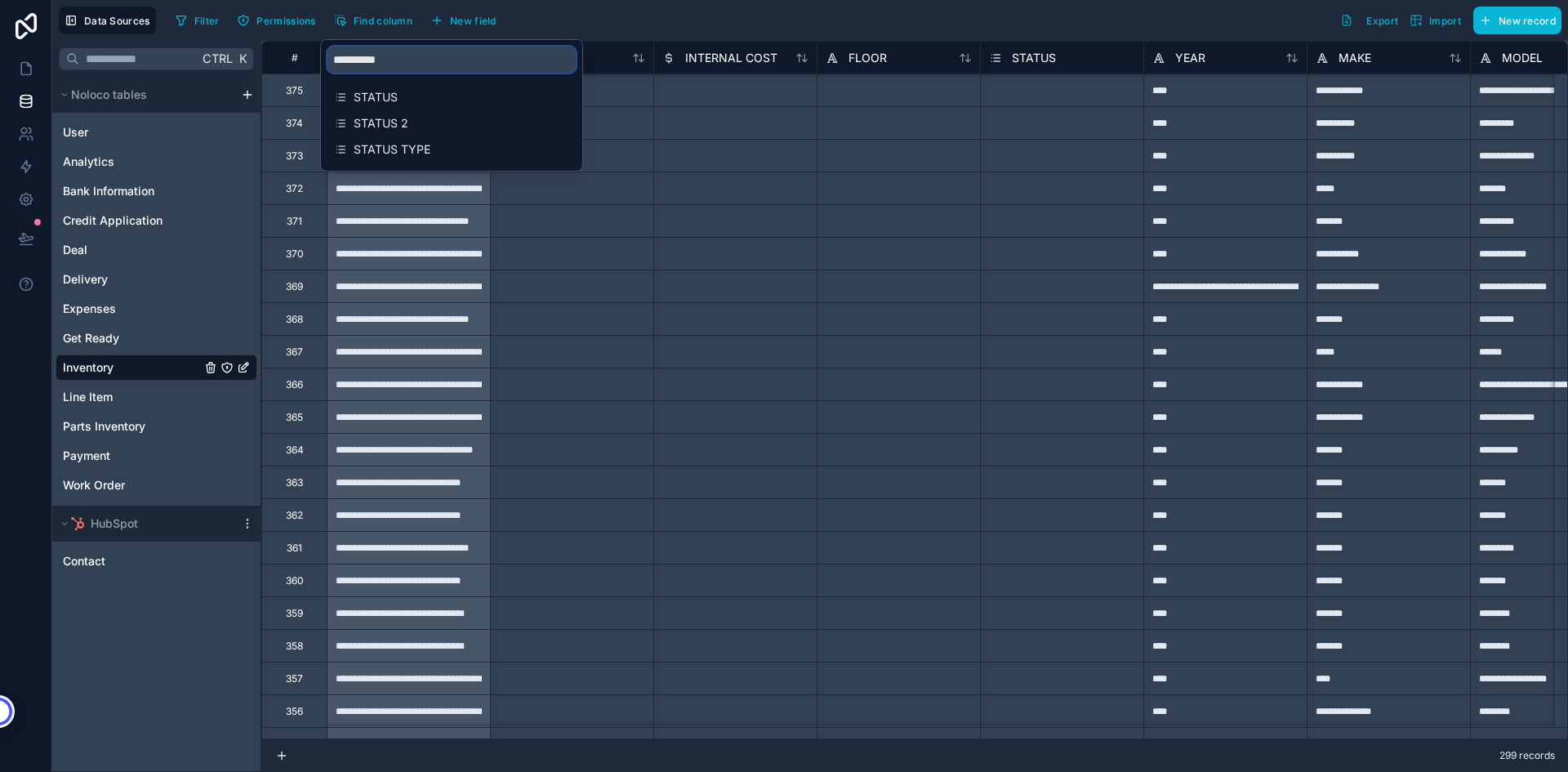 click on "**********" at bounding box center [452, 60] 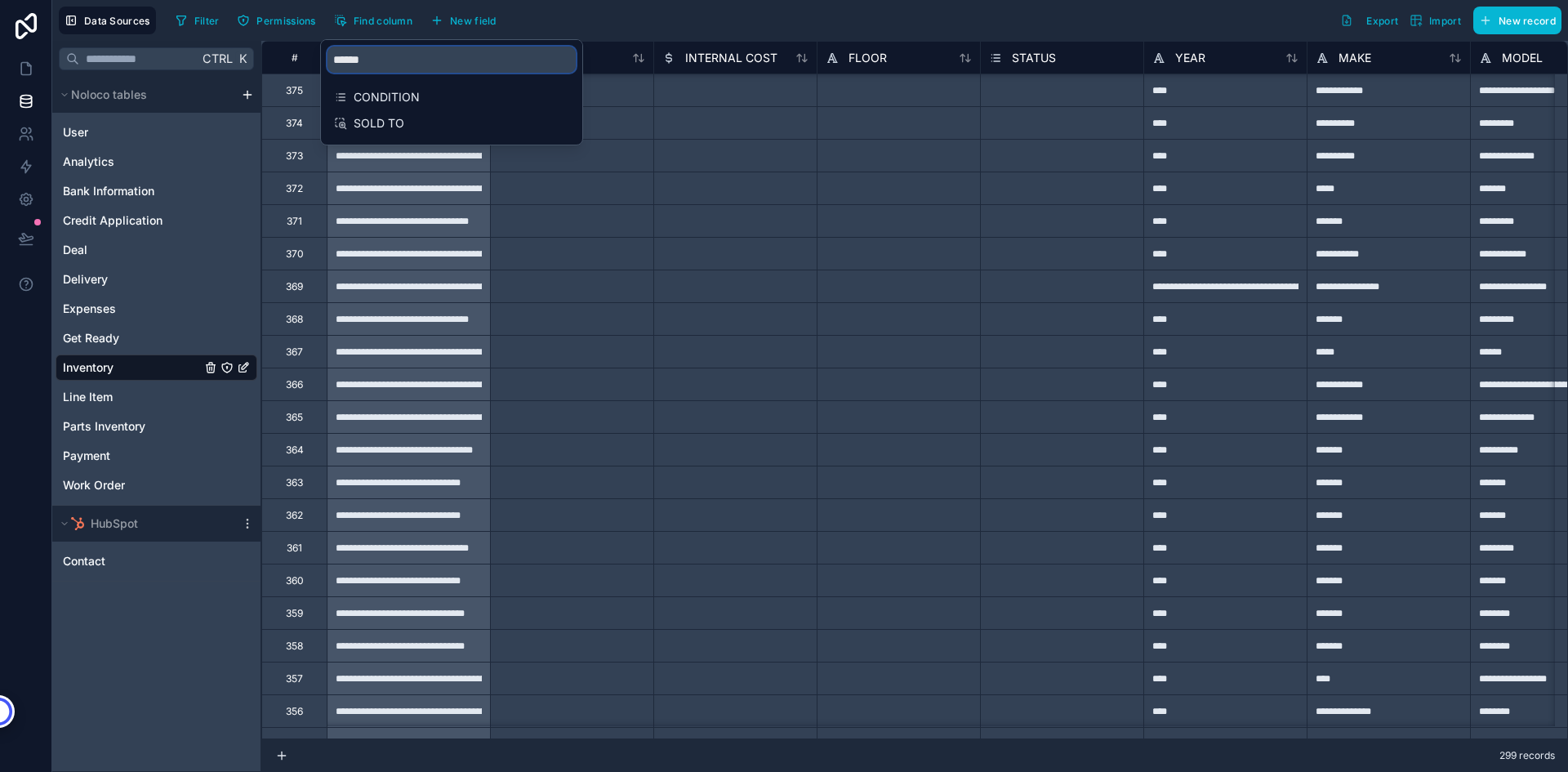 type on "*******" 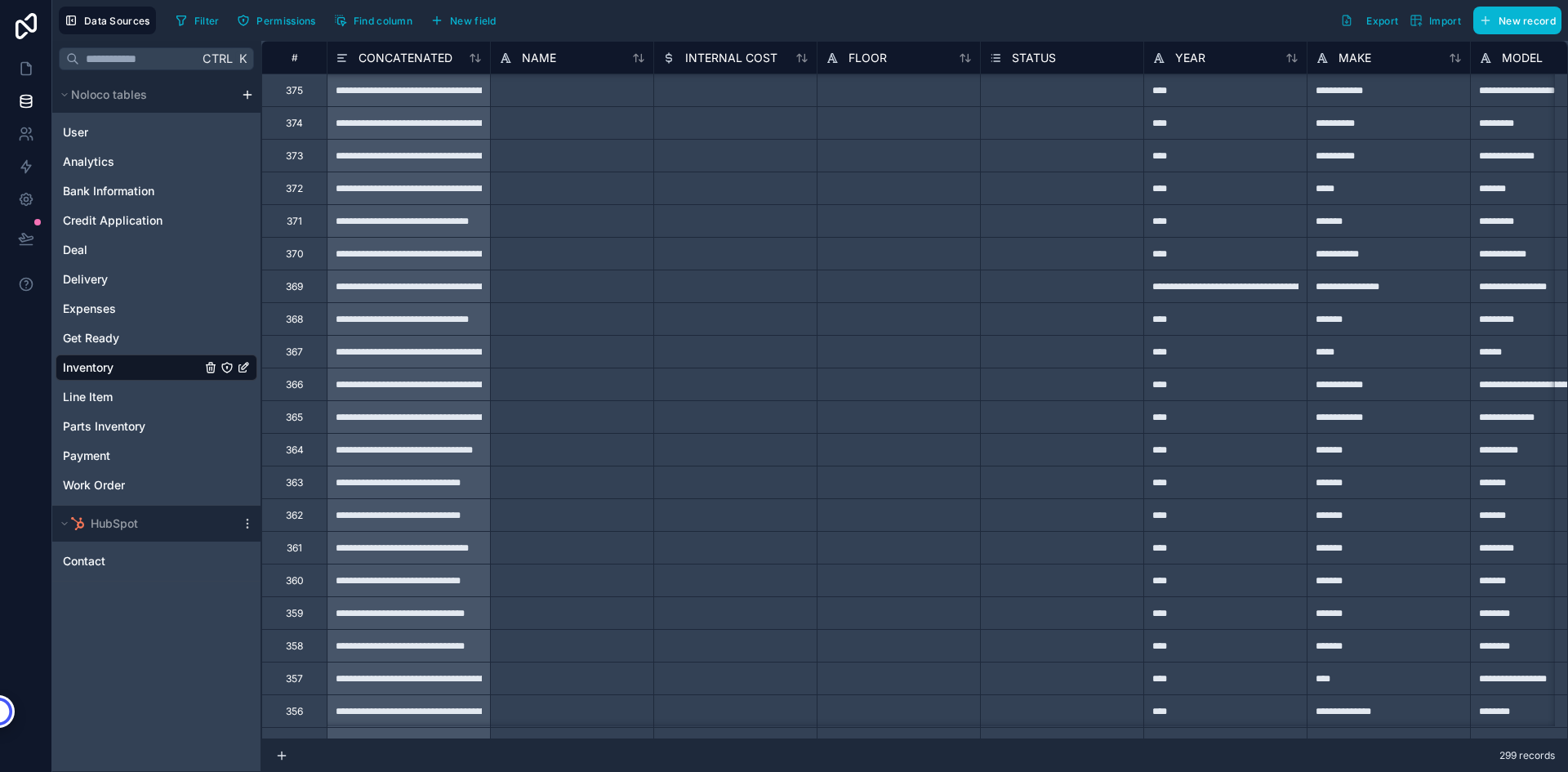 click on "Filter Permissions Find column New field Export Import New record" at bounding box center [865, 20] 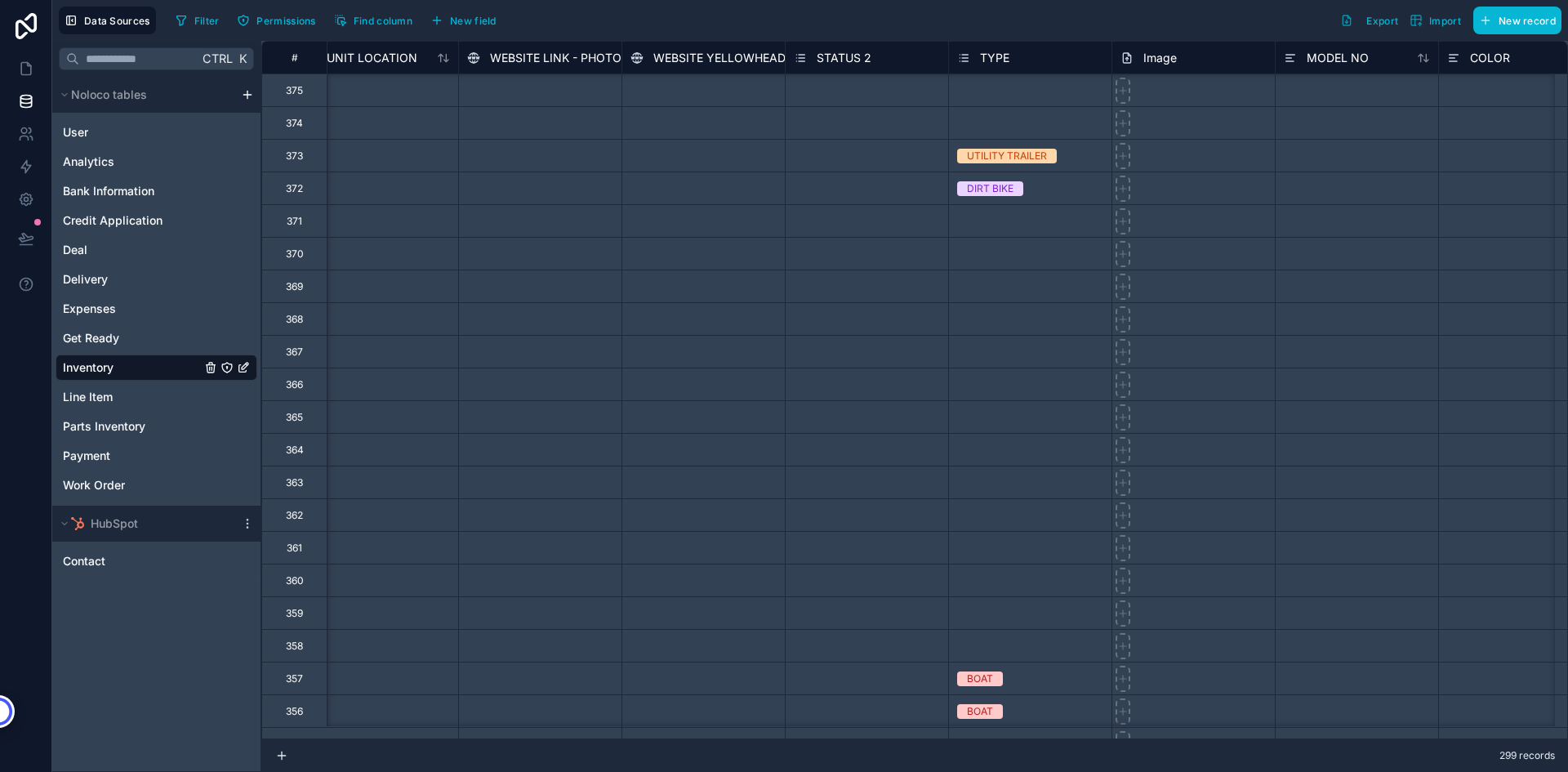 scroll, scrollTop: 33, scrollLeft: 2148, axis: both 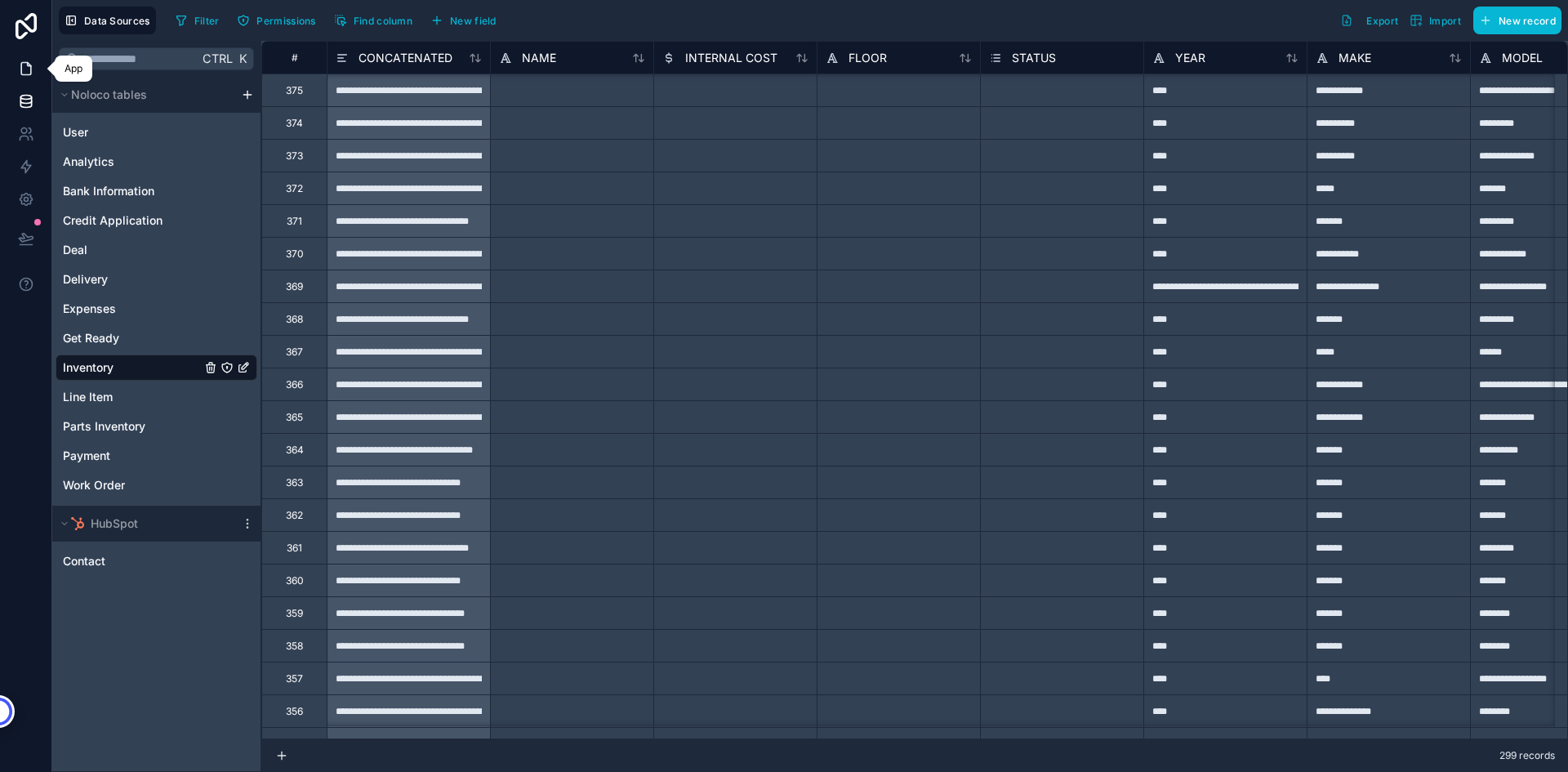 click 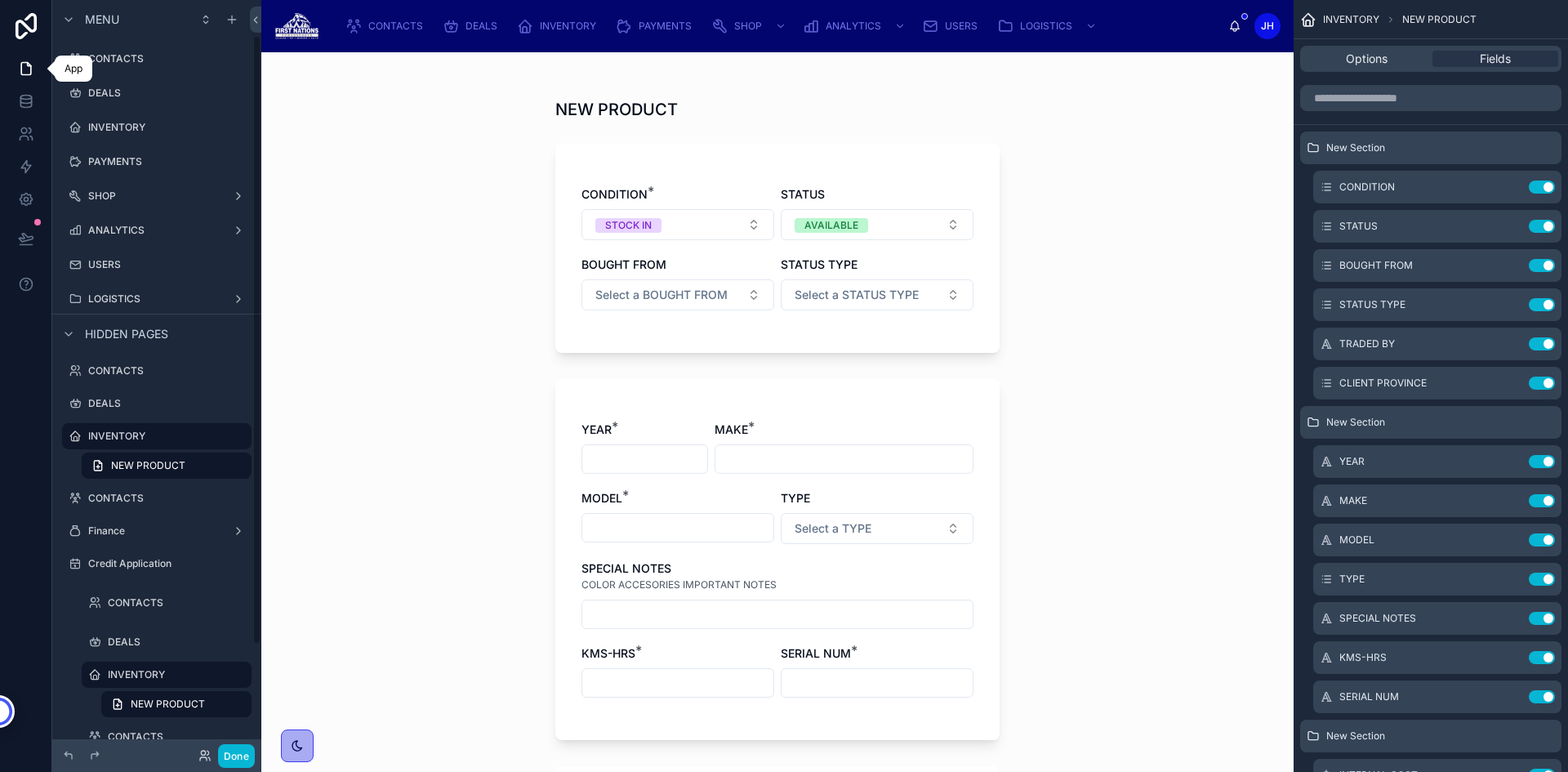 scroll, scrollTop: 44, scrollLeft: 0, axis: vertical 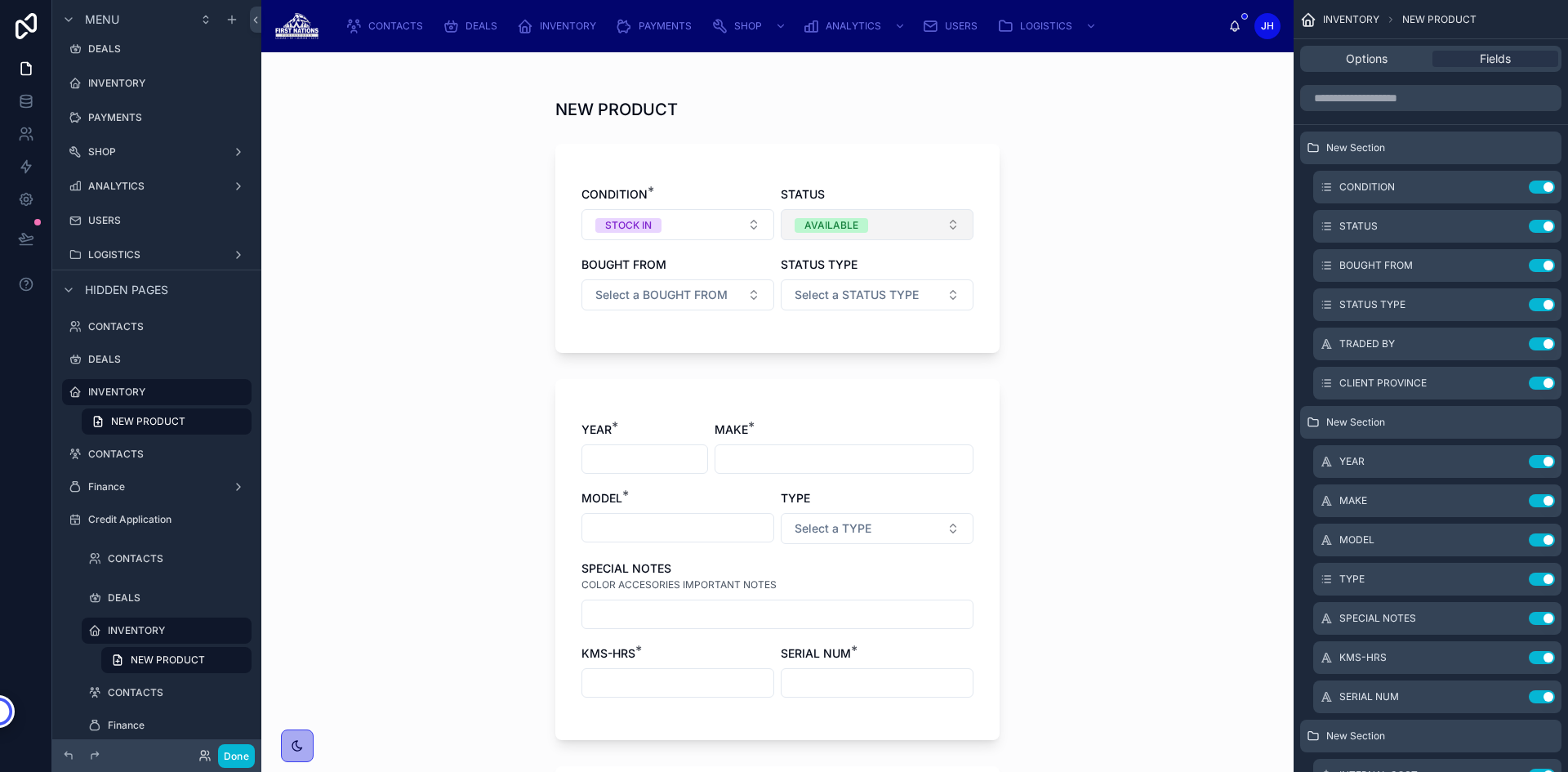 click on "AVAILABLE" at bounding box center (877, 225) 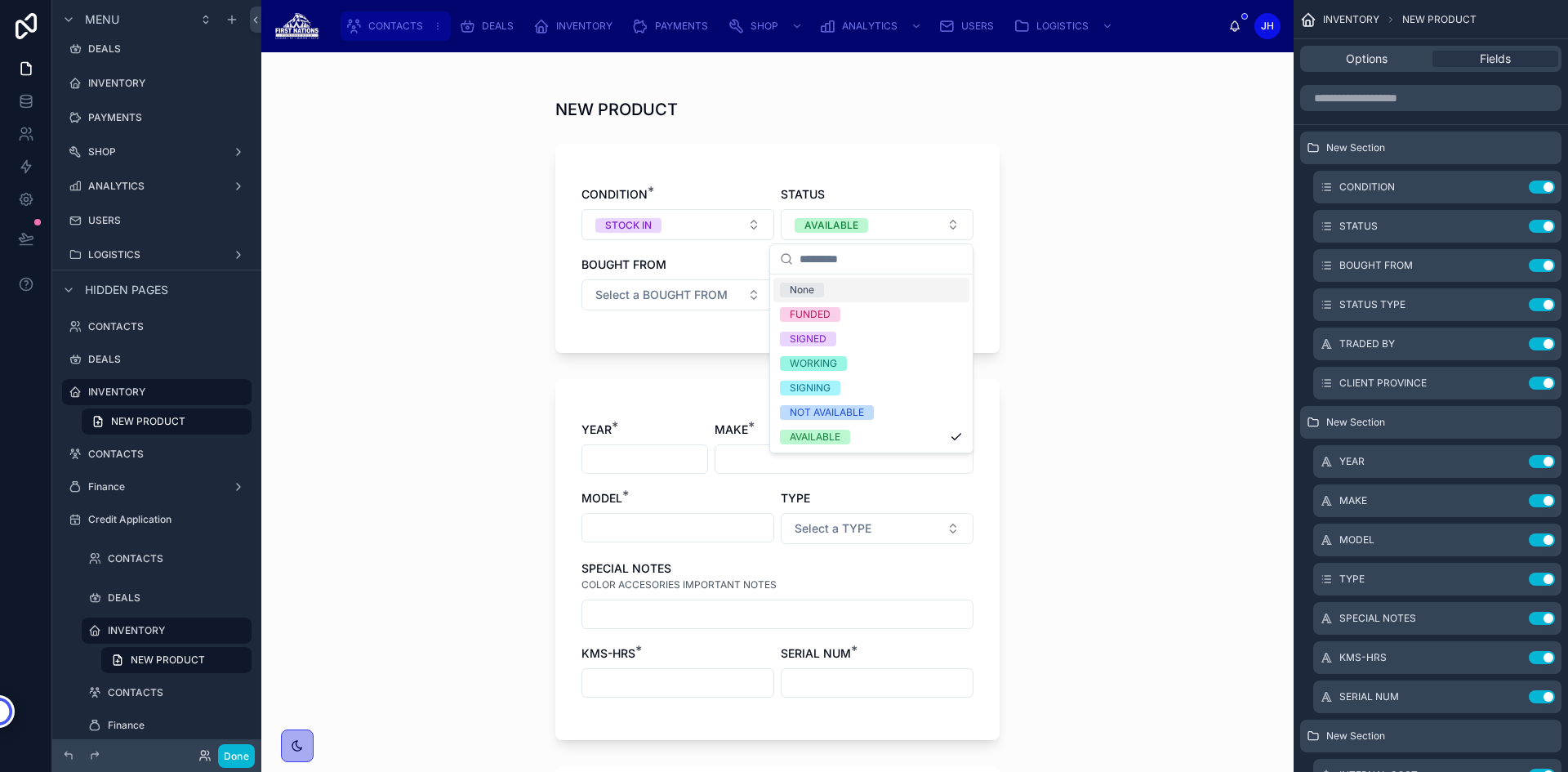 click on "CONTACTS" at bounding box center (395, 26) 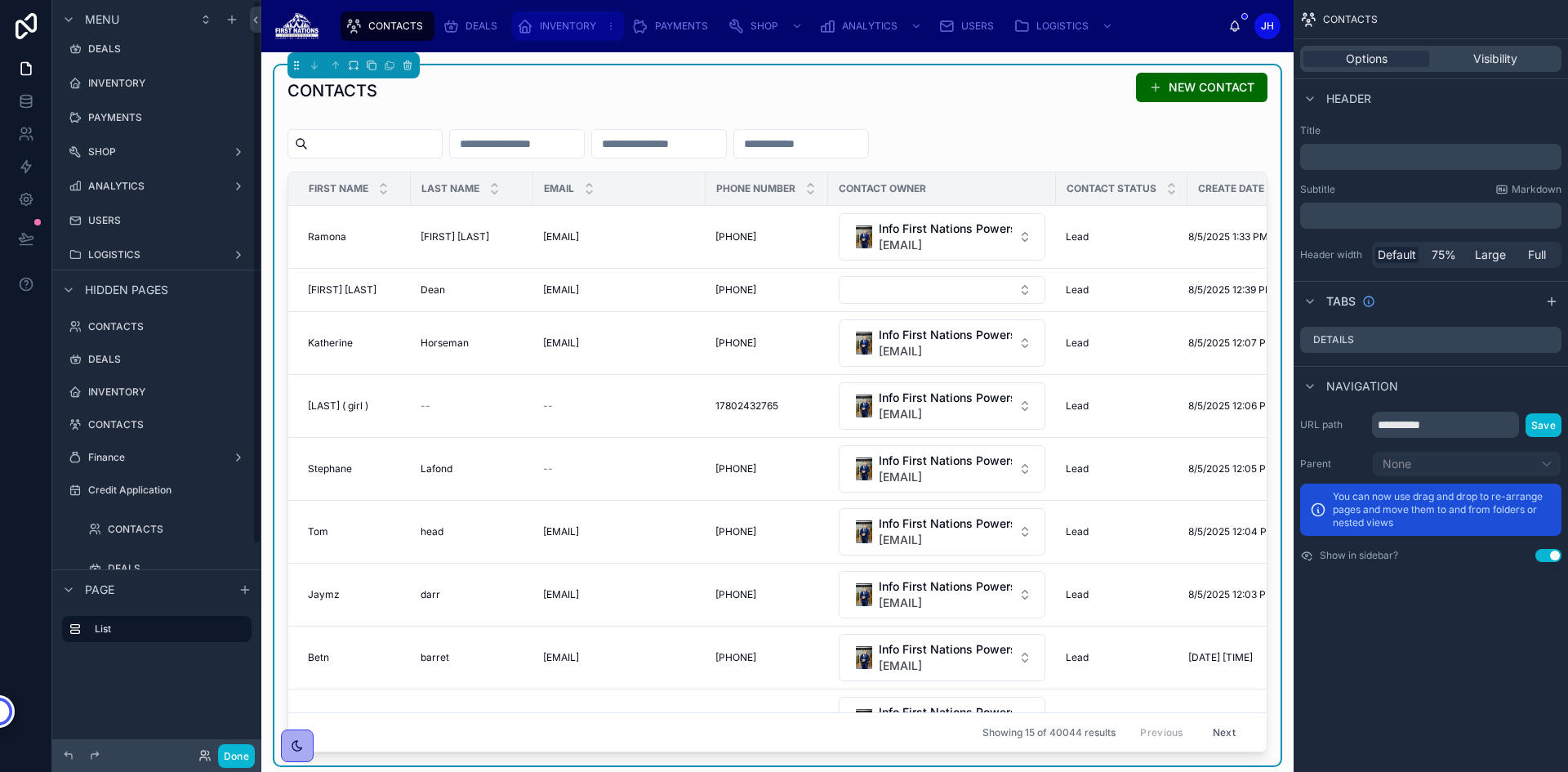 click on "INVENTORY" at bounding box center [568, 26] 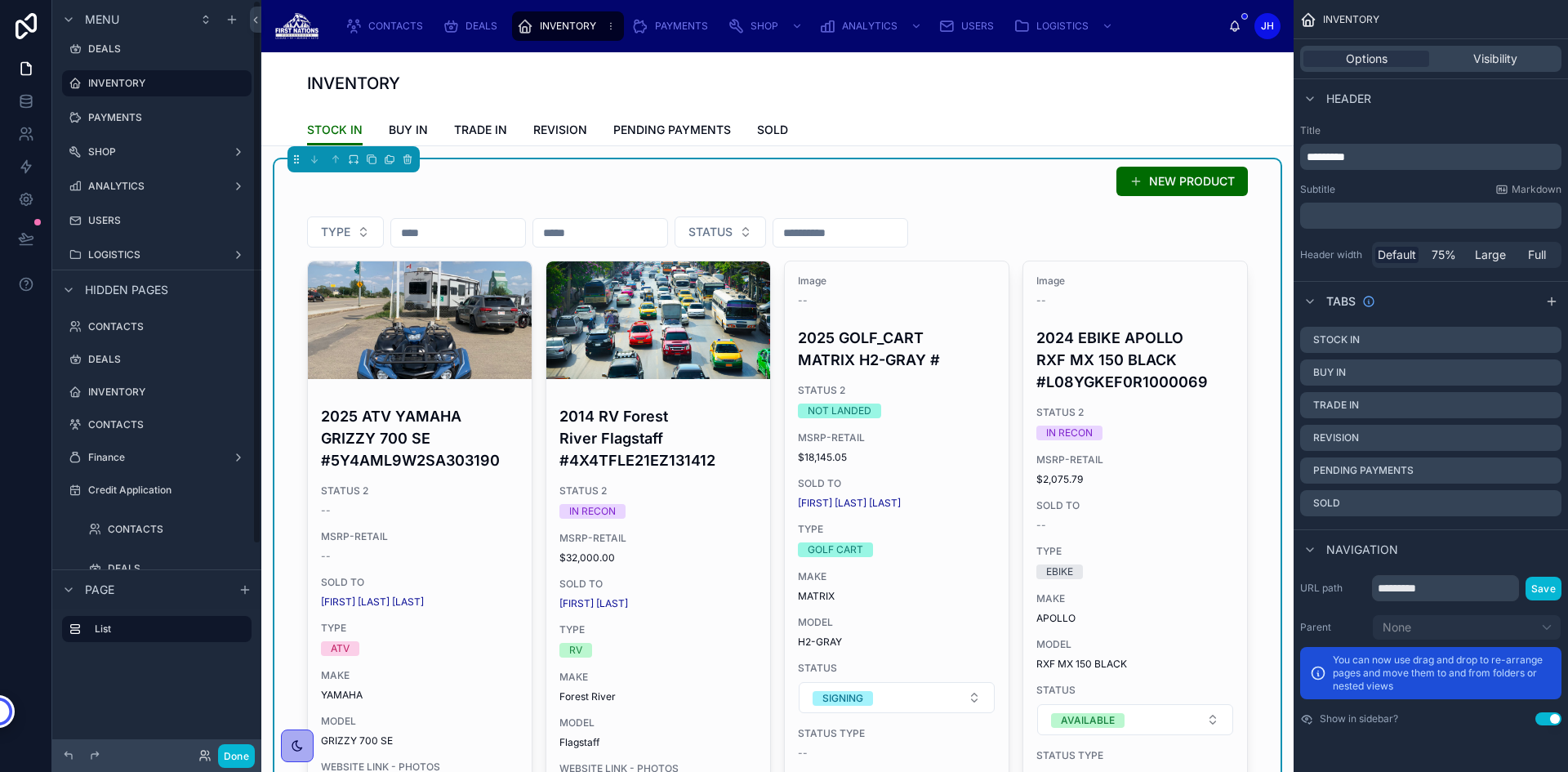 scroll, scrollTop: 0, scrollLeft: 0, axis: both 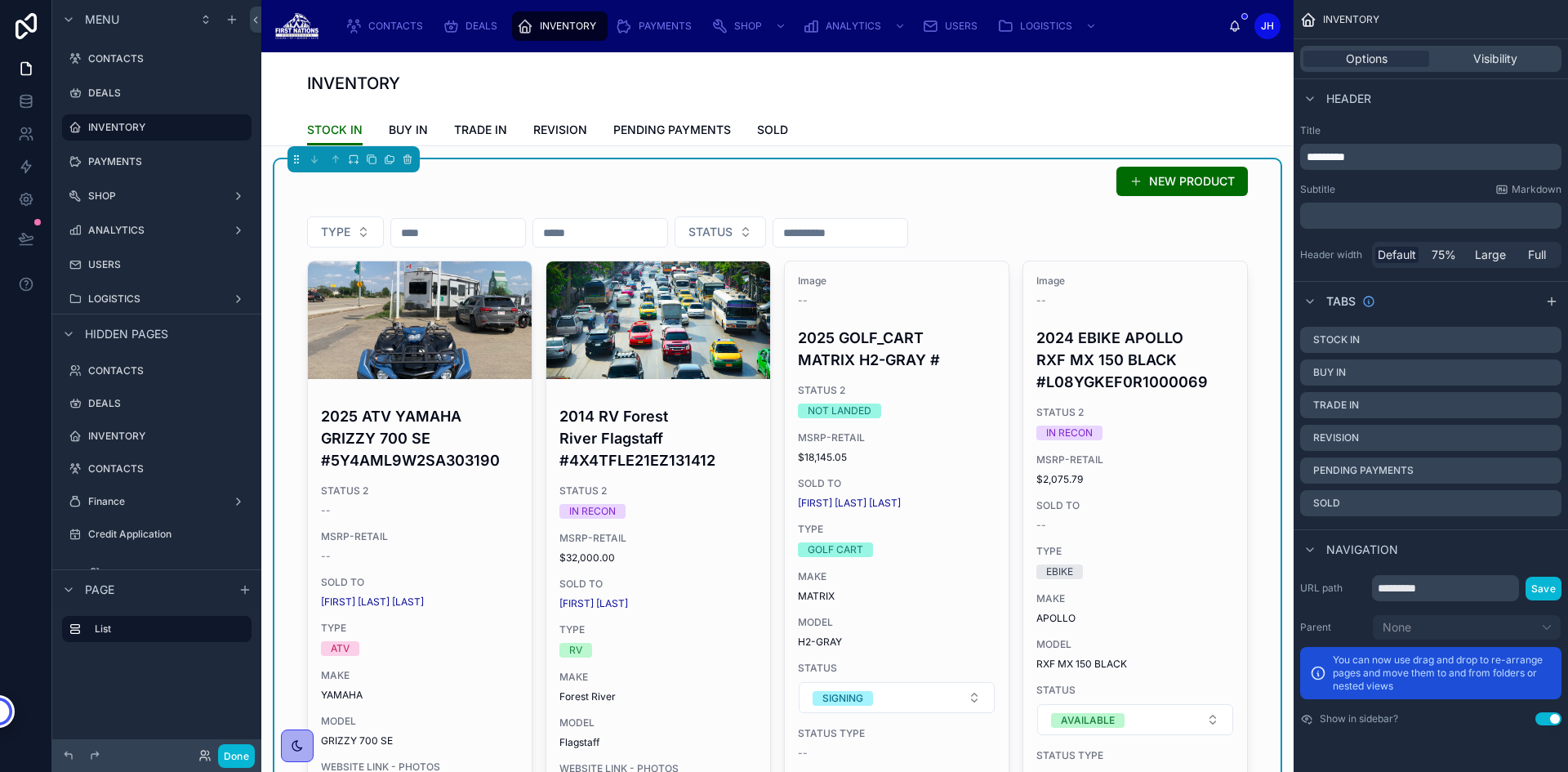 click on "NEW PRODUCT" at bounding box center (777, 181) 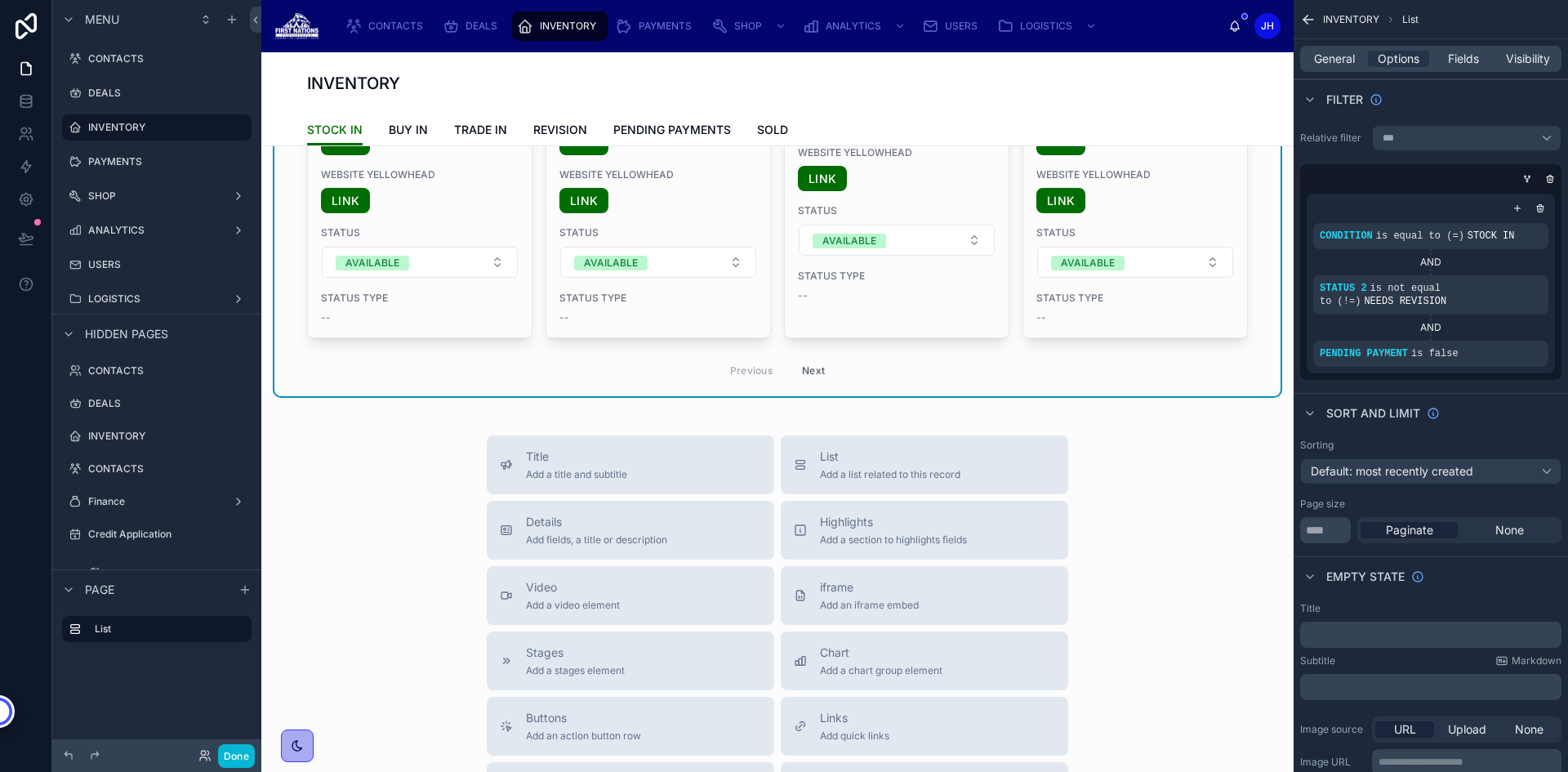 scroll, scrollTop: 2369, scrollLeft: 0, axis: vertical 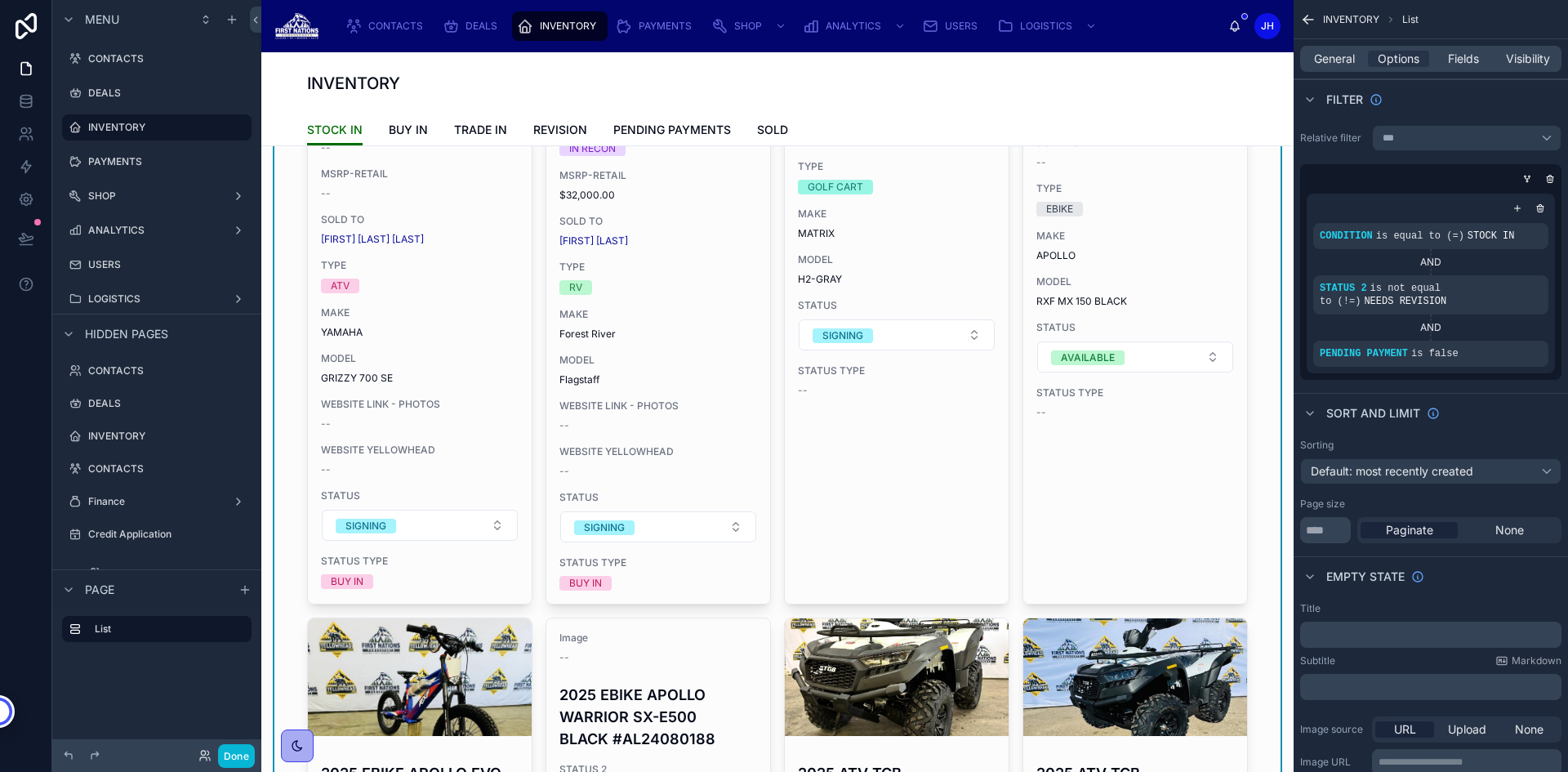 click on "CONTACTS DEALS INVENTORY PAYMENTS SHOP ANALYTICS USERS LOGISTICS" at bounding box center (780, 26) 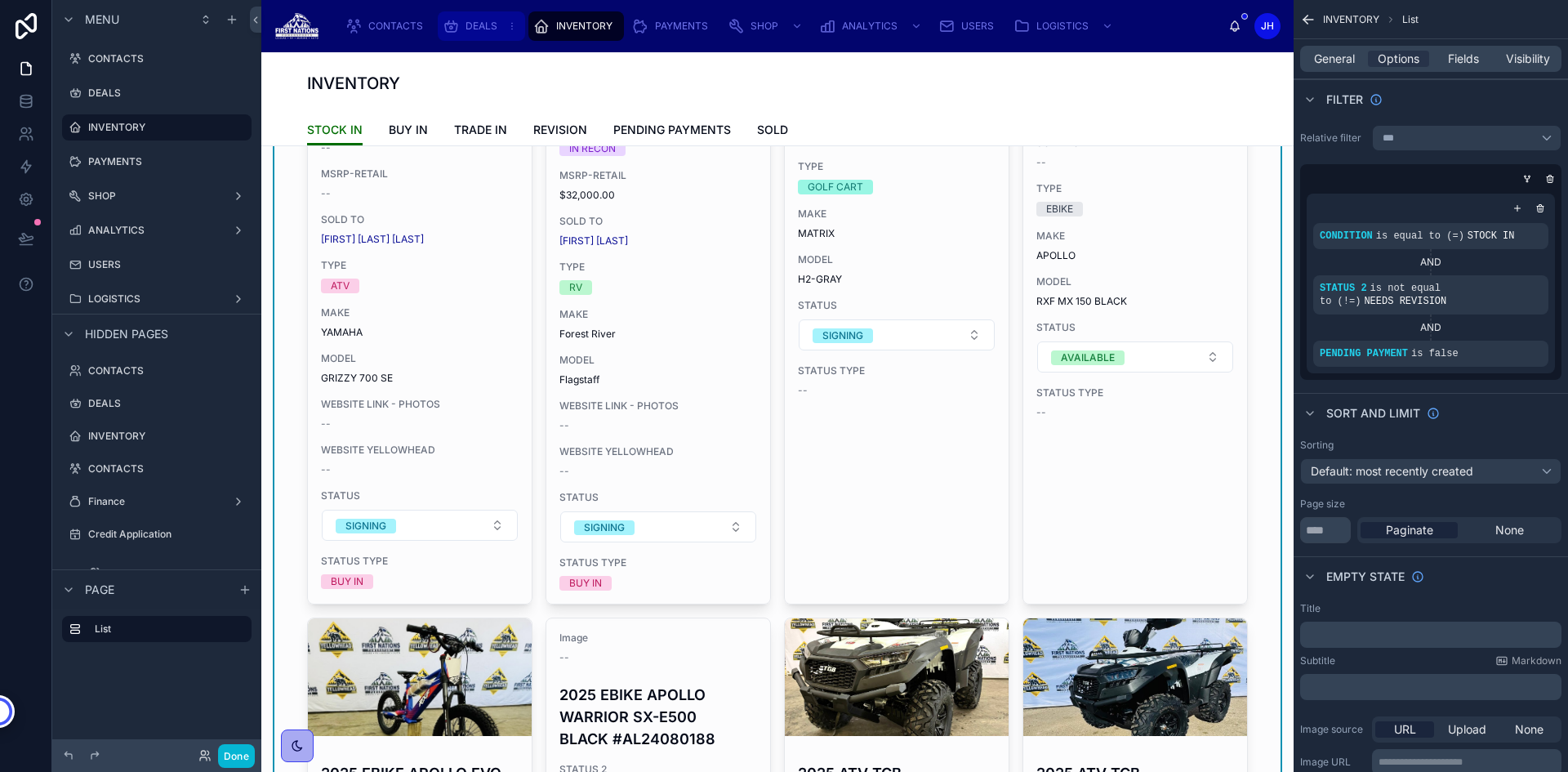 click on "DEALS" at bounding box center [481, 26] 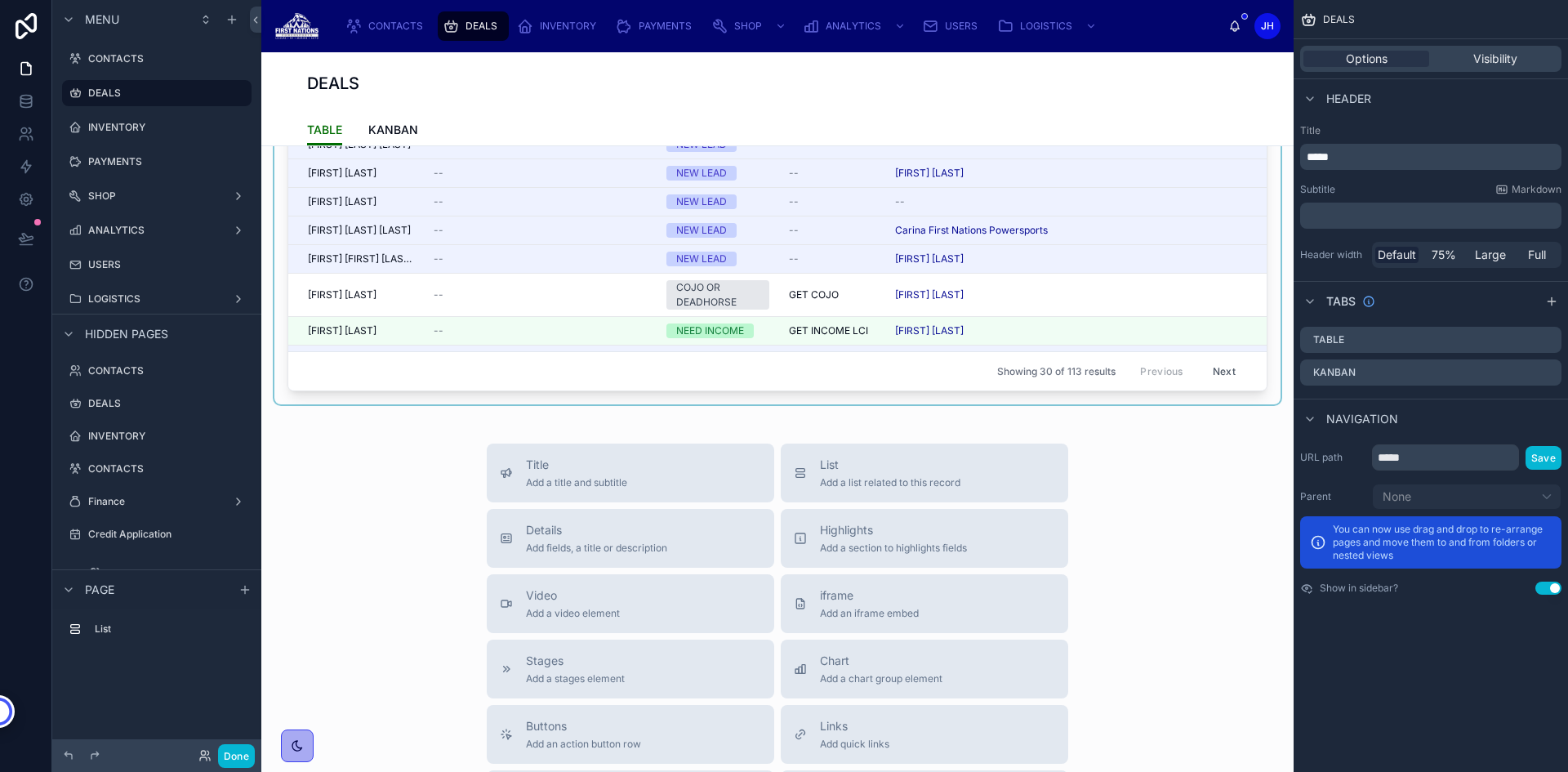 scroll, scrollTop: 408, scrollLeft: 0, axis: vertical 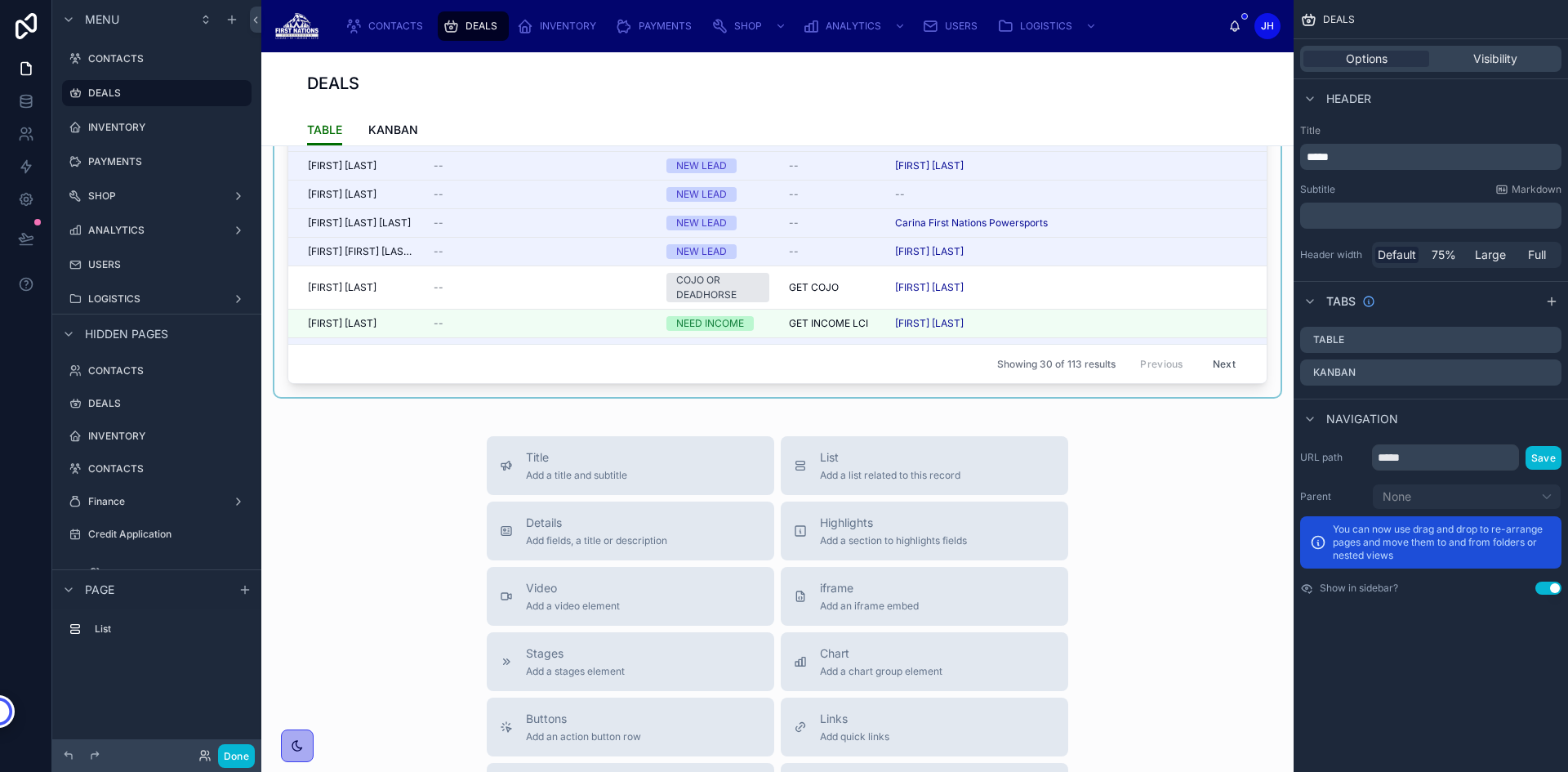 click on "Next" at bounding box center (1224, 364) 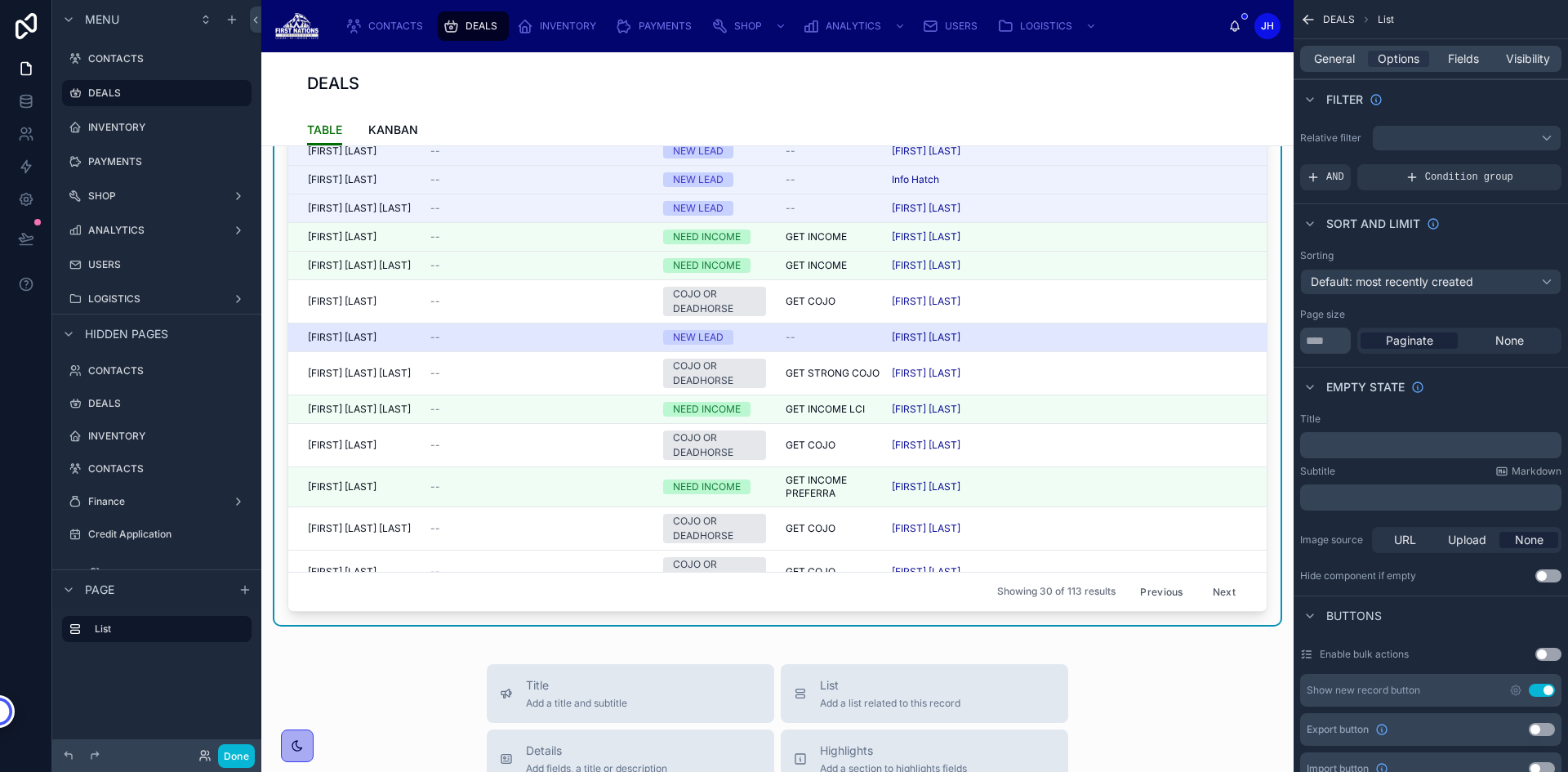 scroll, scrollTop: 0, scrollLeft: 0, axis: both 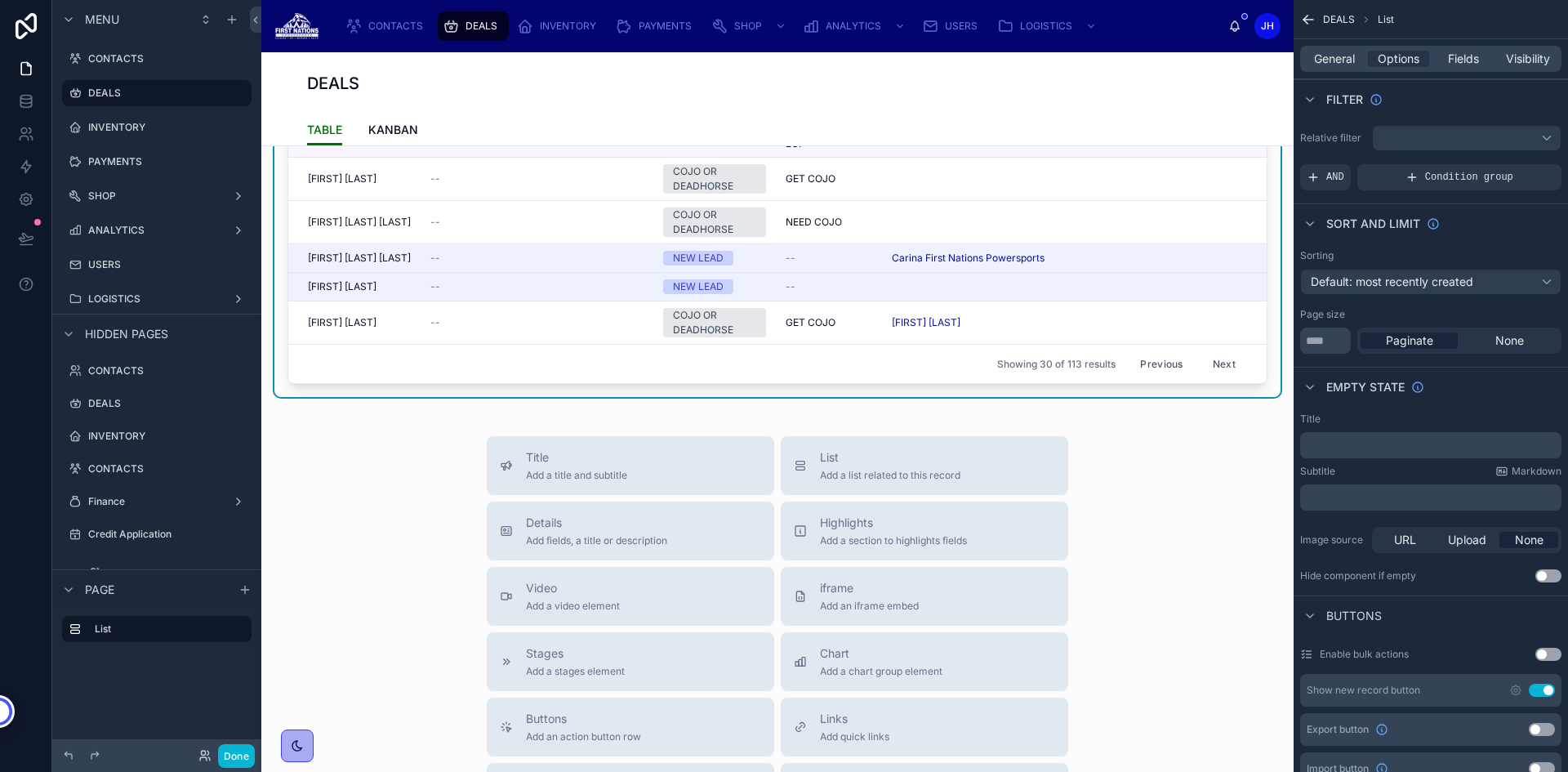 click on "Next" at bounding box center (1224, 364) 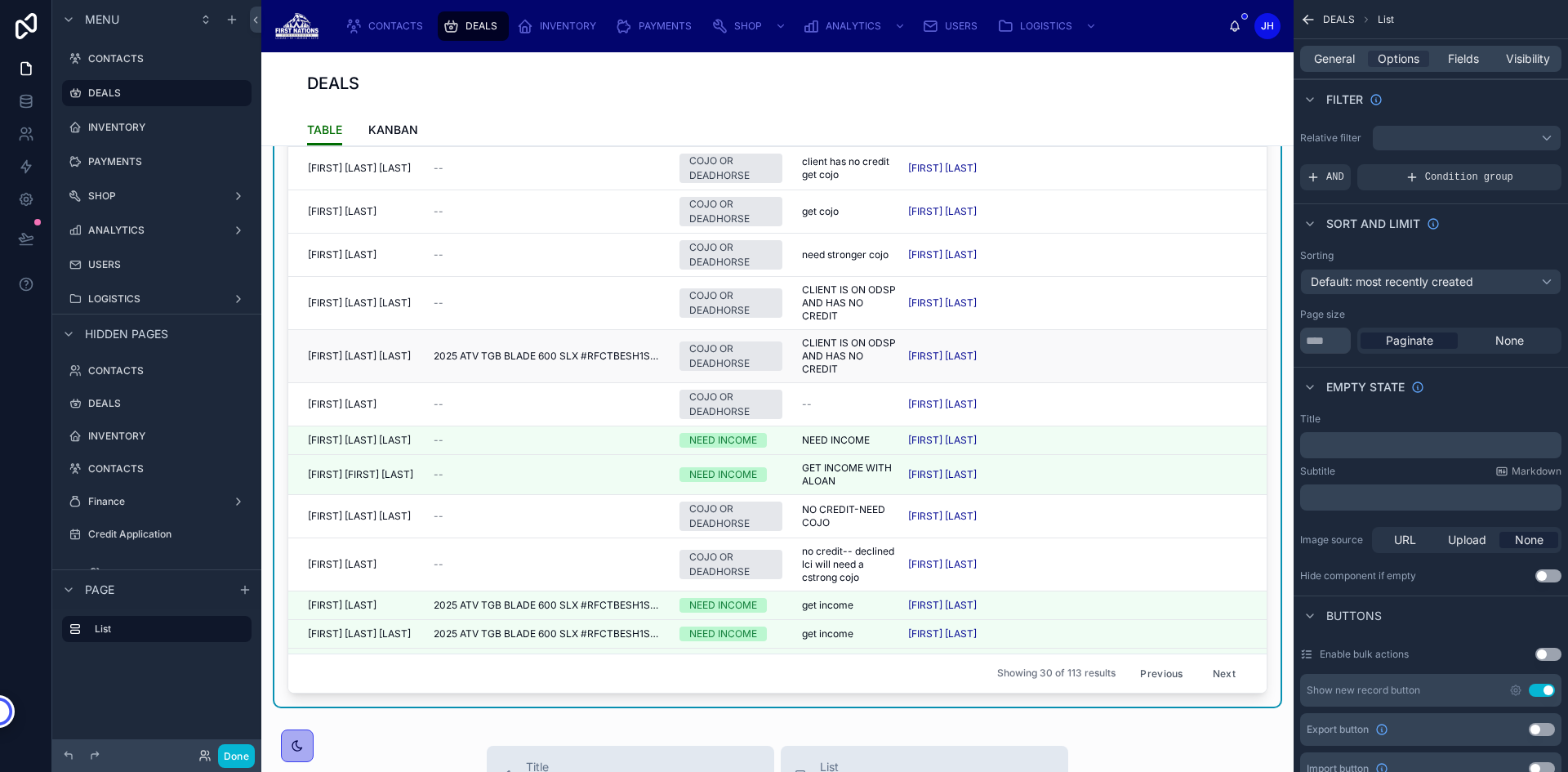 scroll, scrollTop: 0, scrollLeft: 0, axis: both 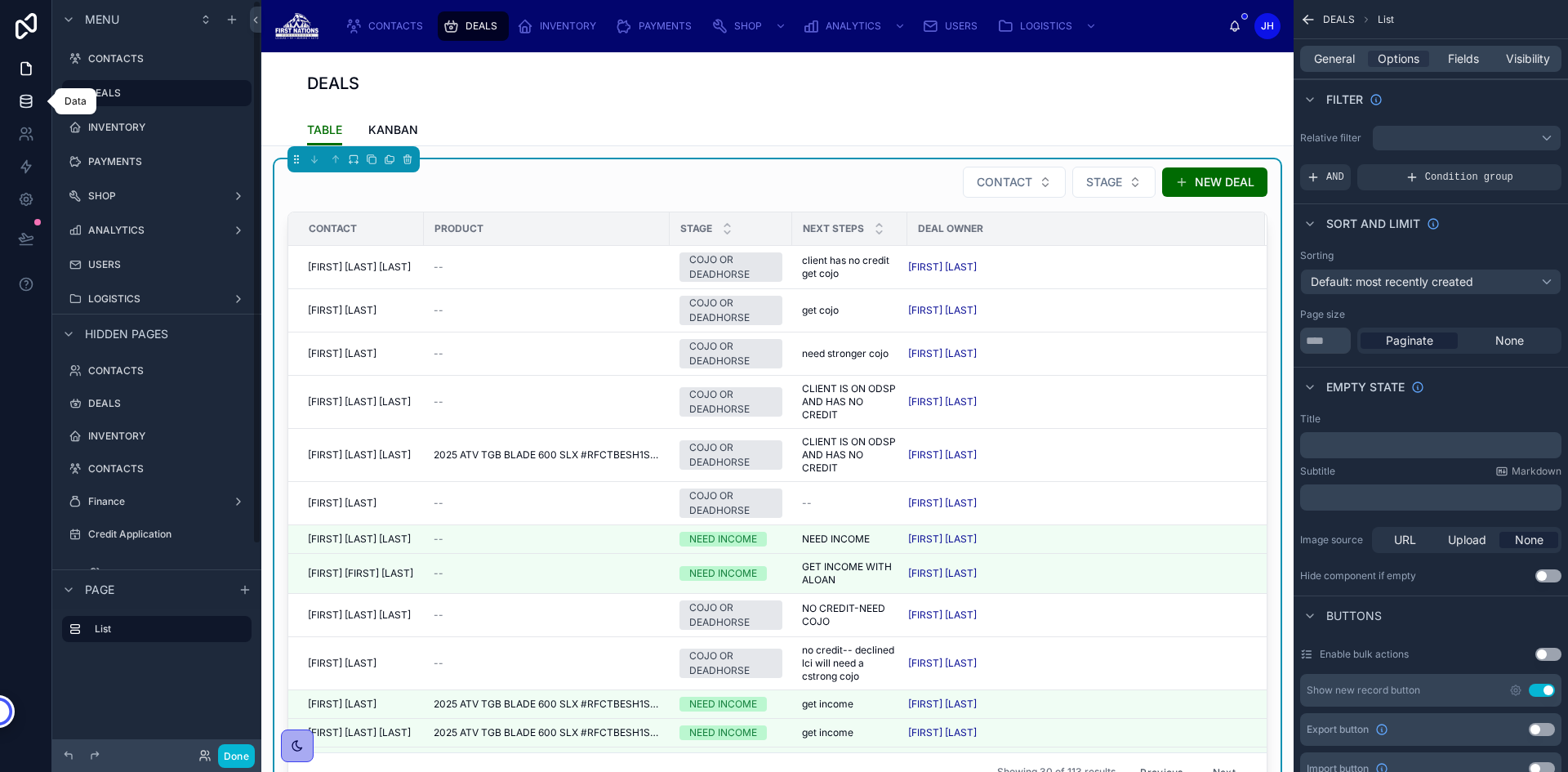 click 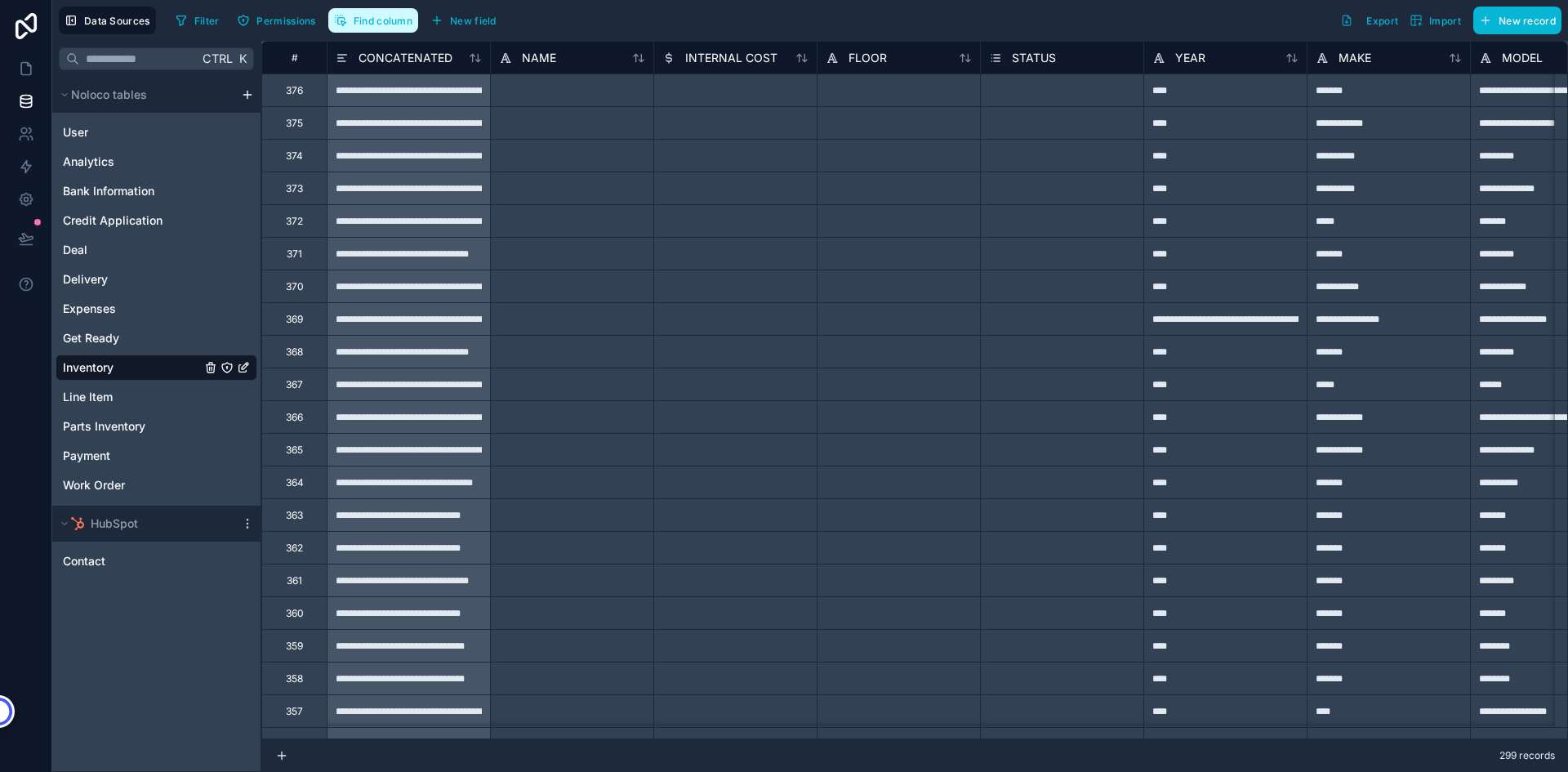click on "Find column" at bounding box center (383, 20) 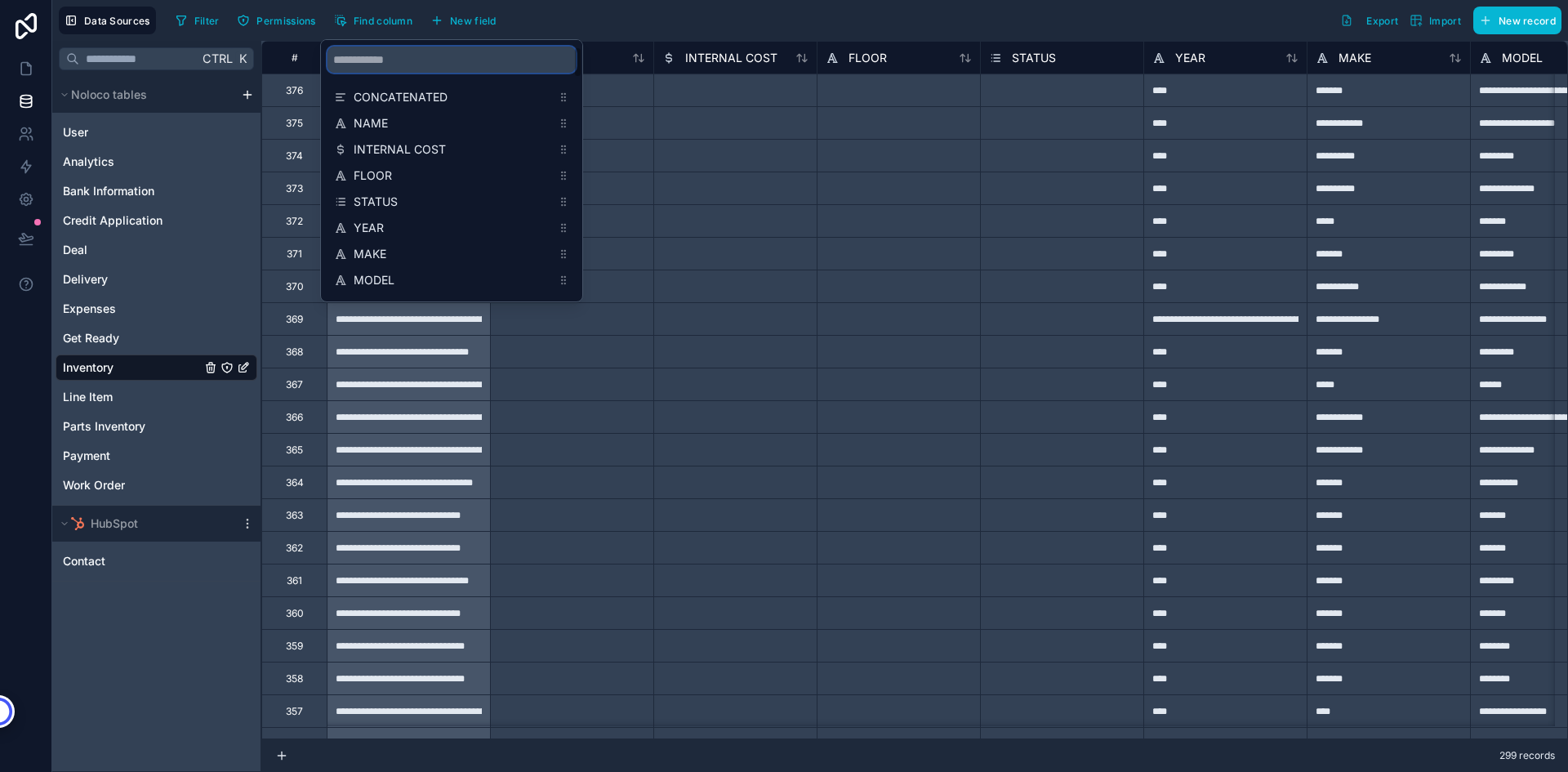 click at bounding box center (452, 60) 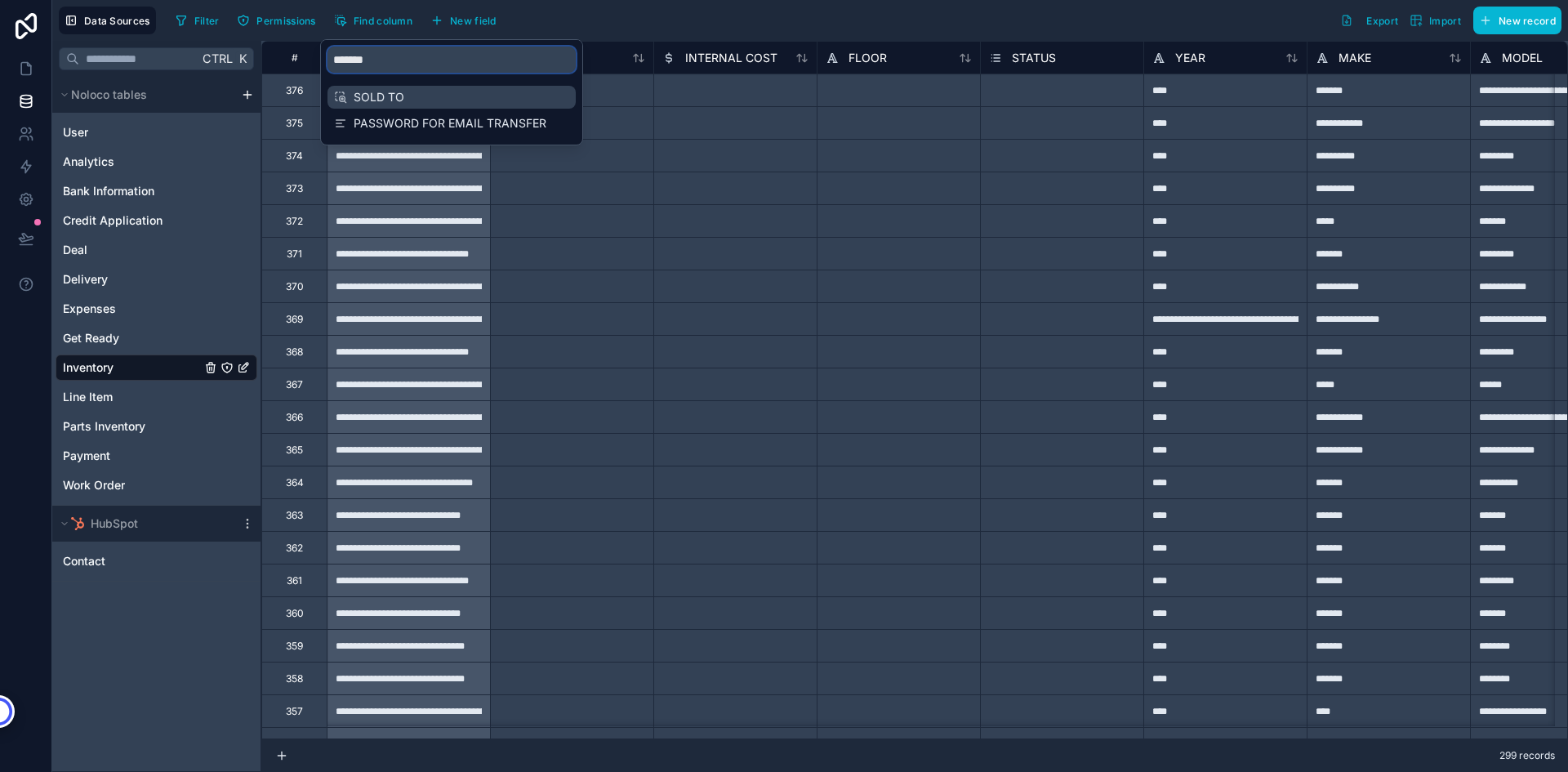 type on "*******" 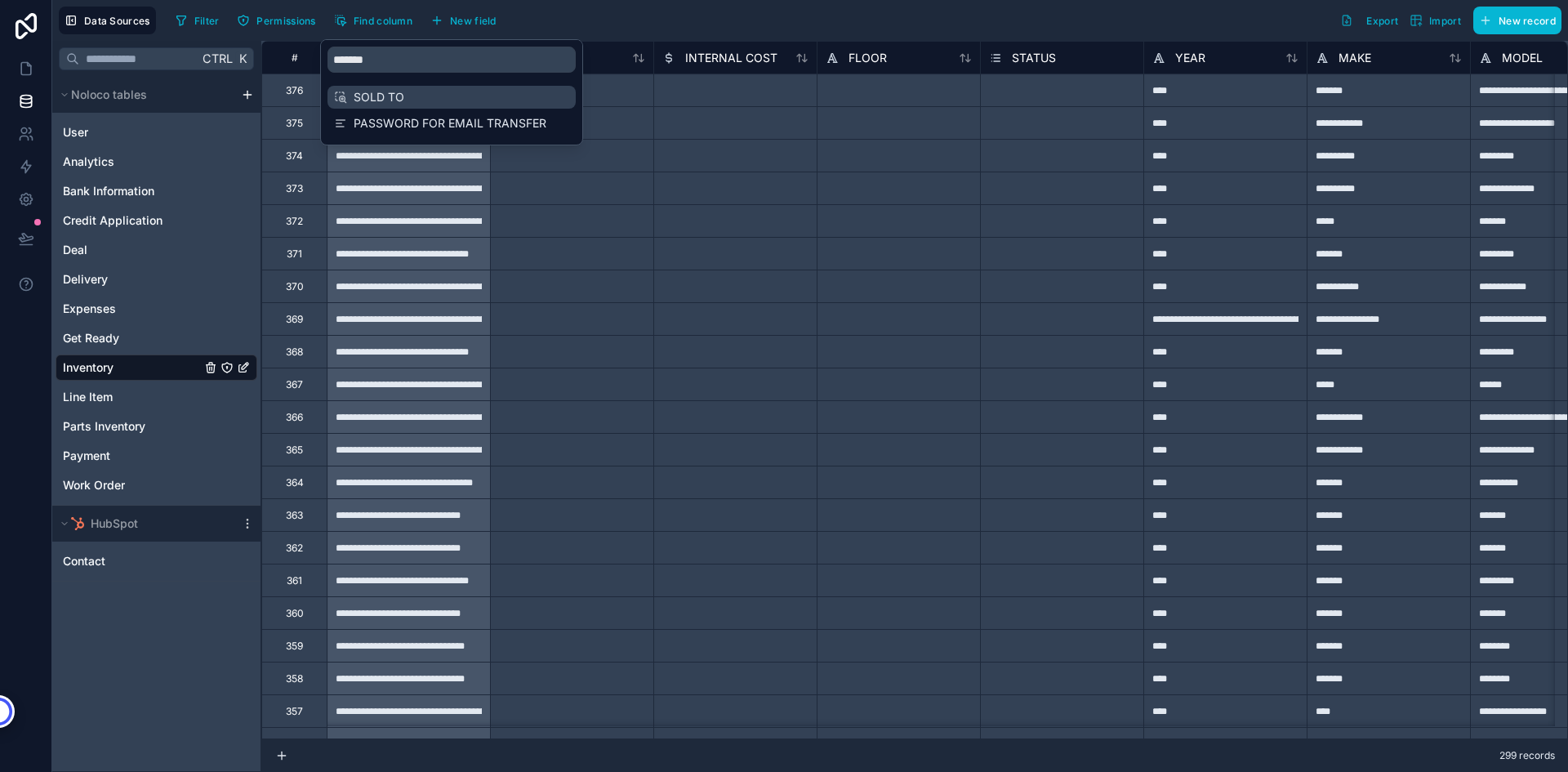 click on "SOLD TO" at bounding box center (452, 97) 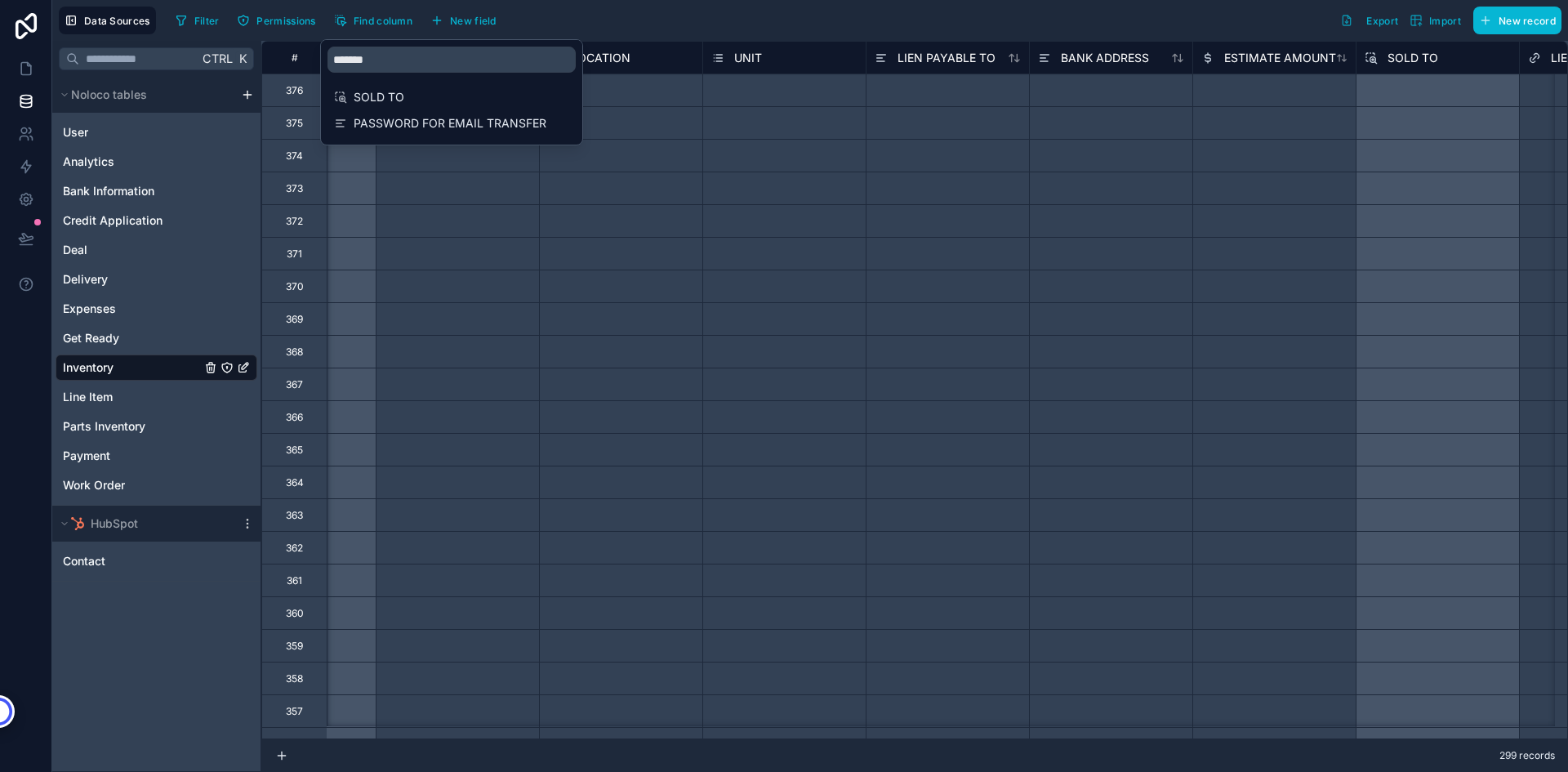 scroll, scrollTop: 0, scrollLeft: 6043, axis: horizontal 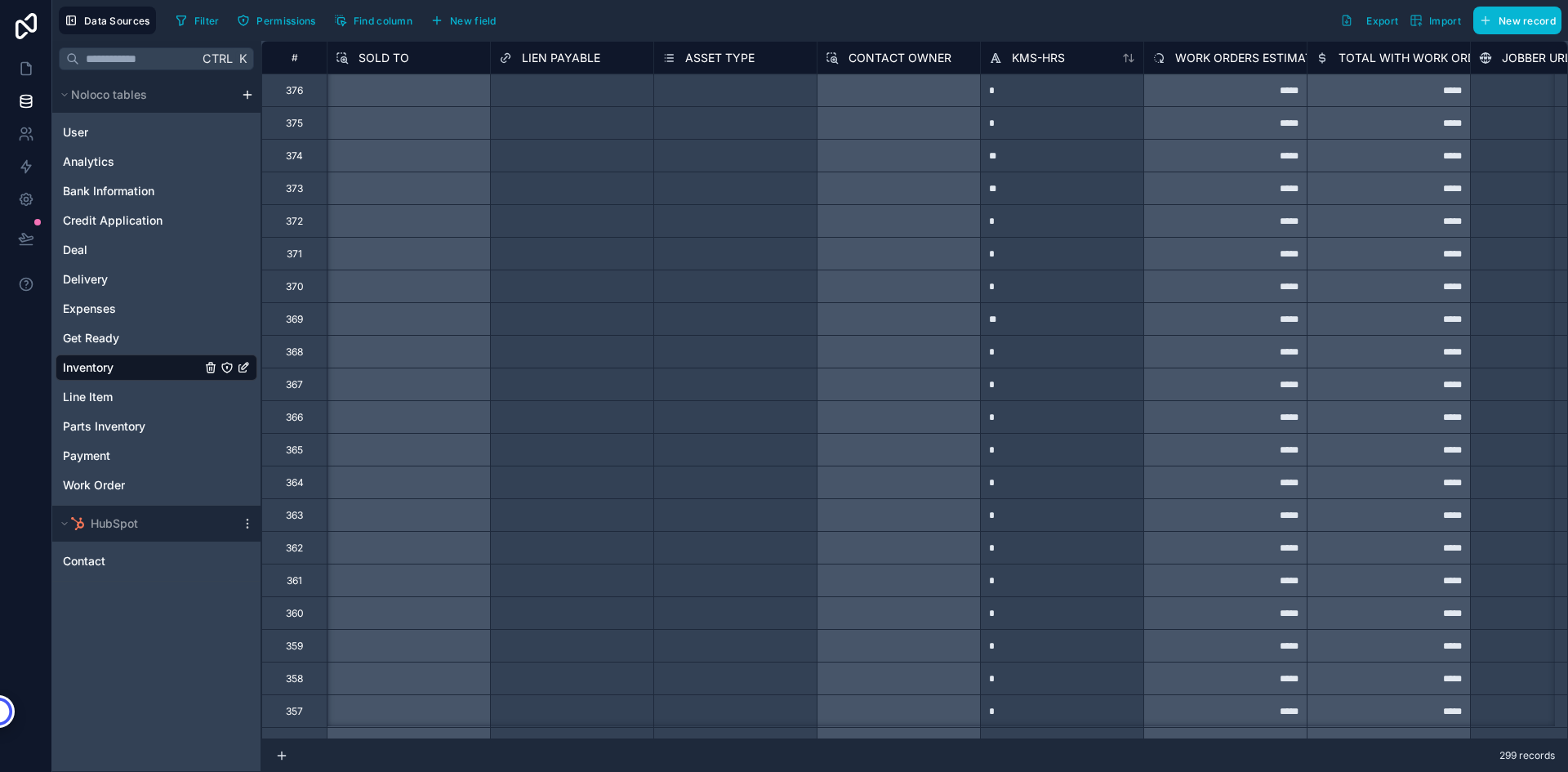 click on "Filter Permissions Find column New field Export Import New record" at bounding box center (865, 20) 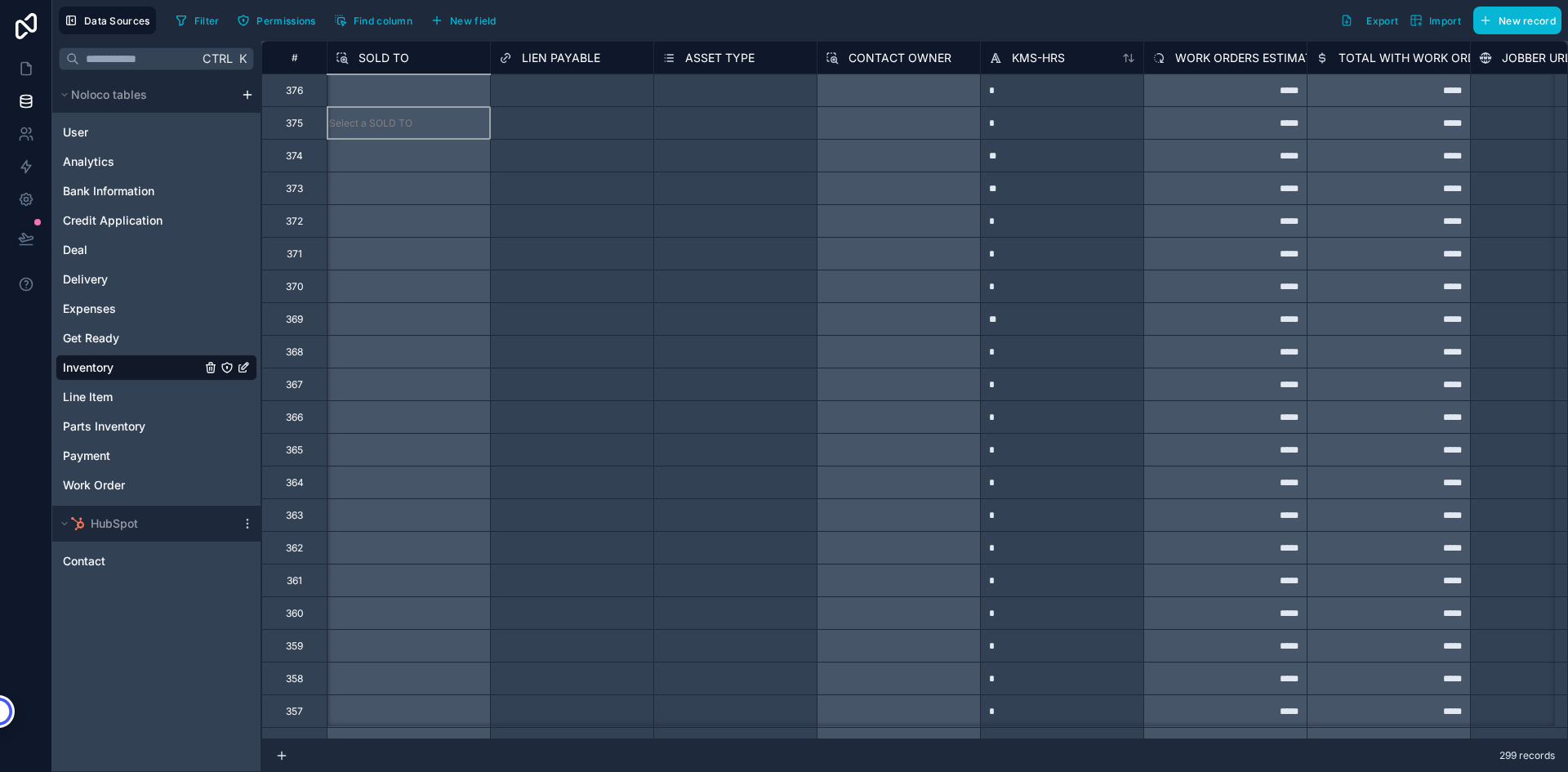 click on "Select a SOLD TO" at bounding box center (408, 123) 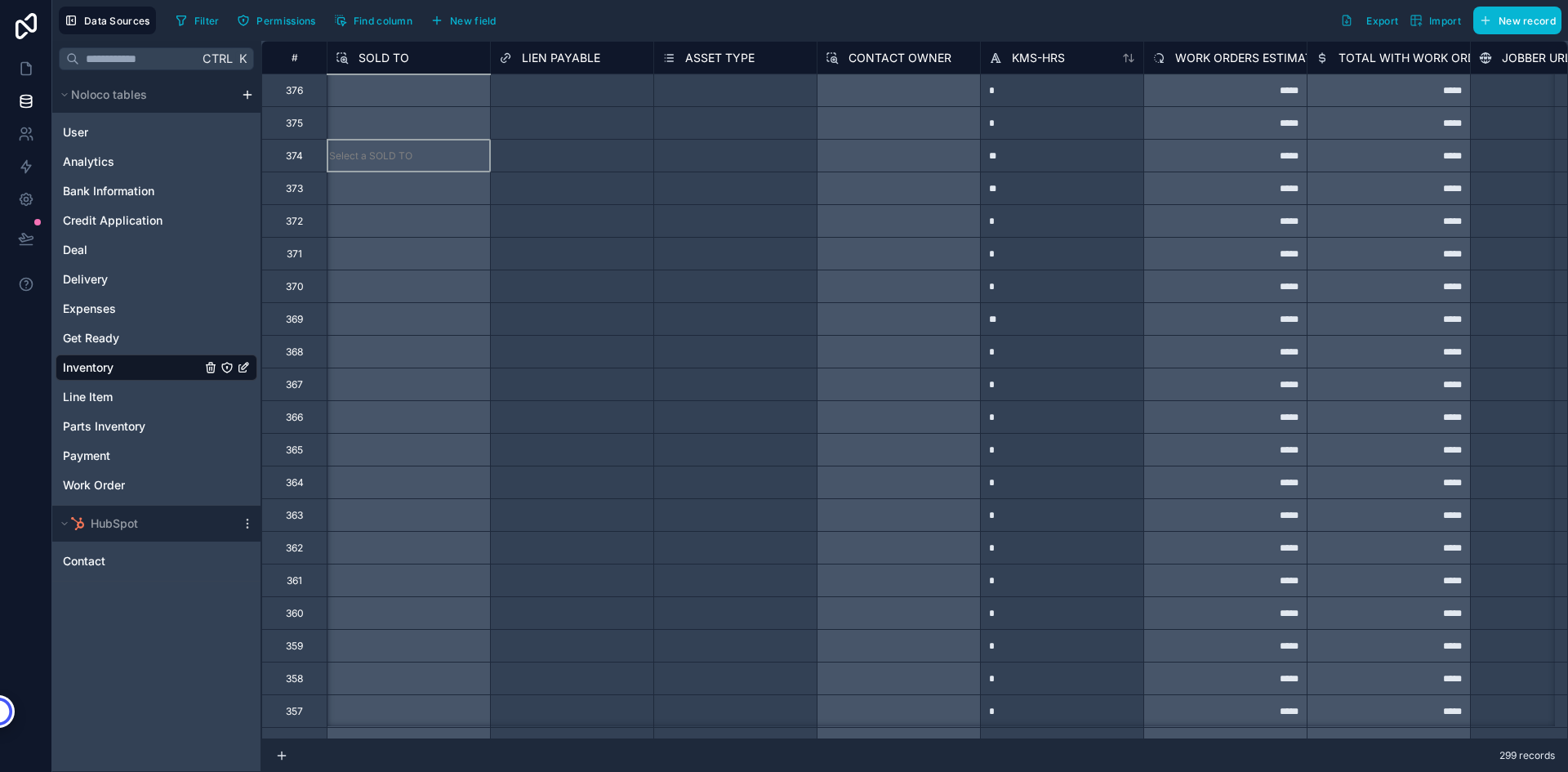 click on "Select a SOLD TO" at bounding box center [408, 155] 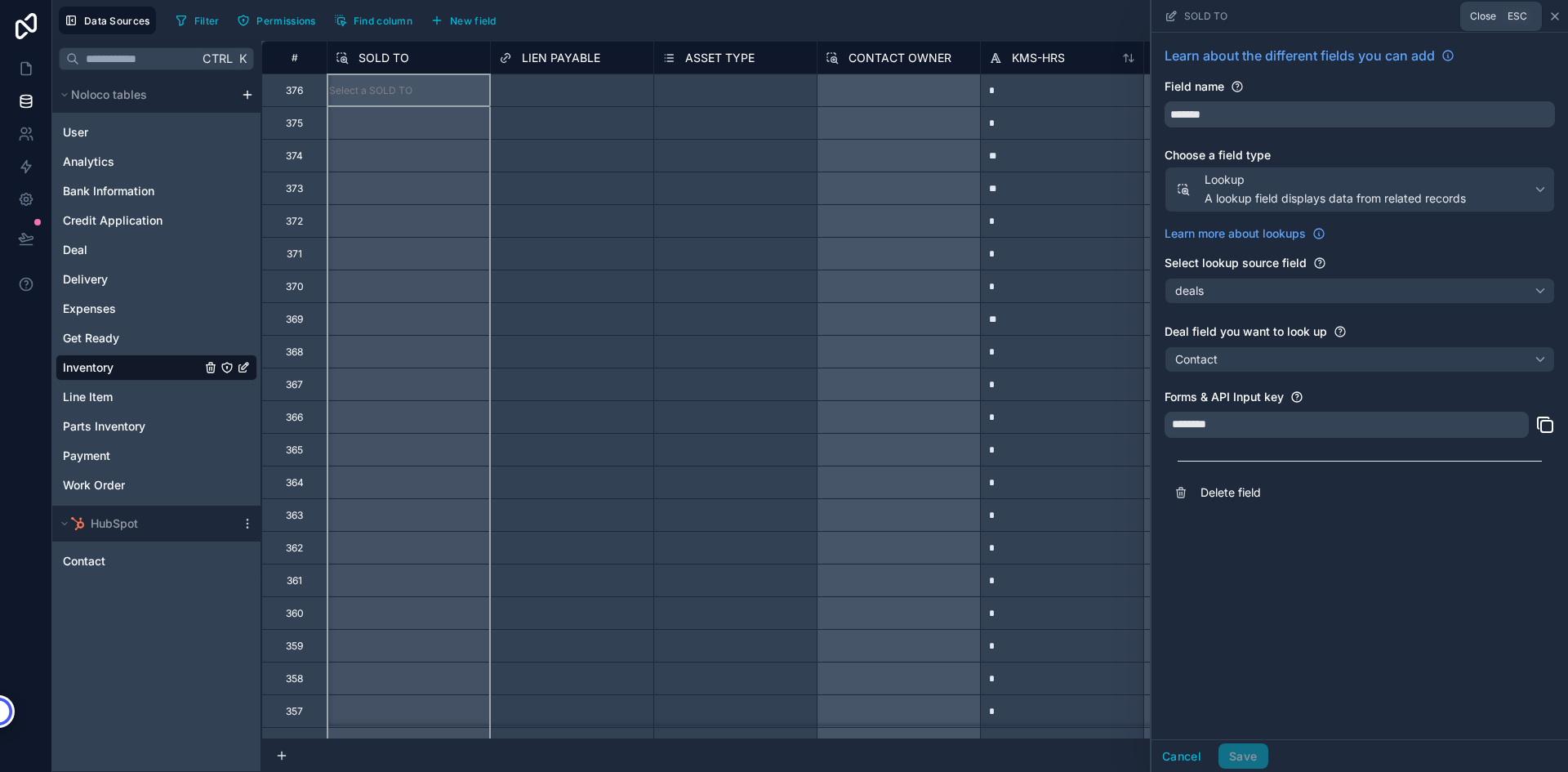 click 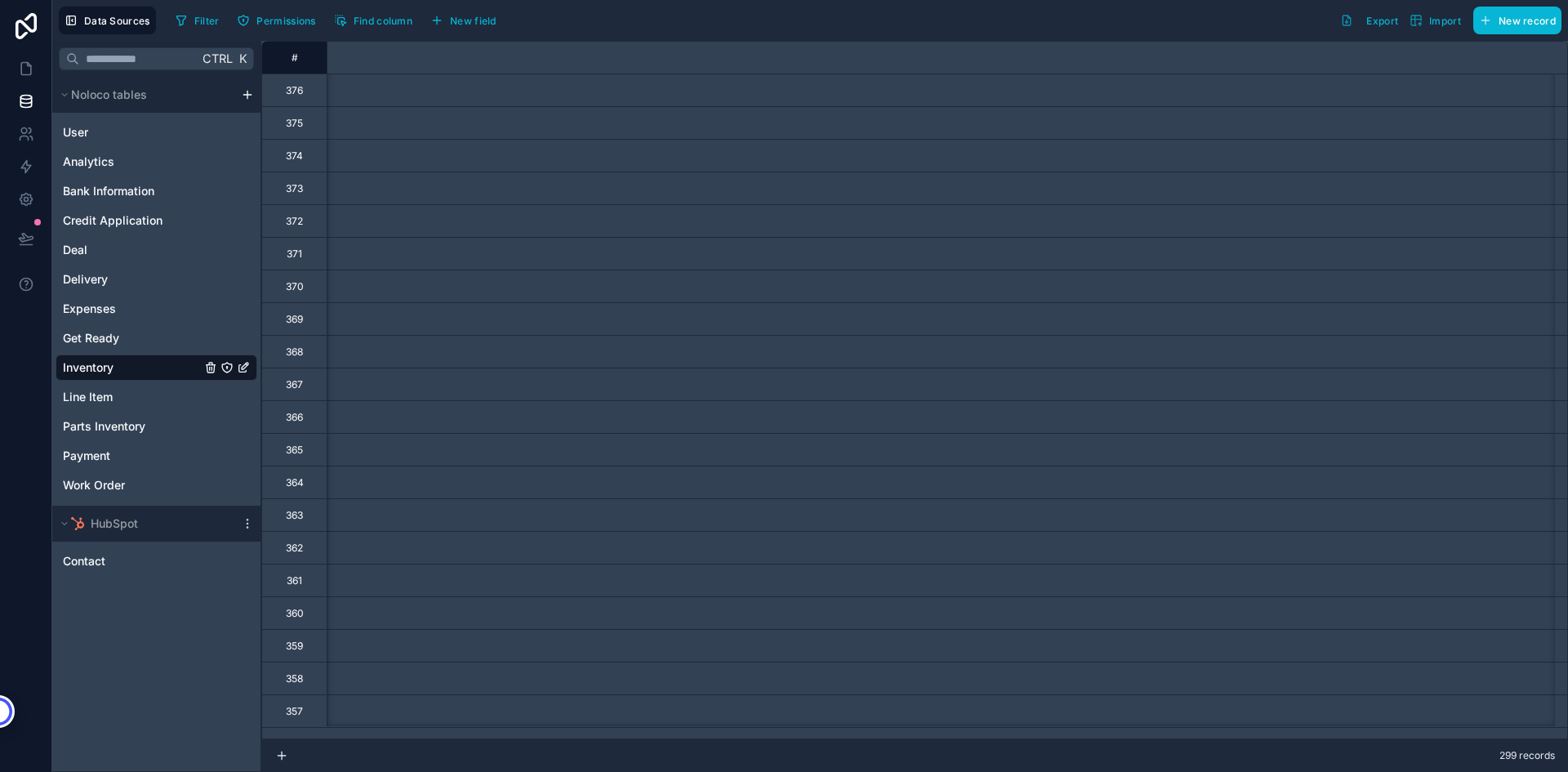 scroll, scrollTop: 0, scrollLeft: 122, axis: horizontal 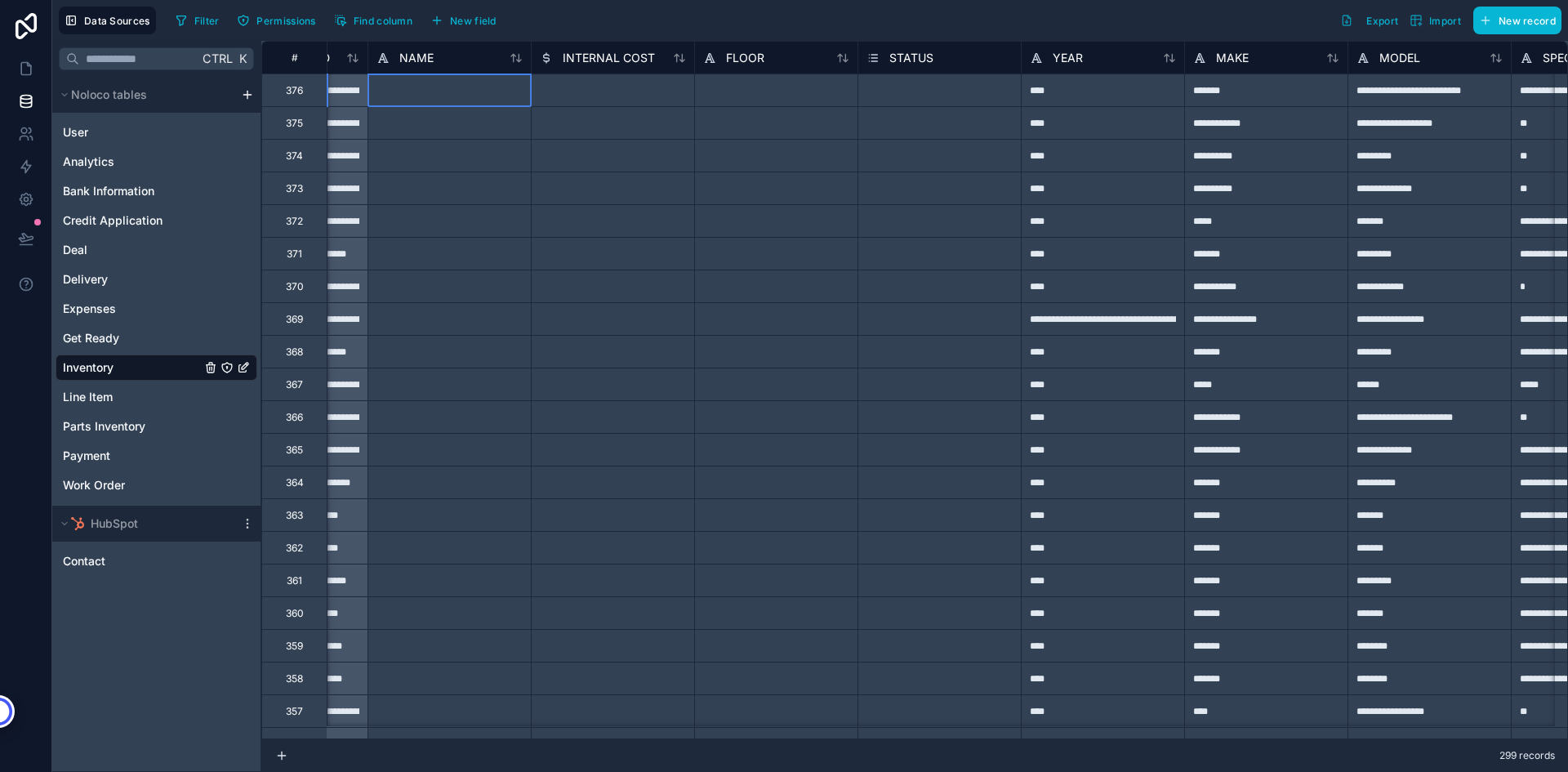 click at bounding box center (449, 90) 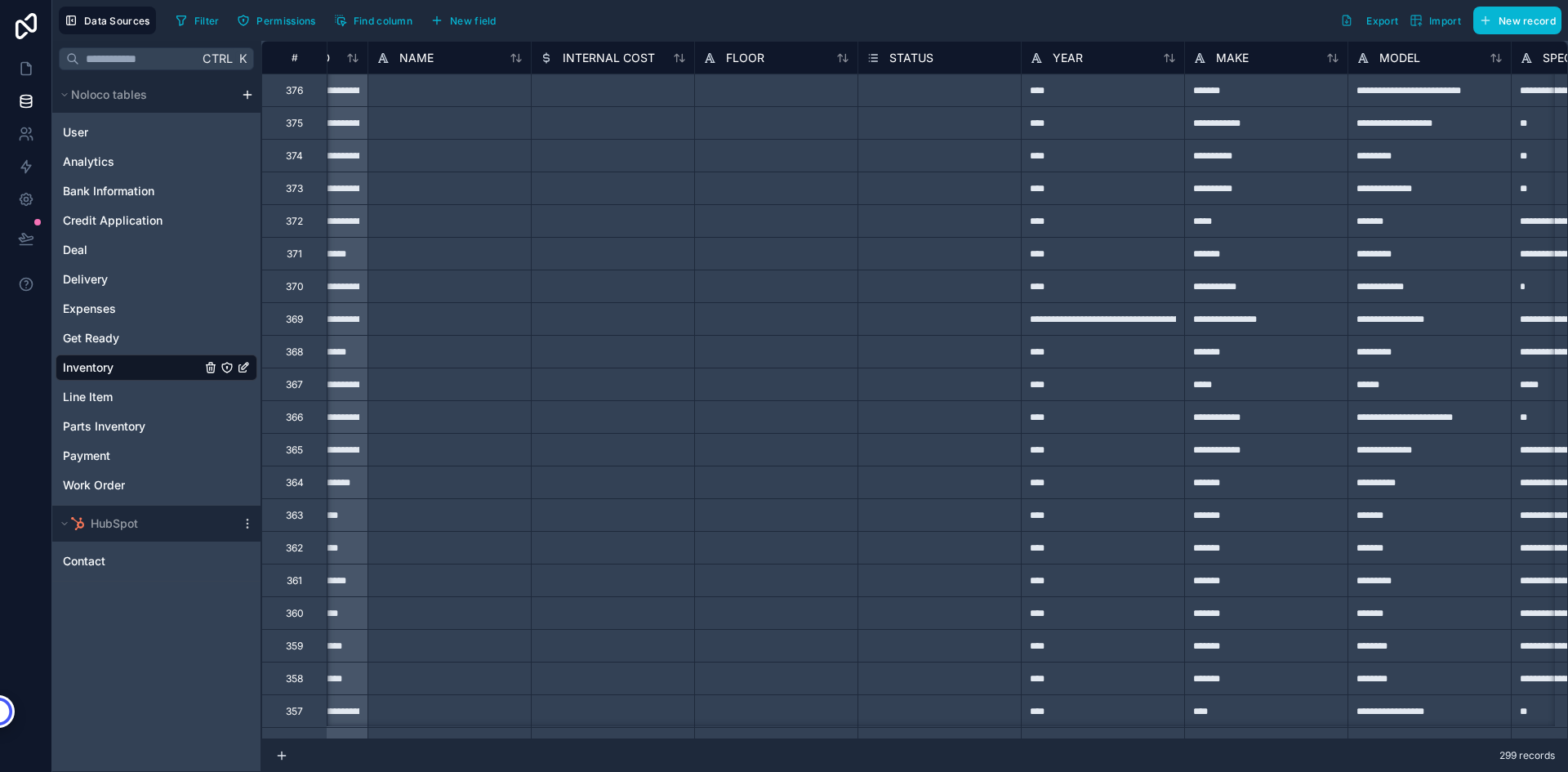 scroll, scrollTop: 0, scrollLeft: 0, axis: both 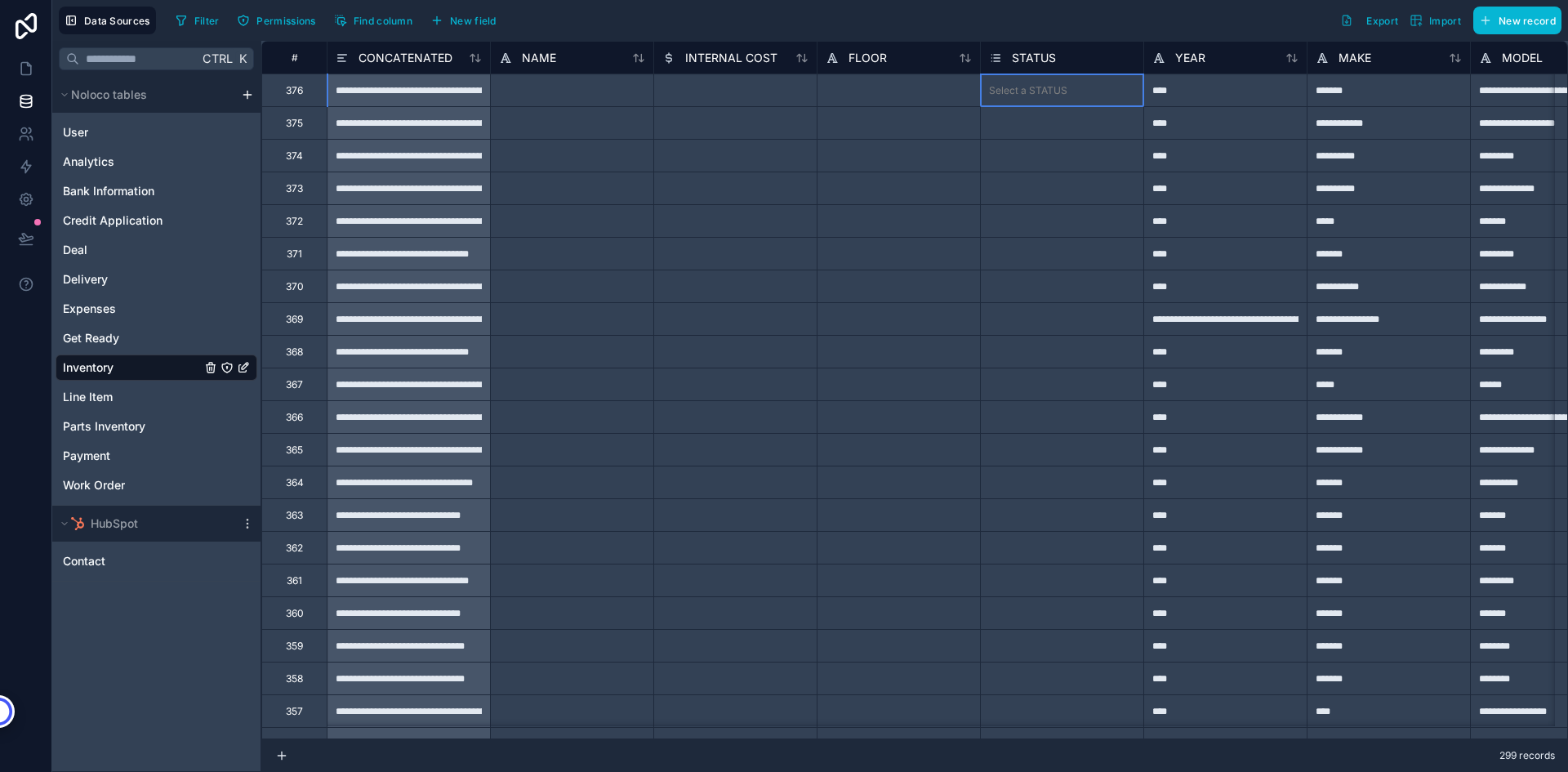 click on "Select a STATUS" at bounding box center [1028, 91] 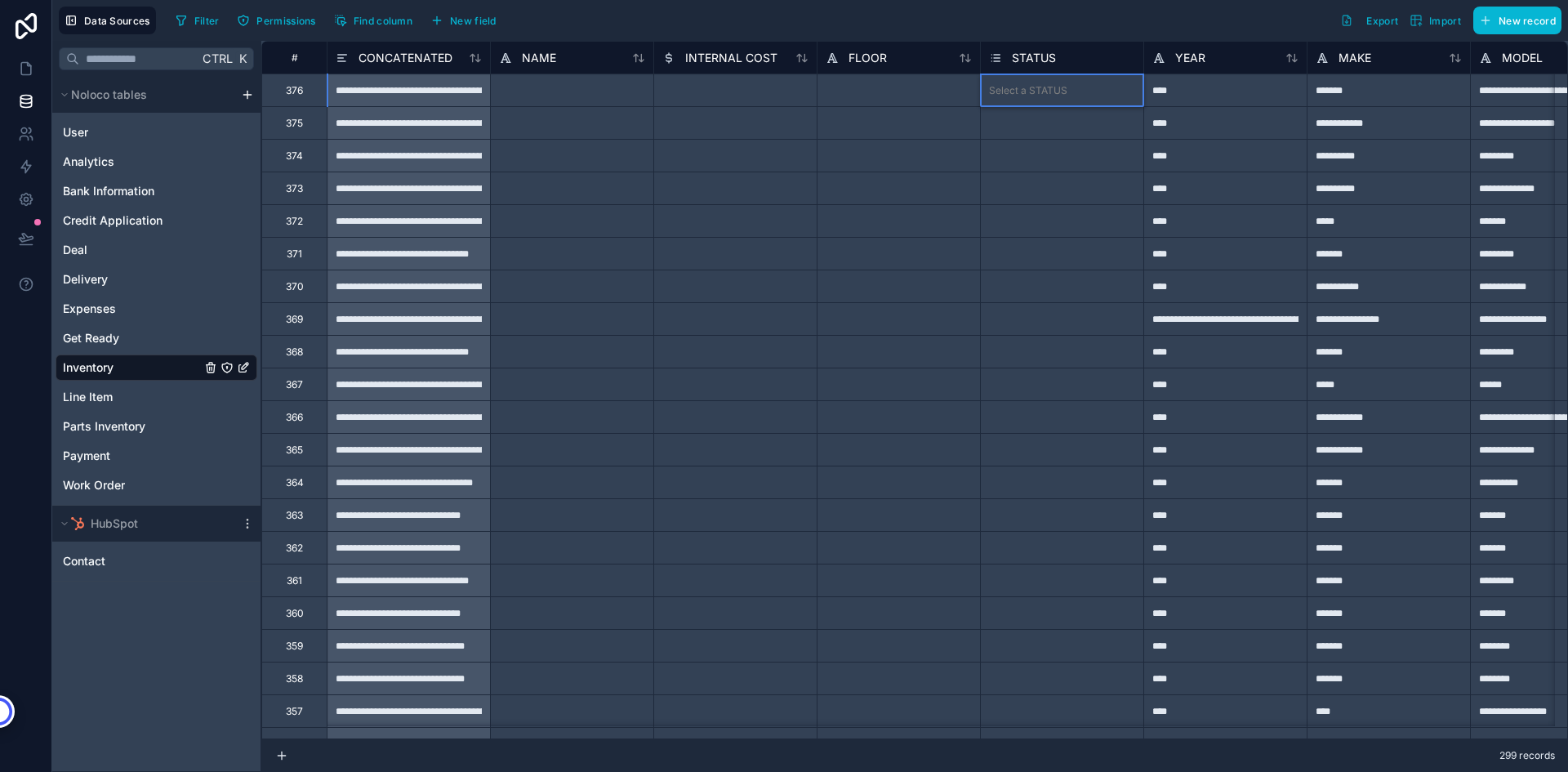 click on "Filter Permissions Find column New field Export Import New record" at bounding box center [865, 20] 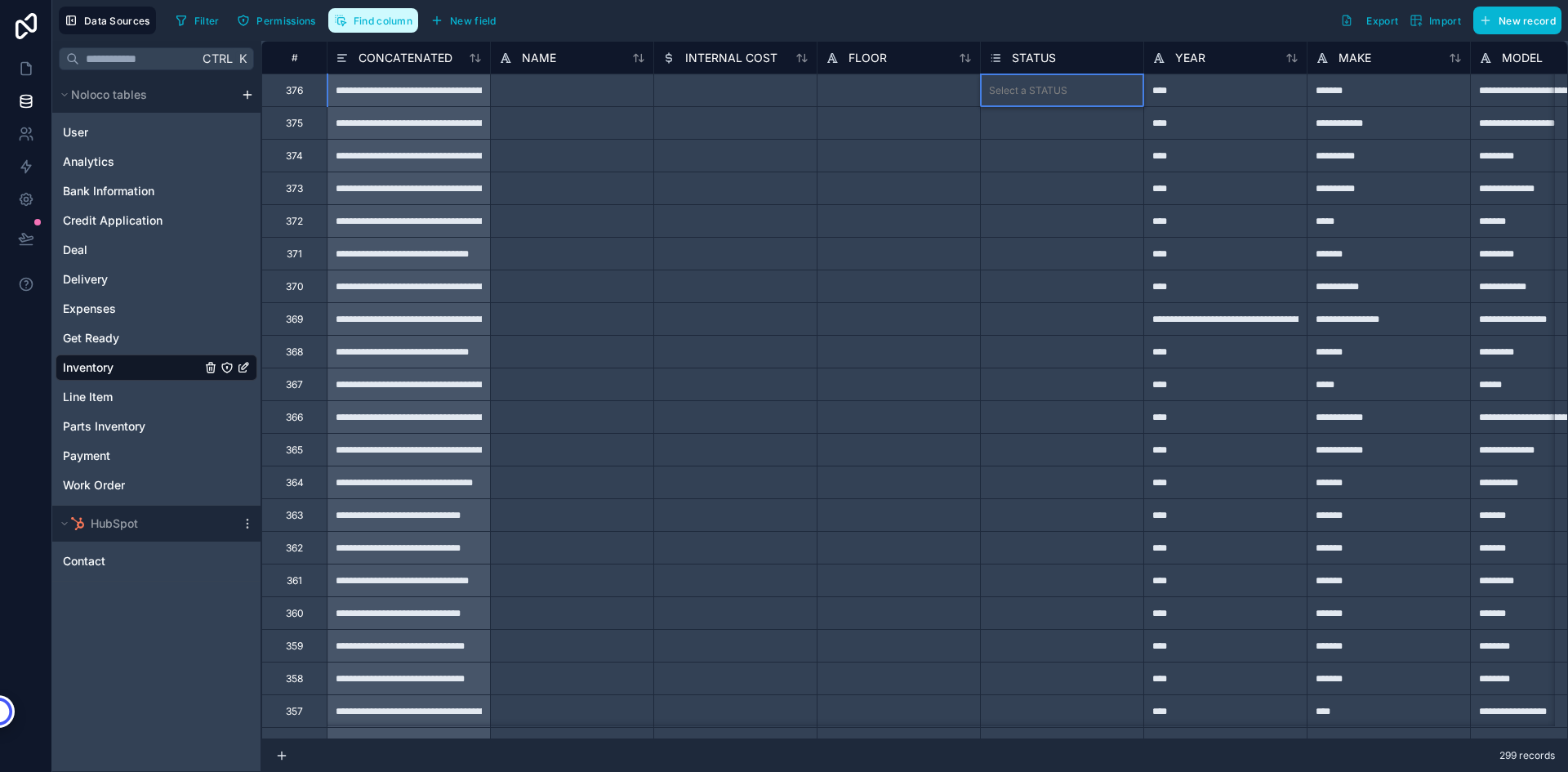 click on "Find column" at bounding box center [373, 20] 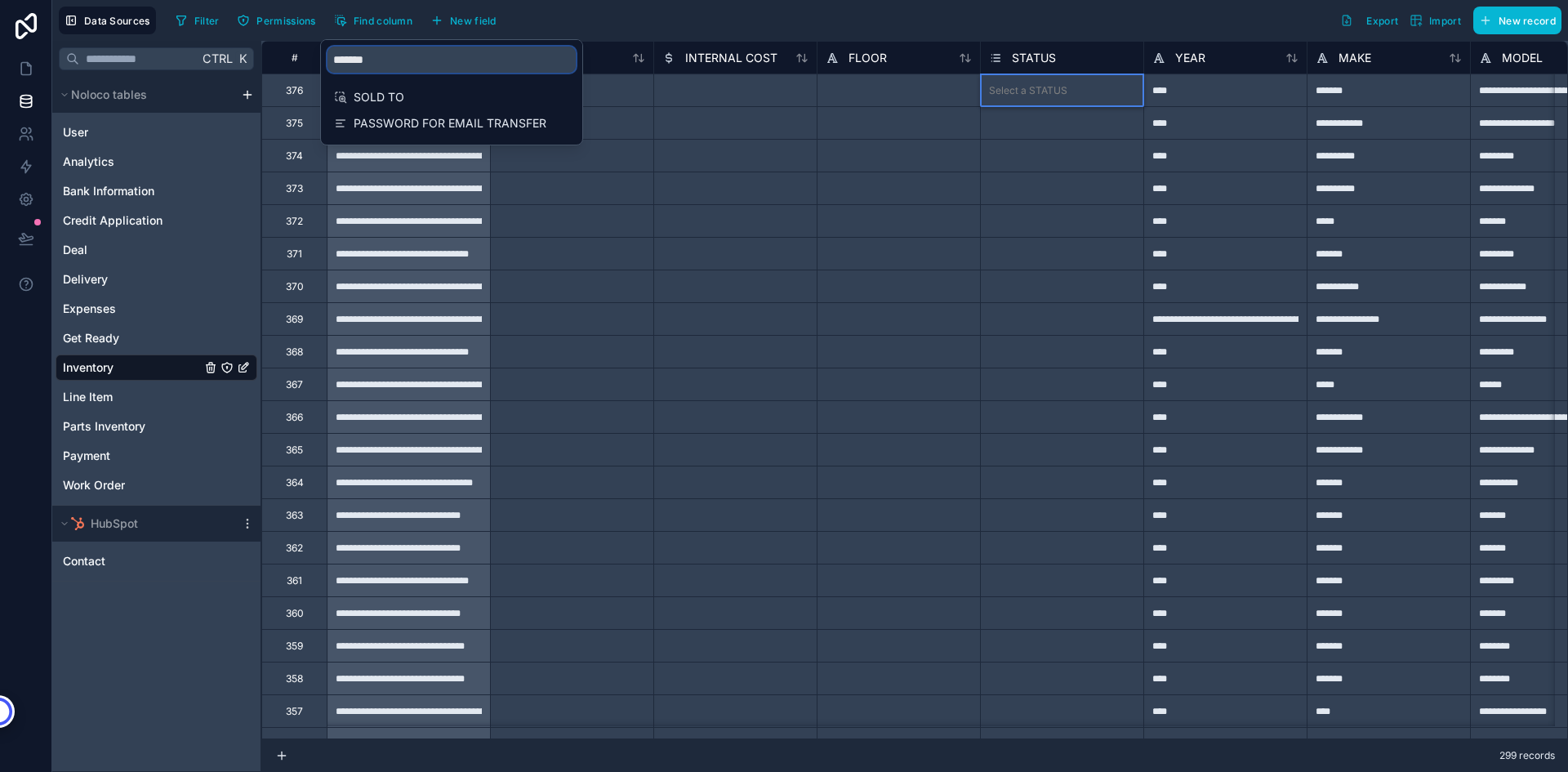 click on "*******" at bounding box center (452, 60) 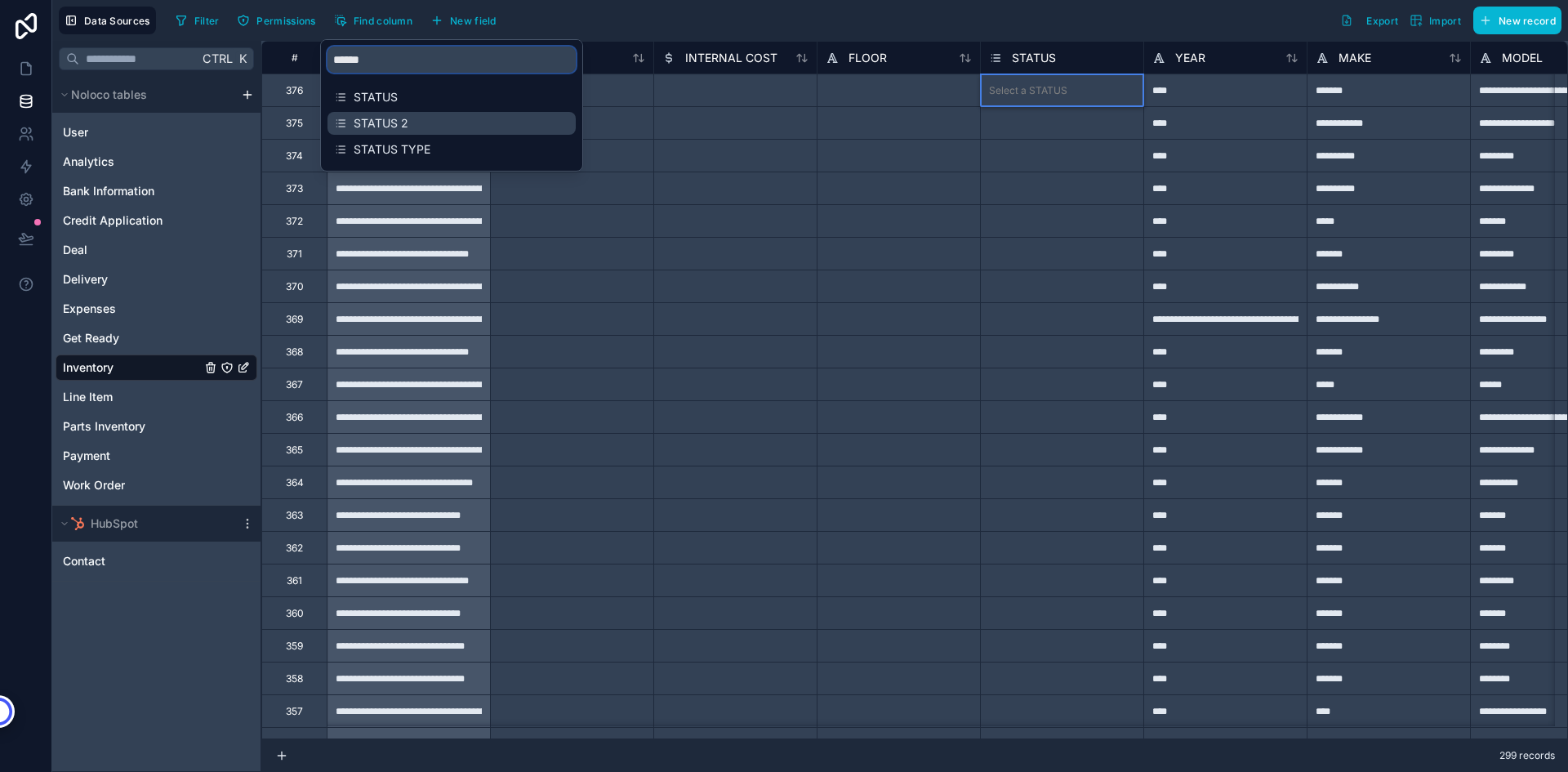 type on "******" 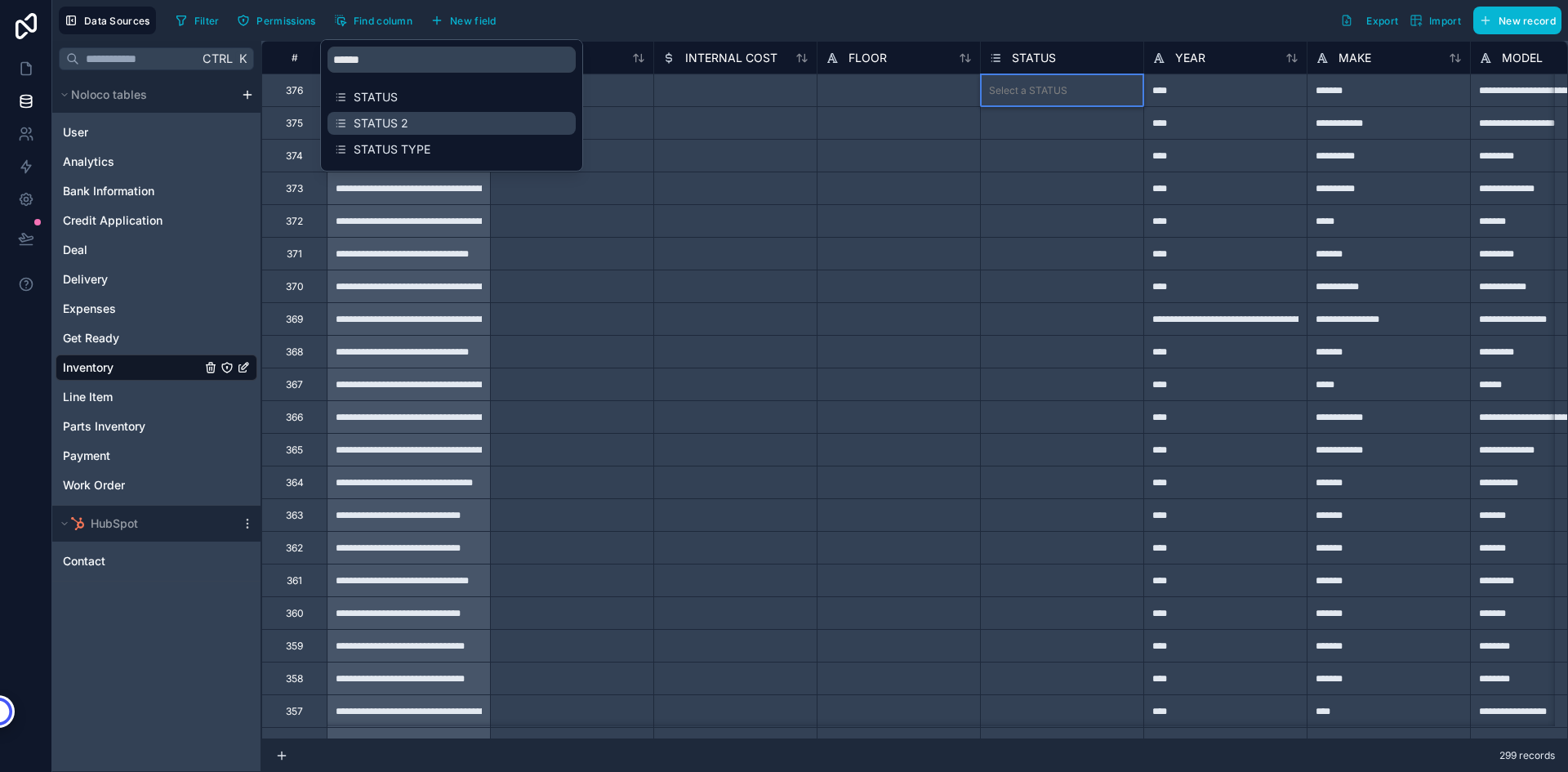 click on "STATUS 2" at bounding box center (452, 123) 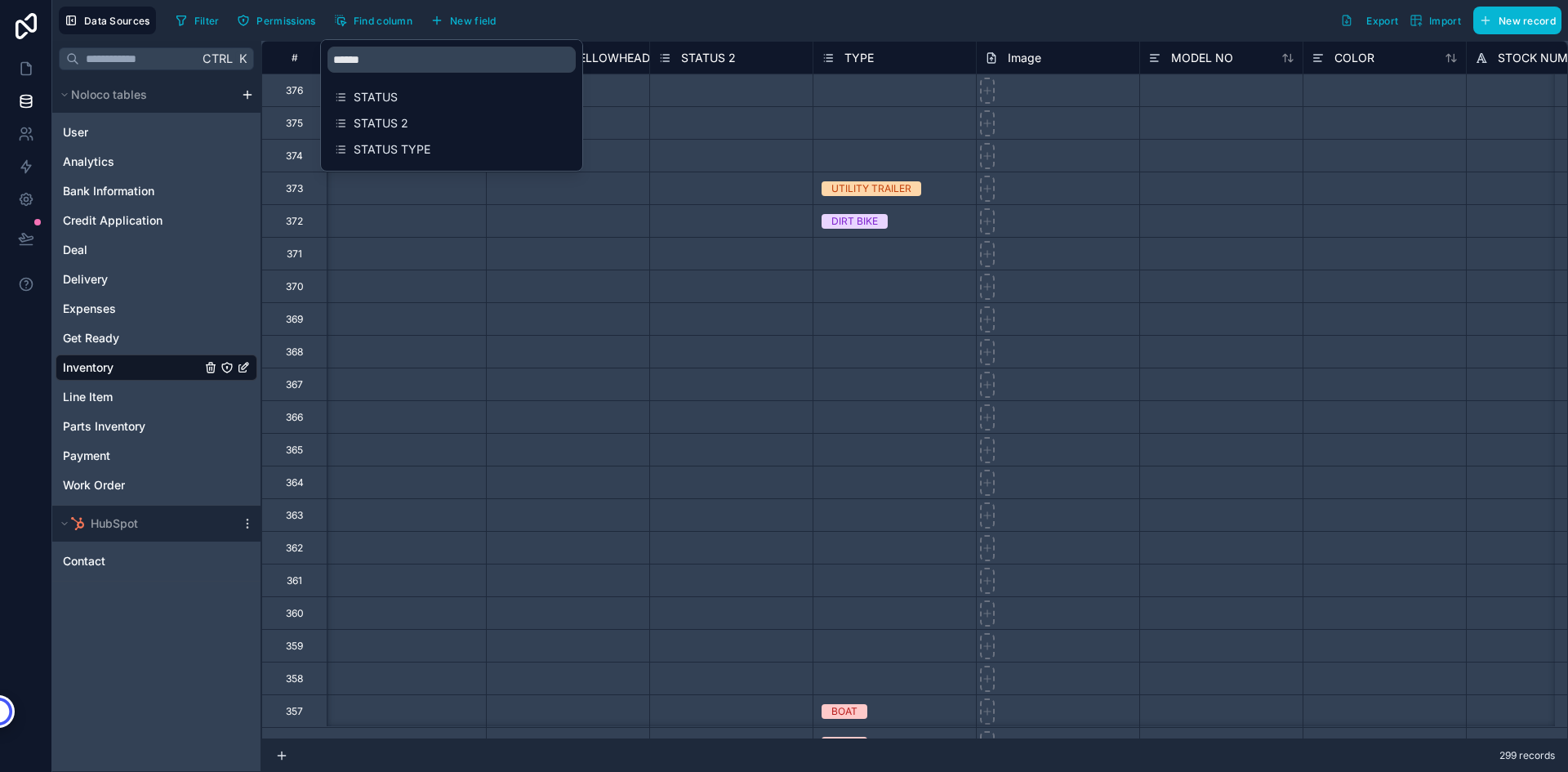 scroll, scrollTop: 0, scrollLeft: 2287, axis: horizontal 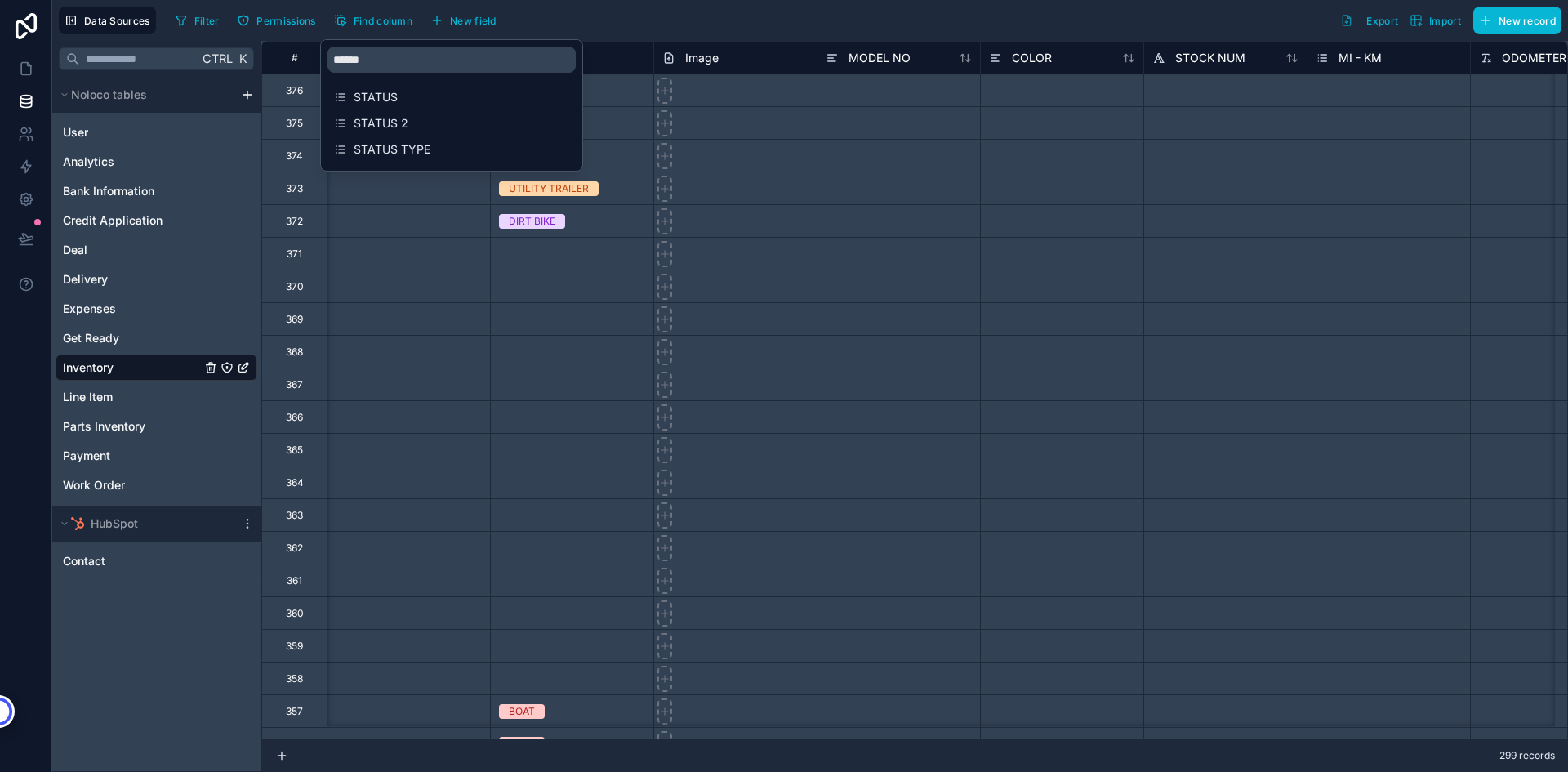 click on "Filter Permissions Find column New field Export Import New record" at bounding box center (865, 20) 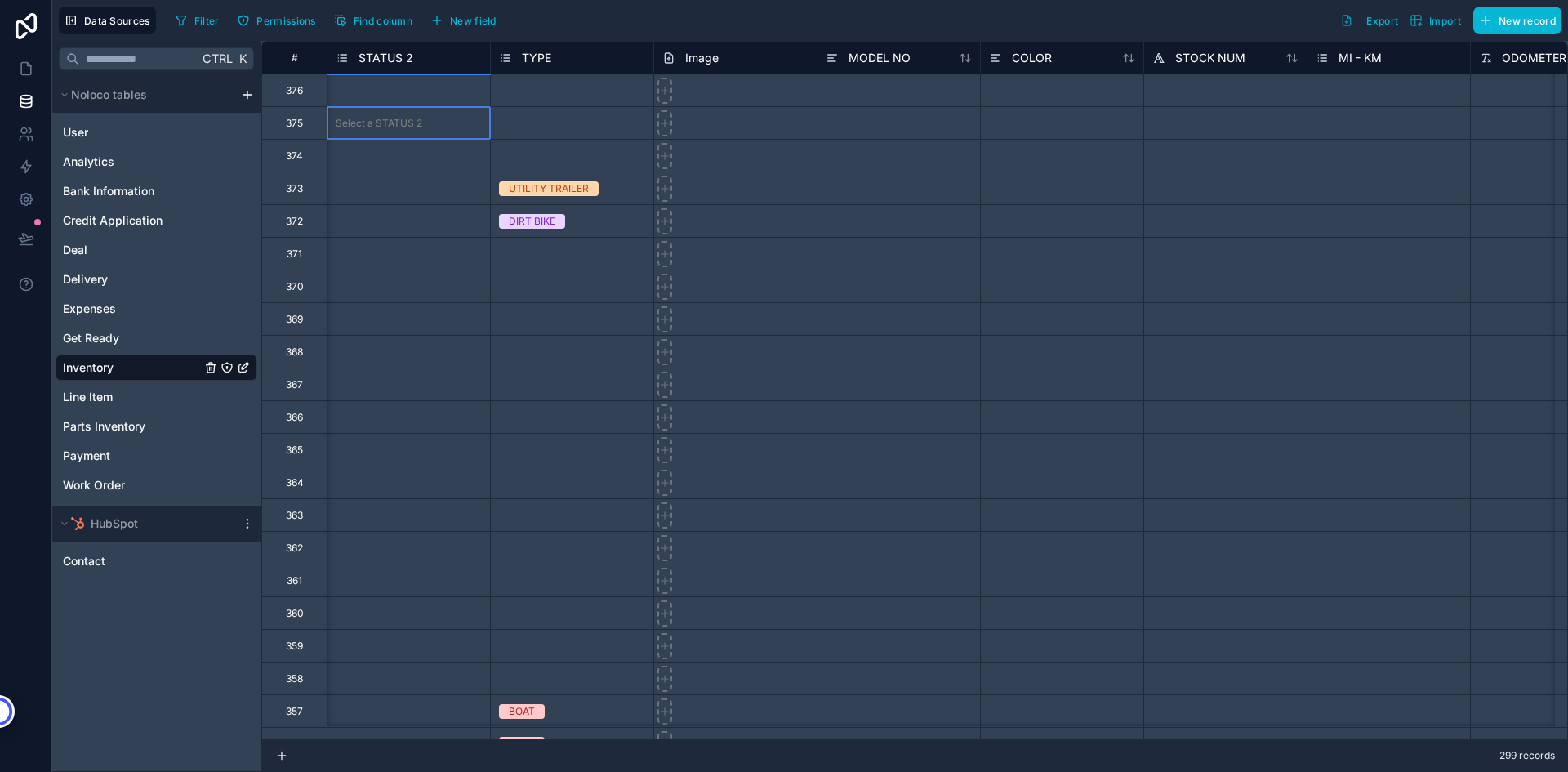 click on "Select a STATUS 2" at bounding box center [408, 123] 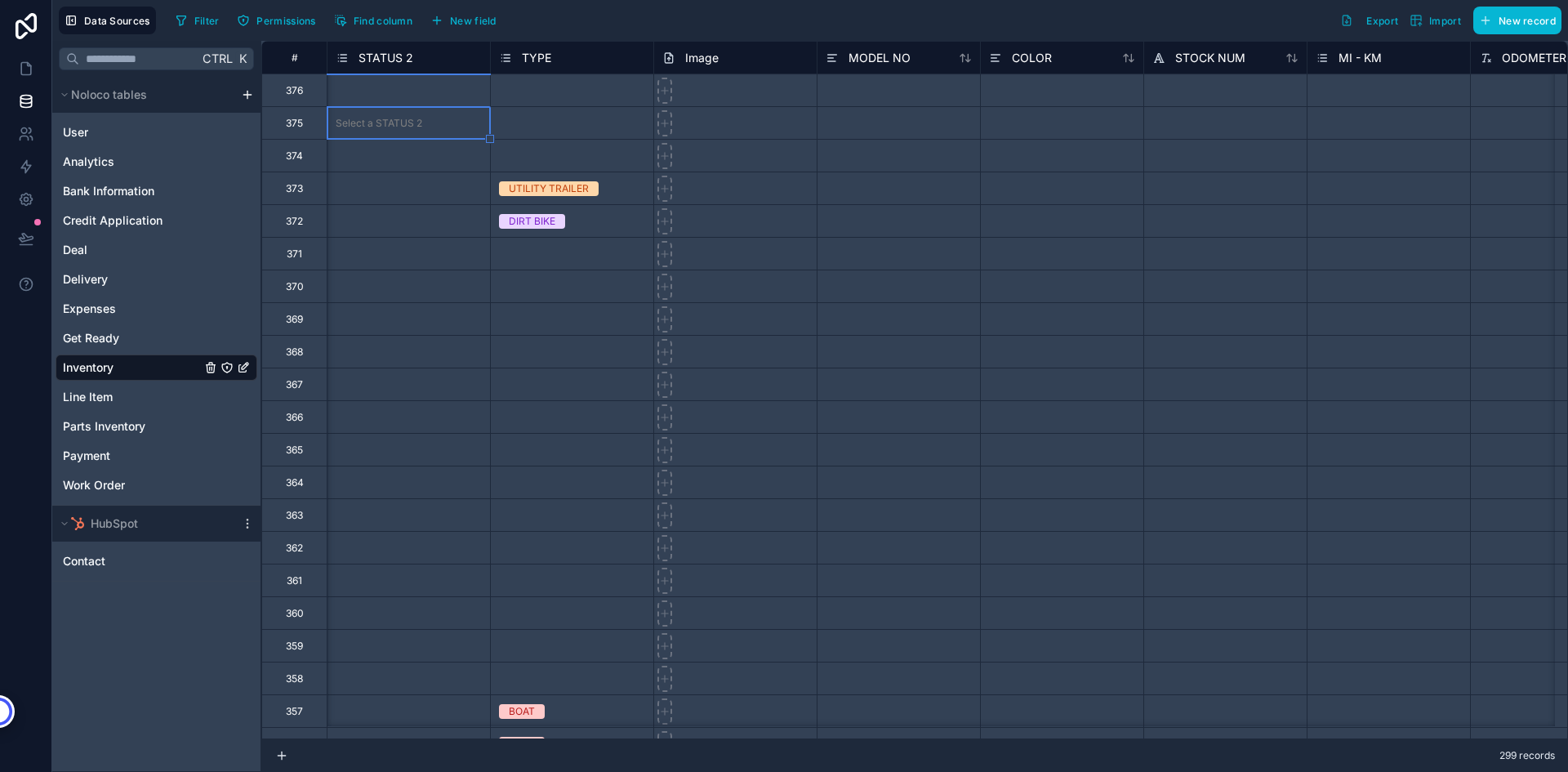 click on "Select a STATUS 2" at bounding box center [408, 123] 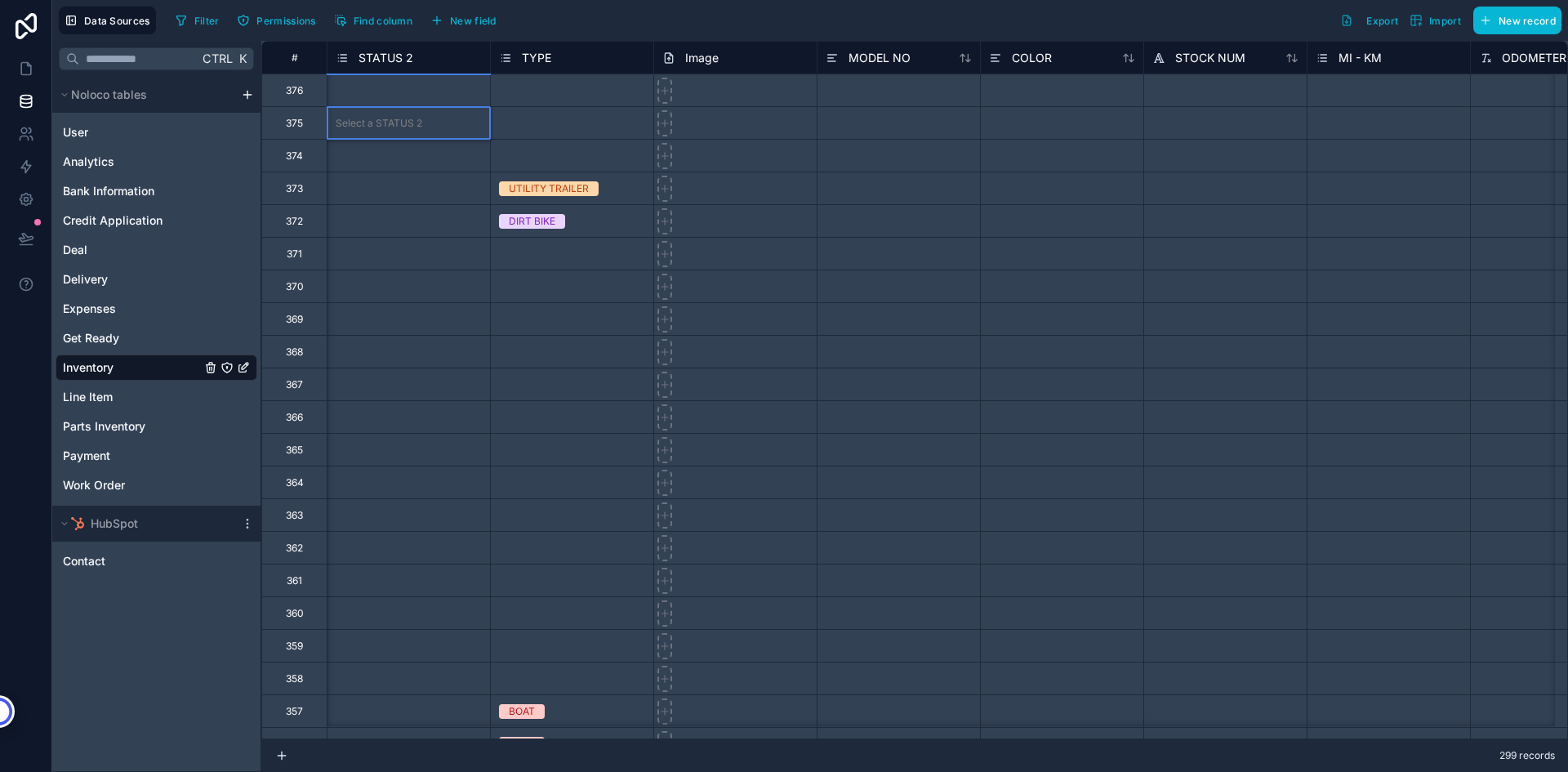 scroll, scrollTop: 23, scrollLeft: 0, axis: vertical 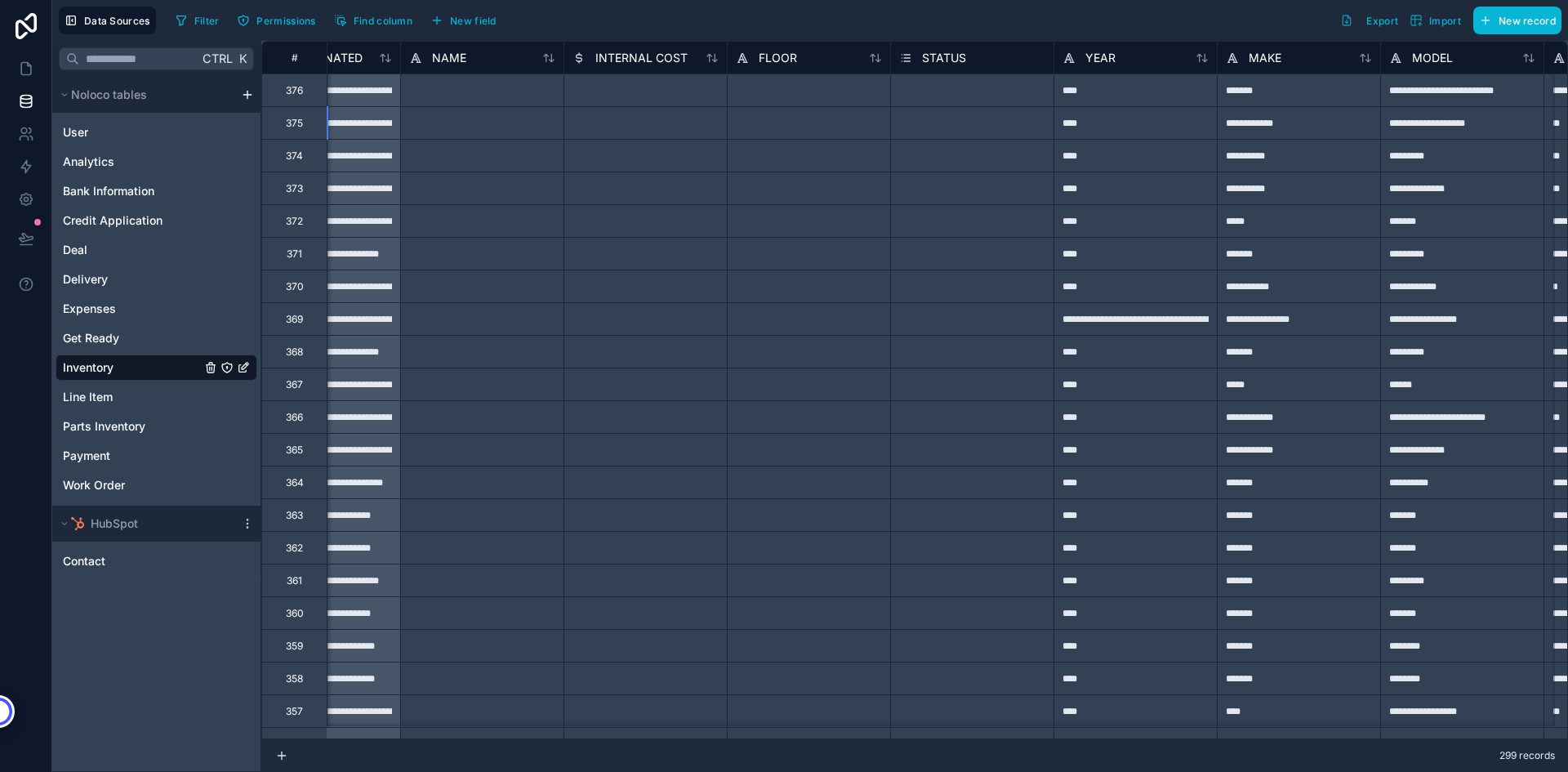 click on "Filter Permissions Find column New field Export Import New record" at bounding box center (865, 20) 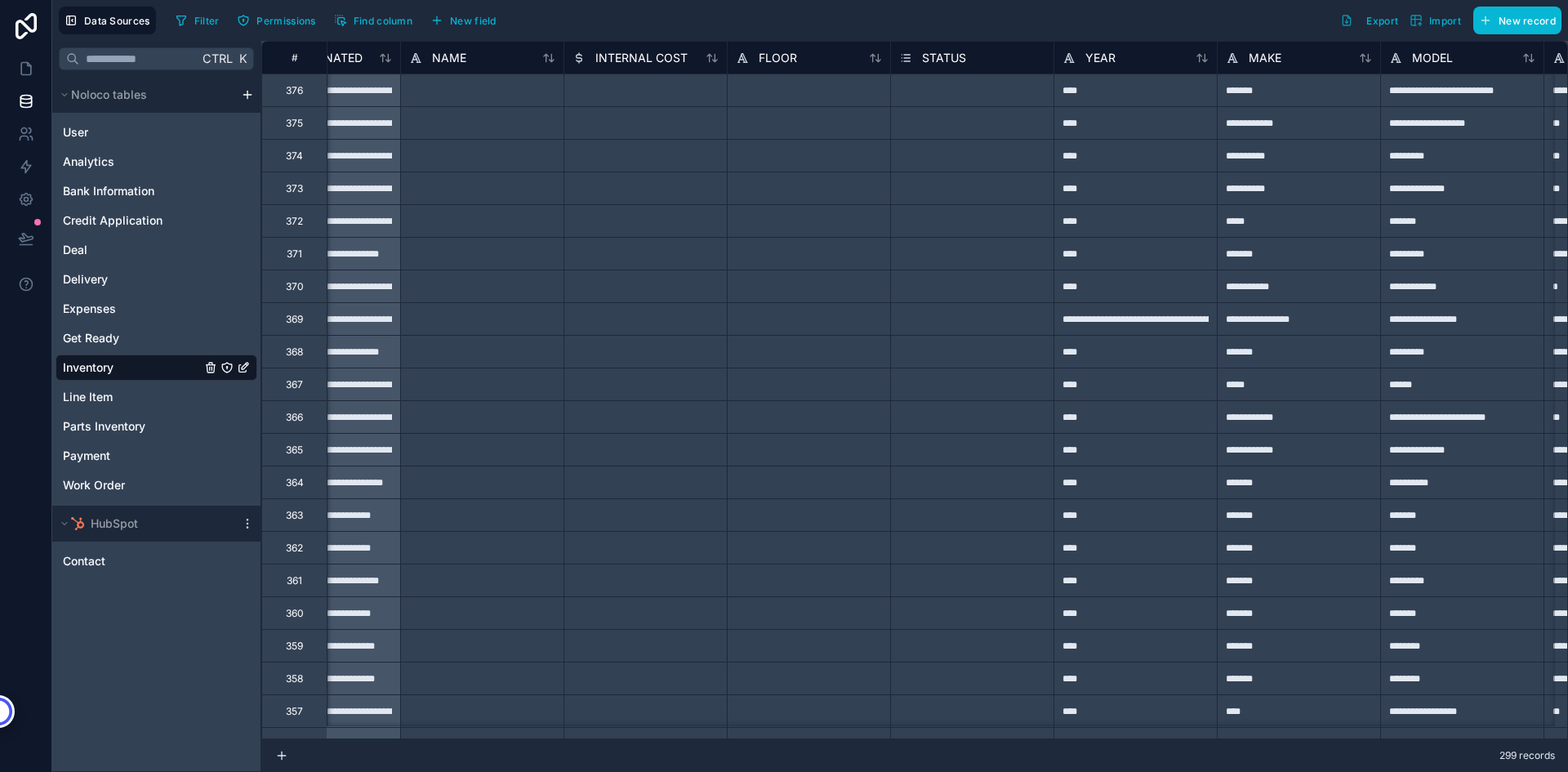 scroll, scrollTop: 0, scrollLeft: 0, axis: both 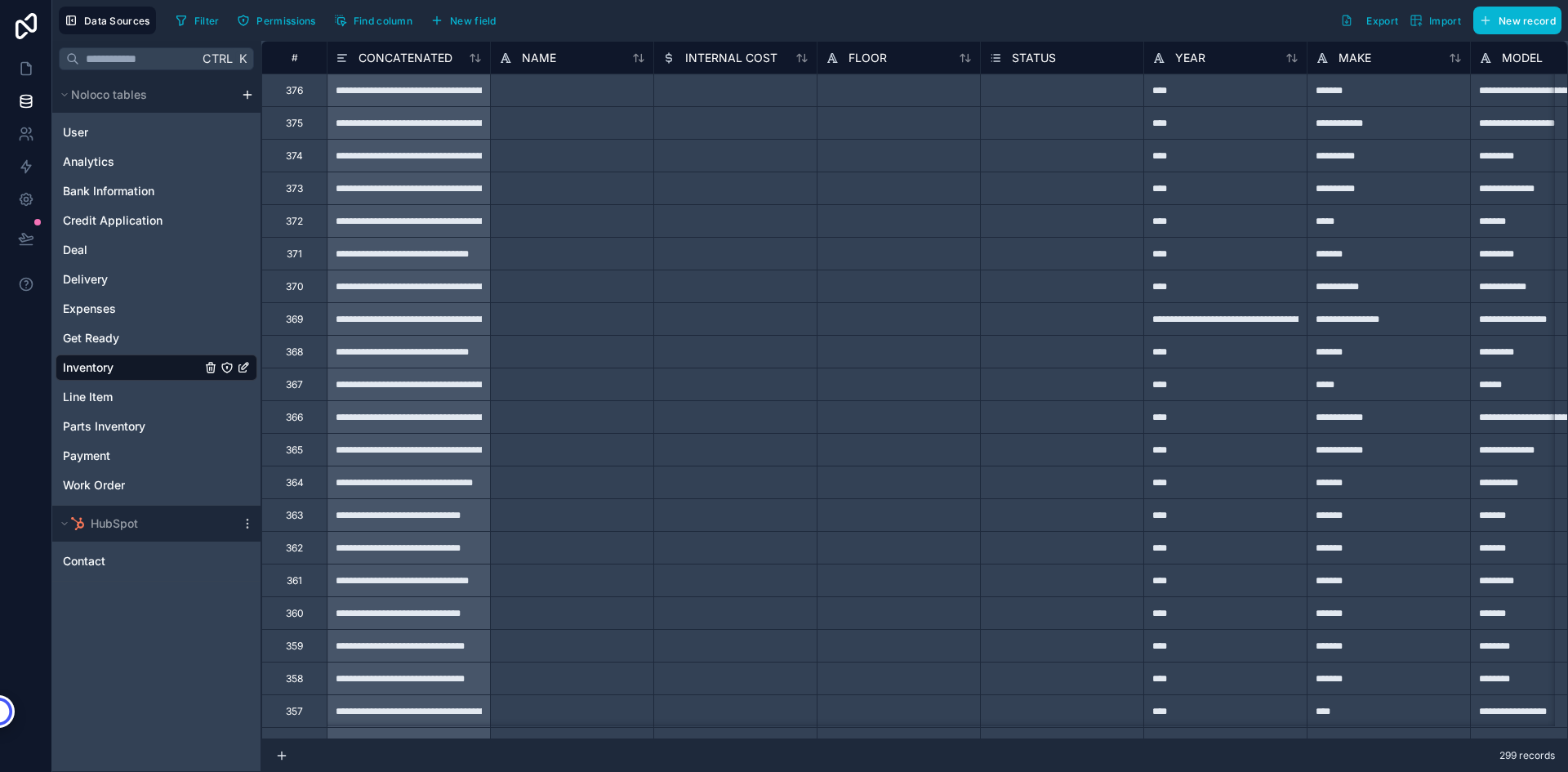 click on "Select a STATUS" at bounding box center [1028, 91] 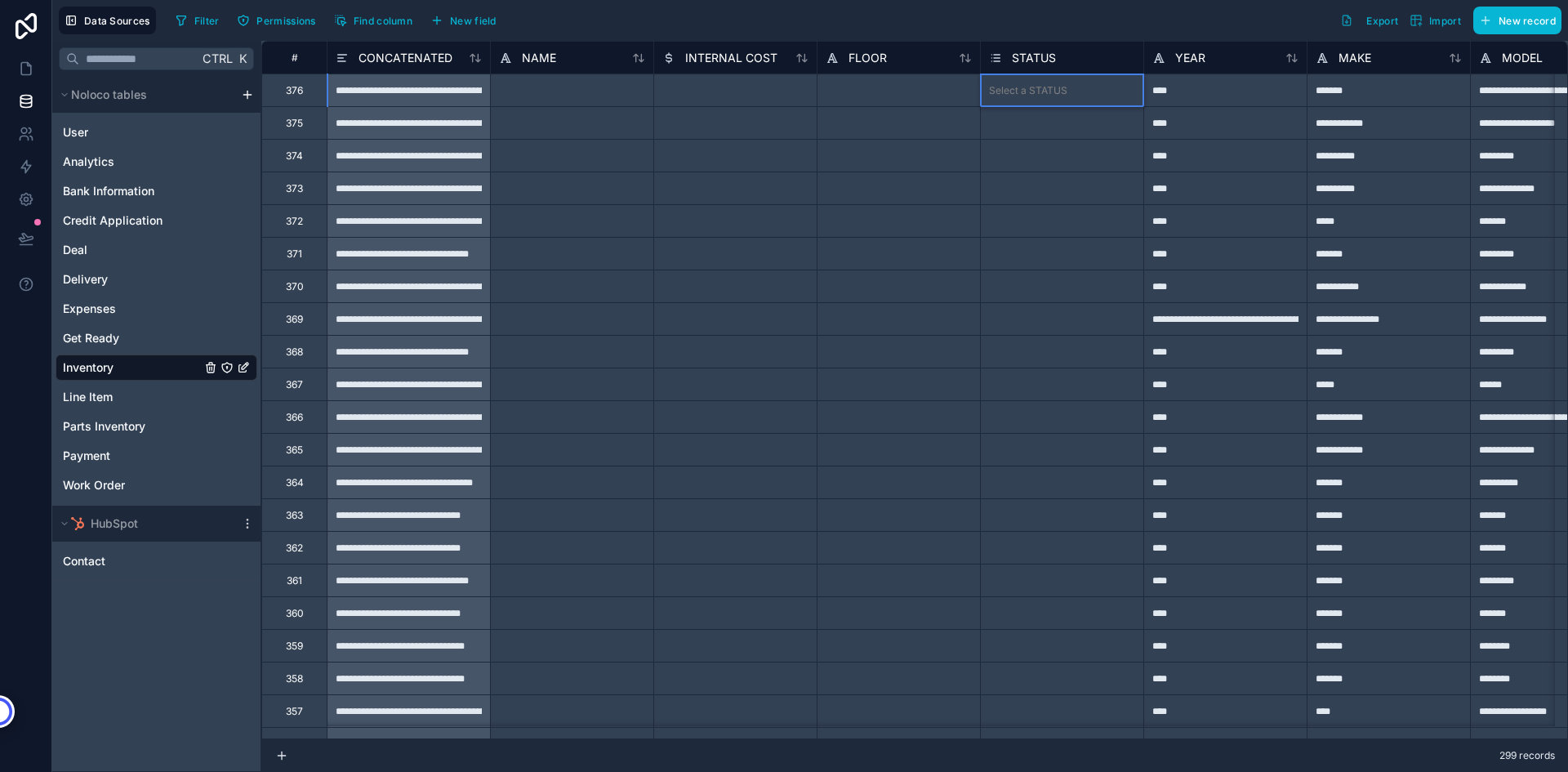click on "Select a STATUS" at bounding box center [1028, 91] 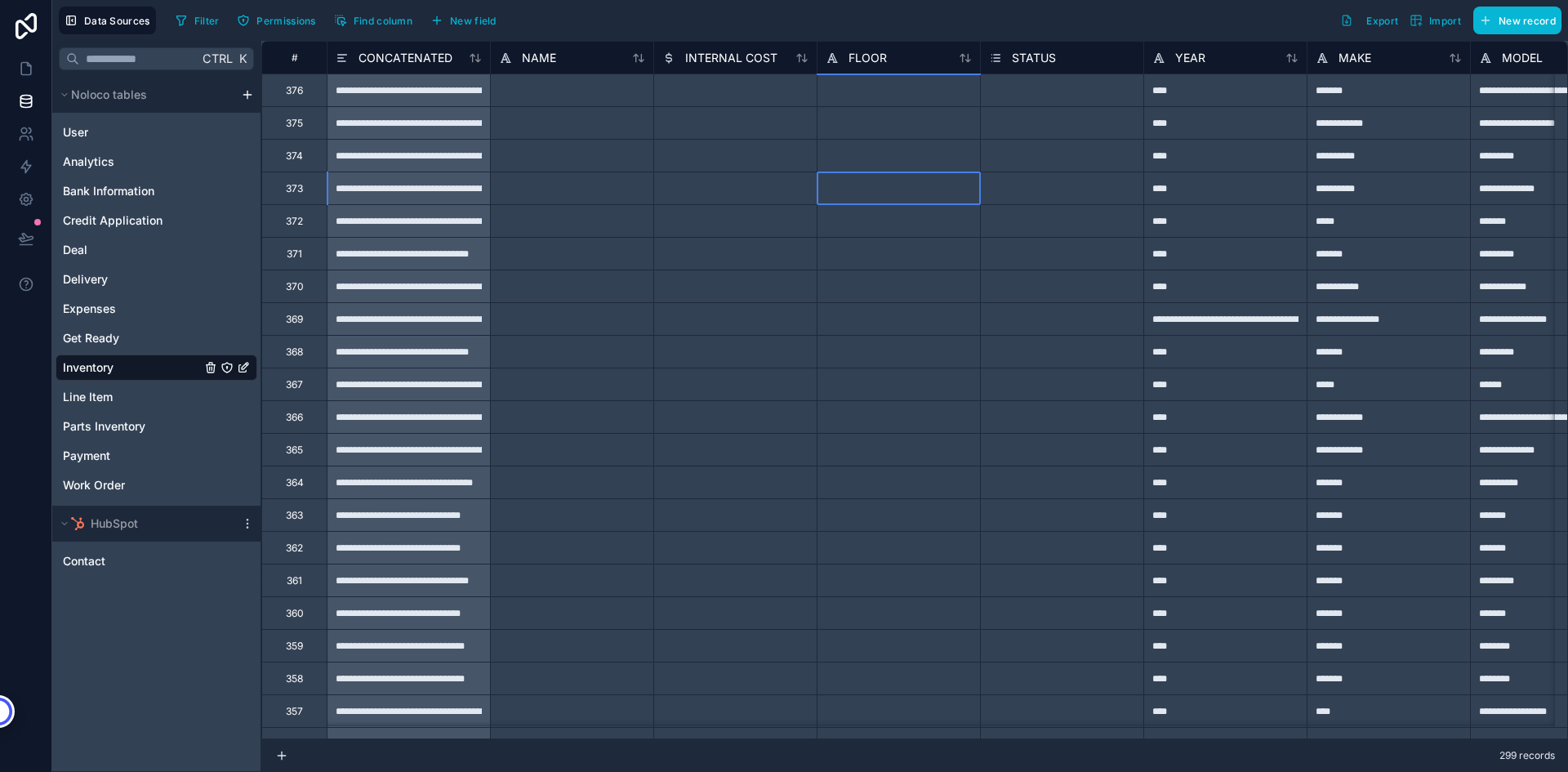 click at bounding box center (898, 188) 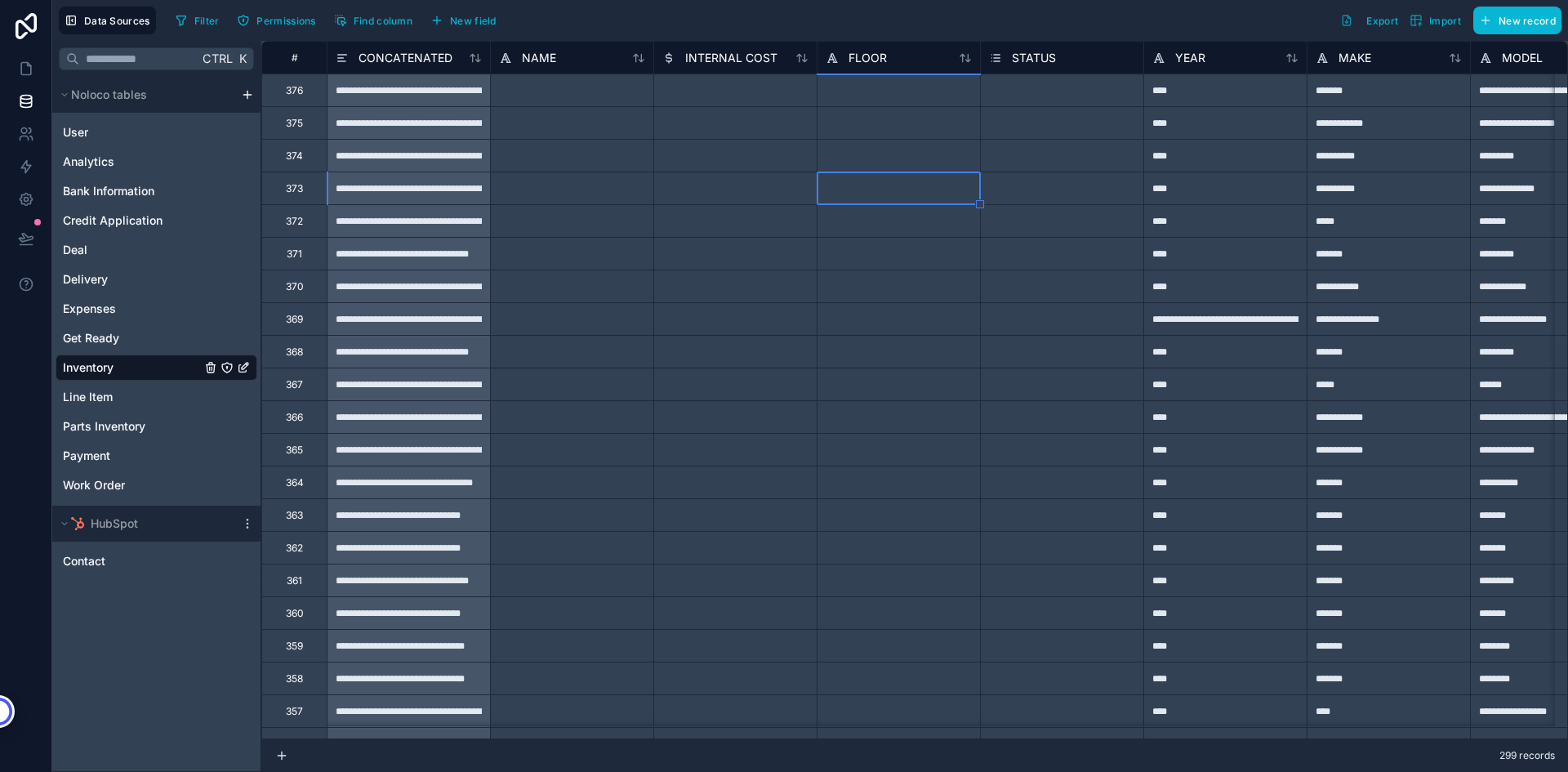 click on "Select a STATUS" at bounding box center (1028, 91) 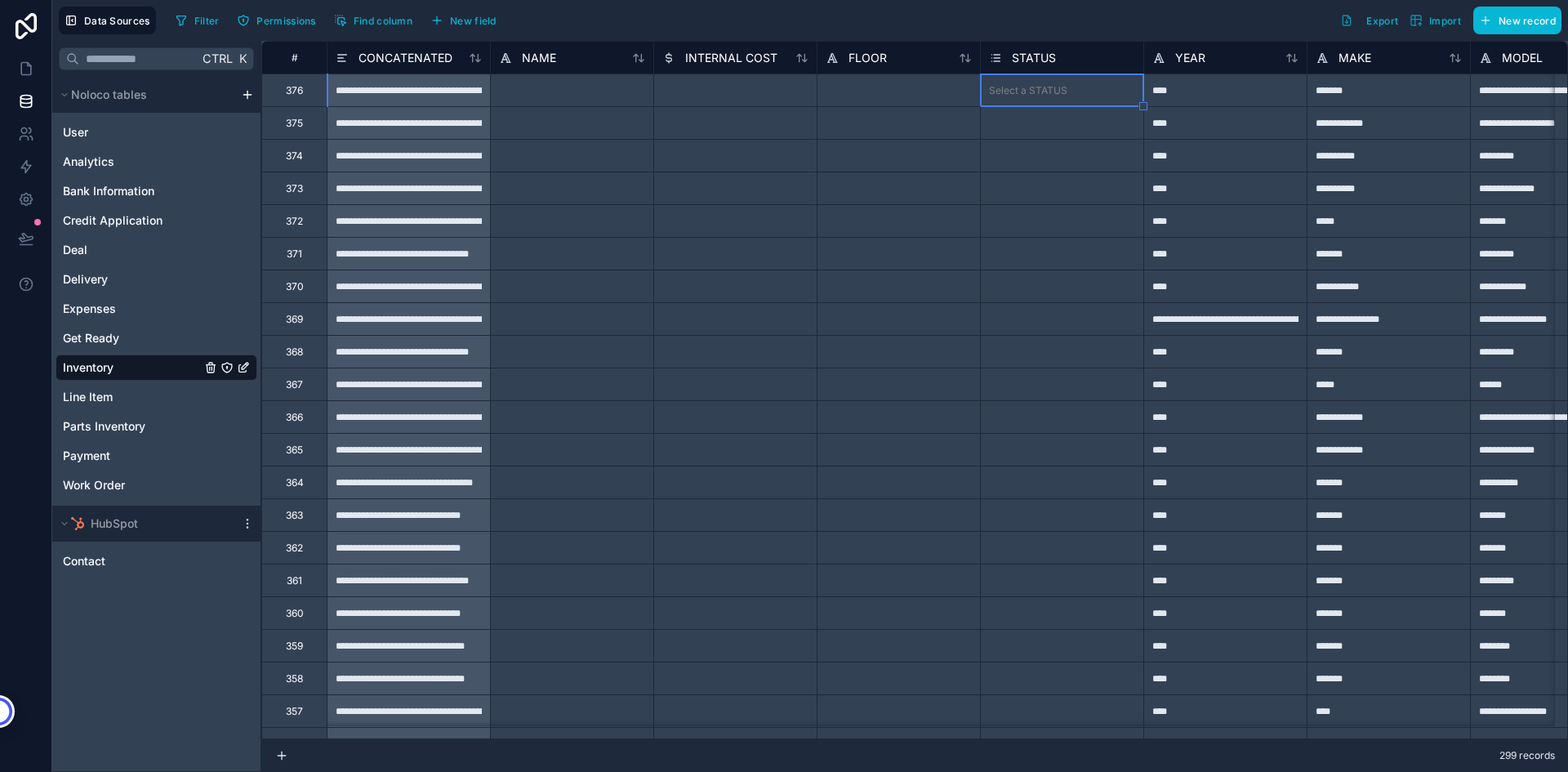 click on "Select a STATUS" at bounding box center [1028, 91] 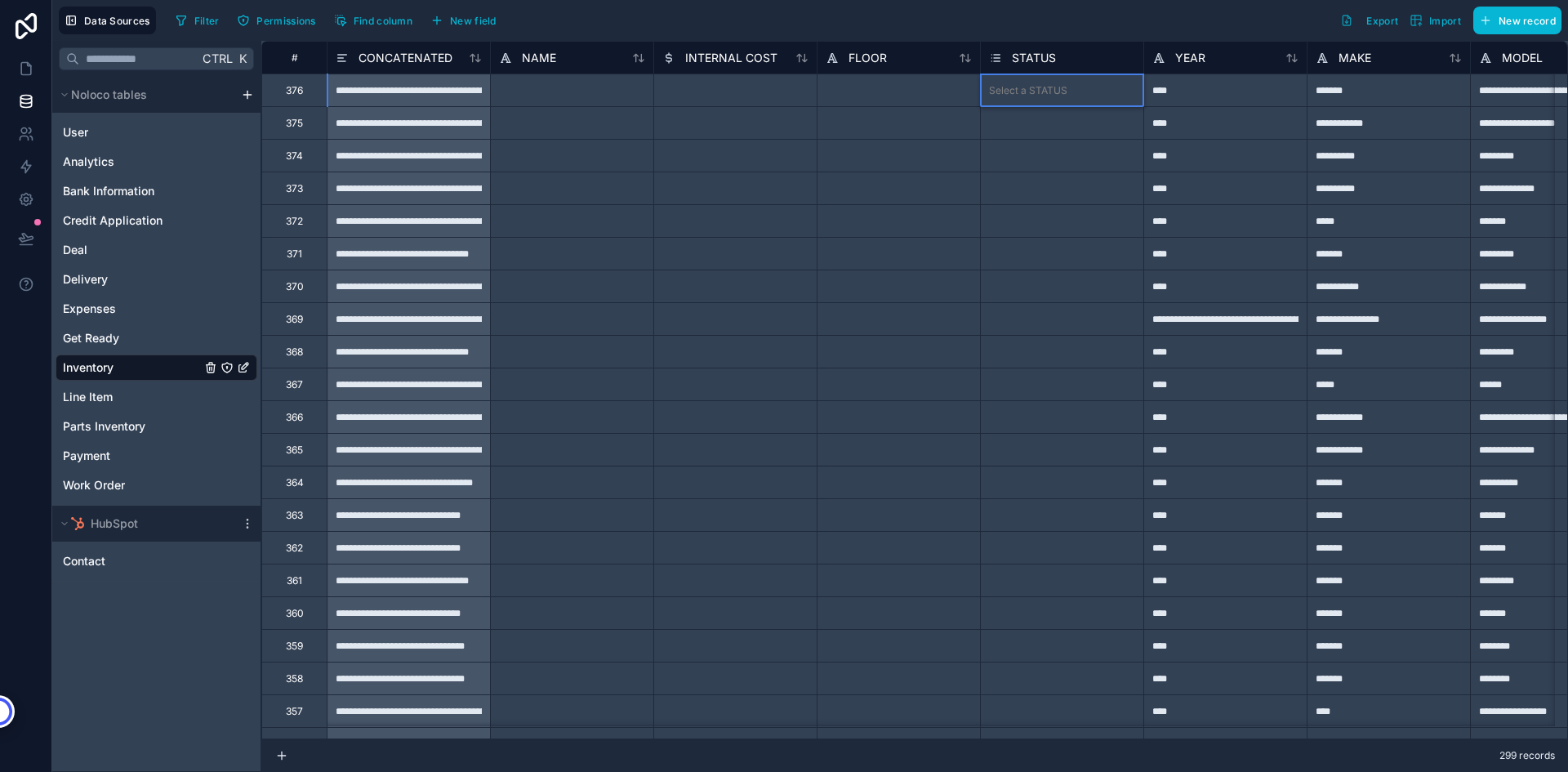 click on "Data Sources Filter Permissions Find column New field Export Import New record" at bounding box center (810, 20) 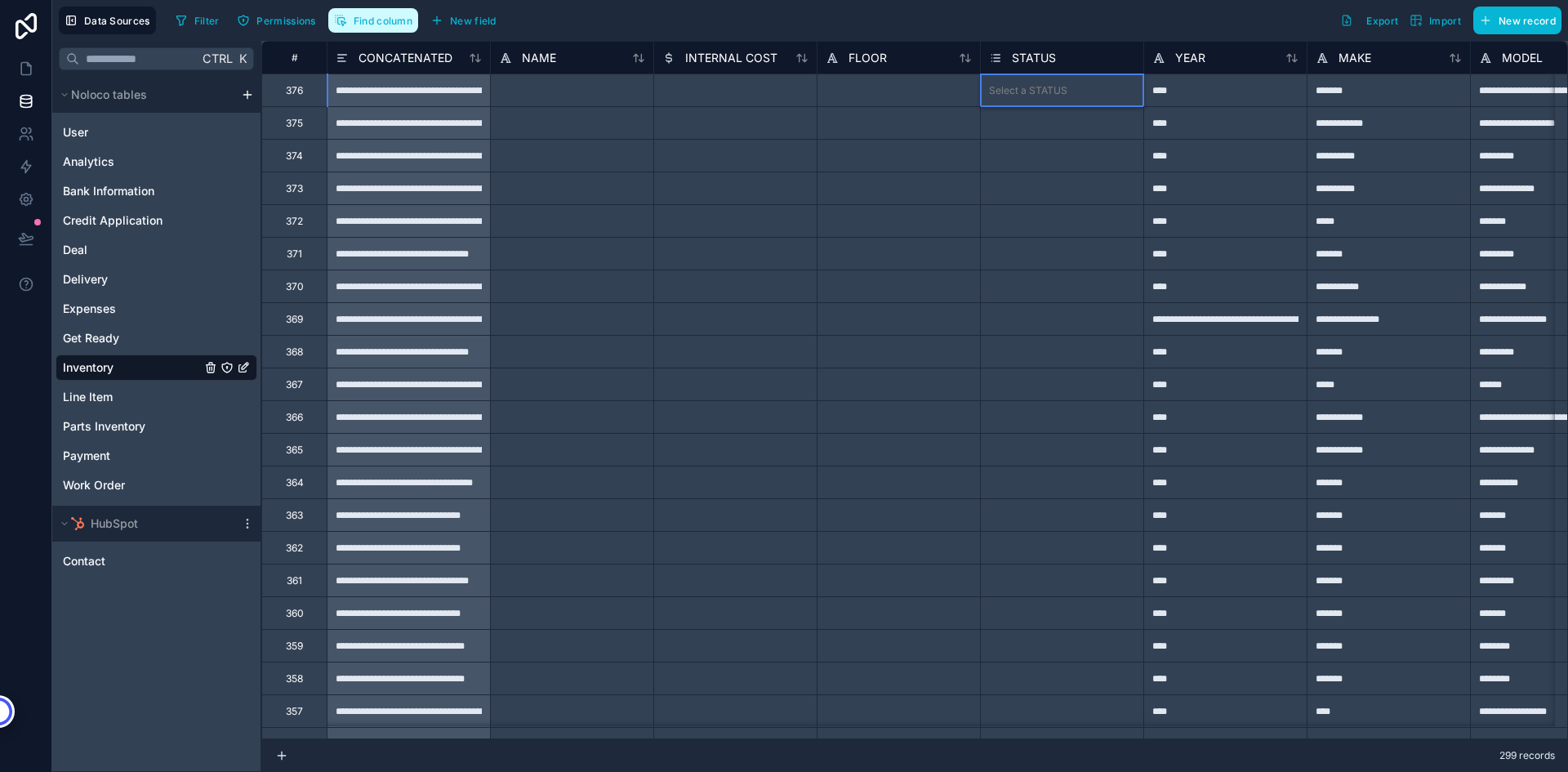click on "Find column" at bounding box center [383, 20] 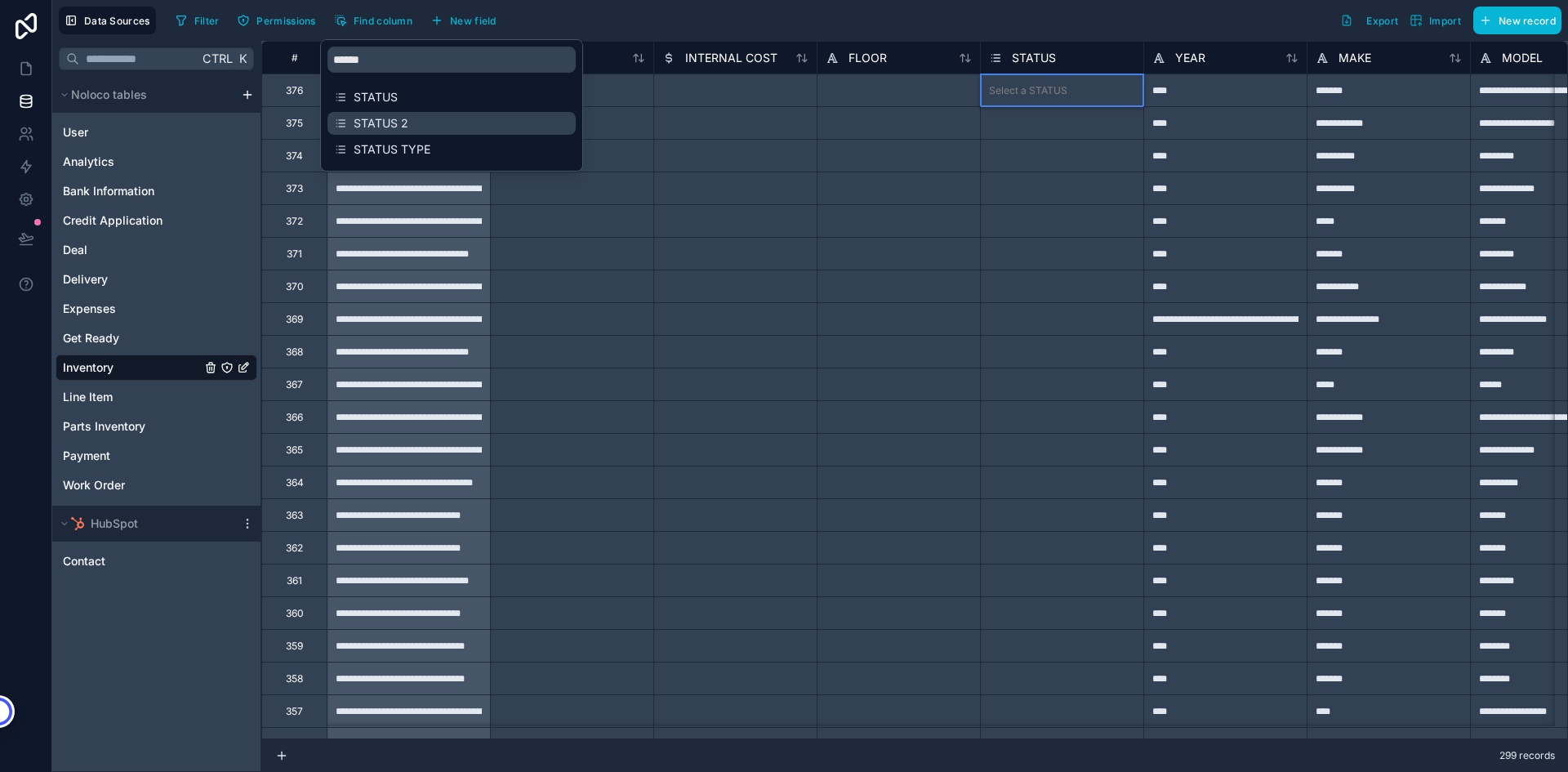 click on "STATUS 2" at bounding box center [452, 123] 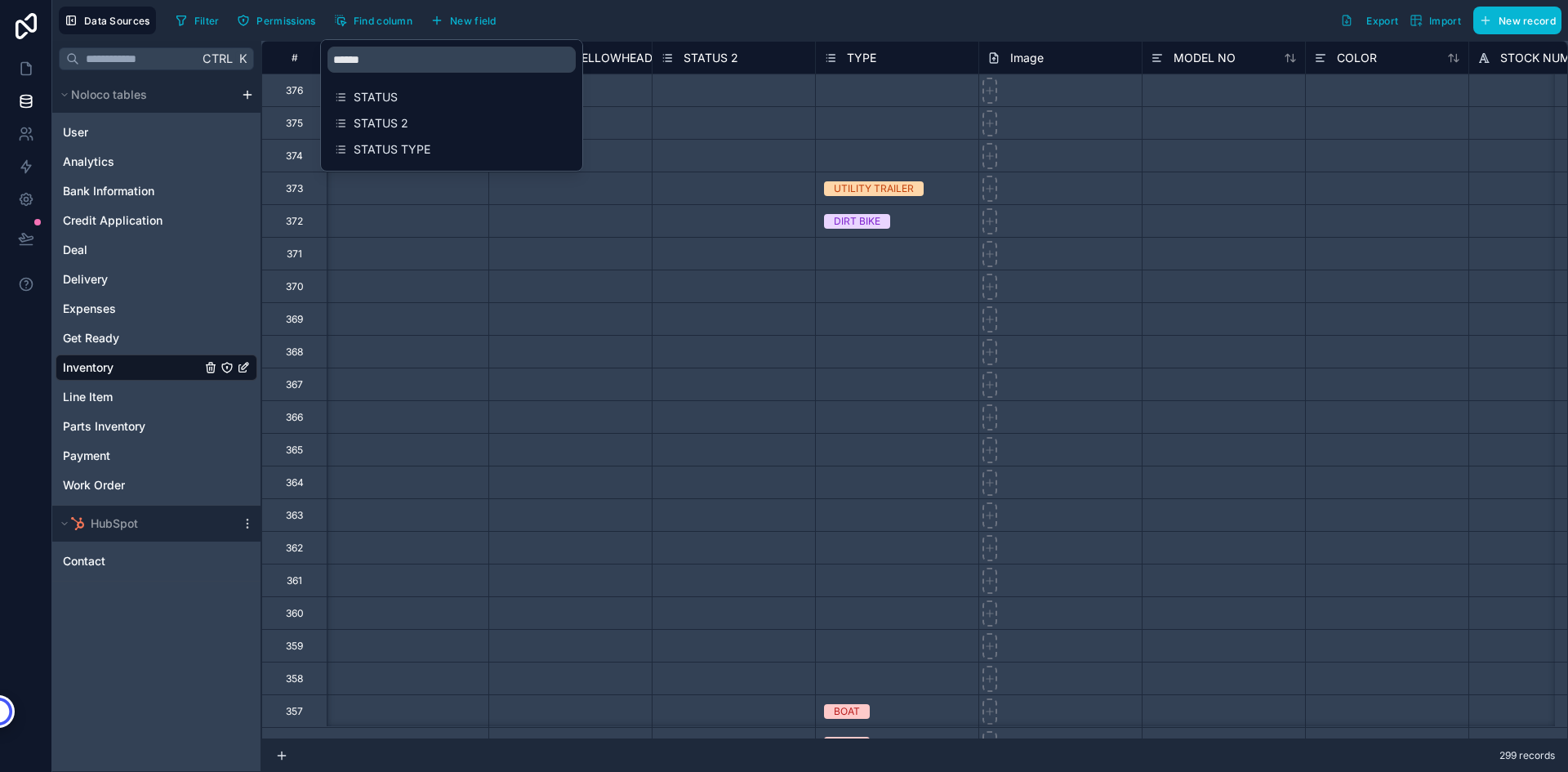 scroll, scrollTop: 0, scrollLeft: 2287, axis: horizontal 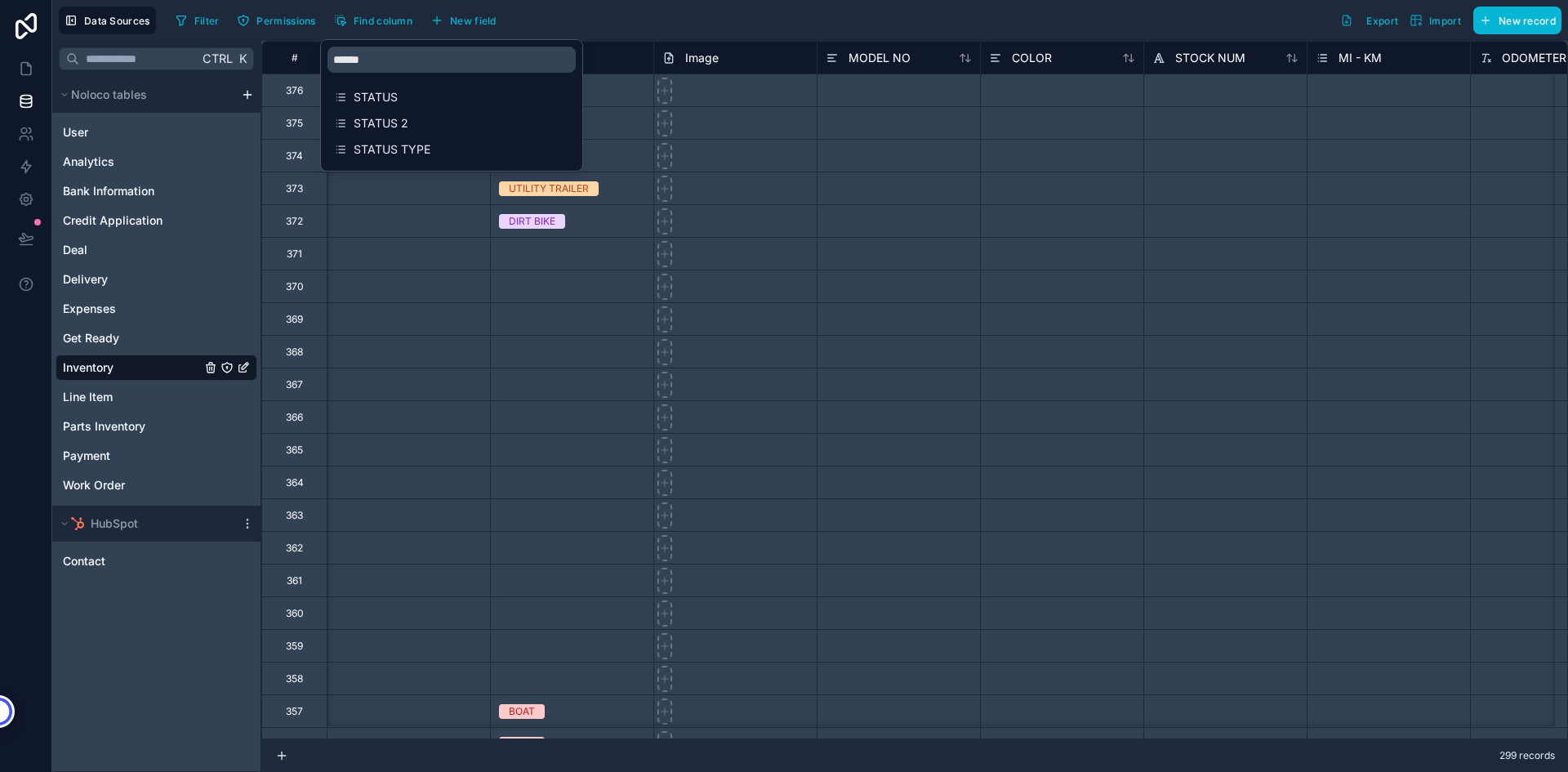 click on "Filter Permissions Find column New field Export Import New record" at bounding box center [865, 20] 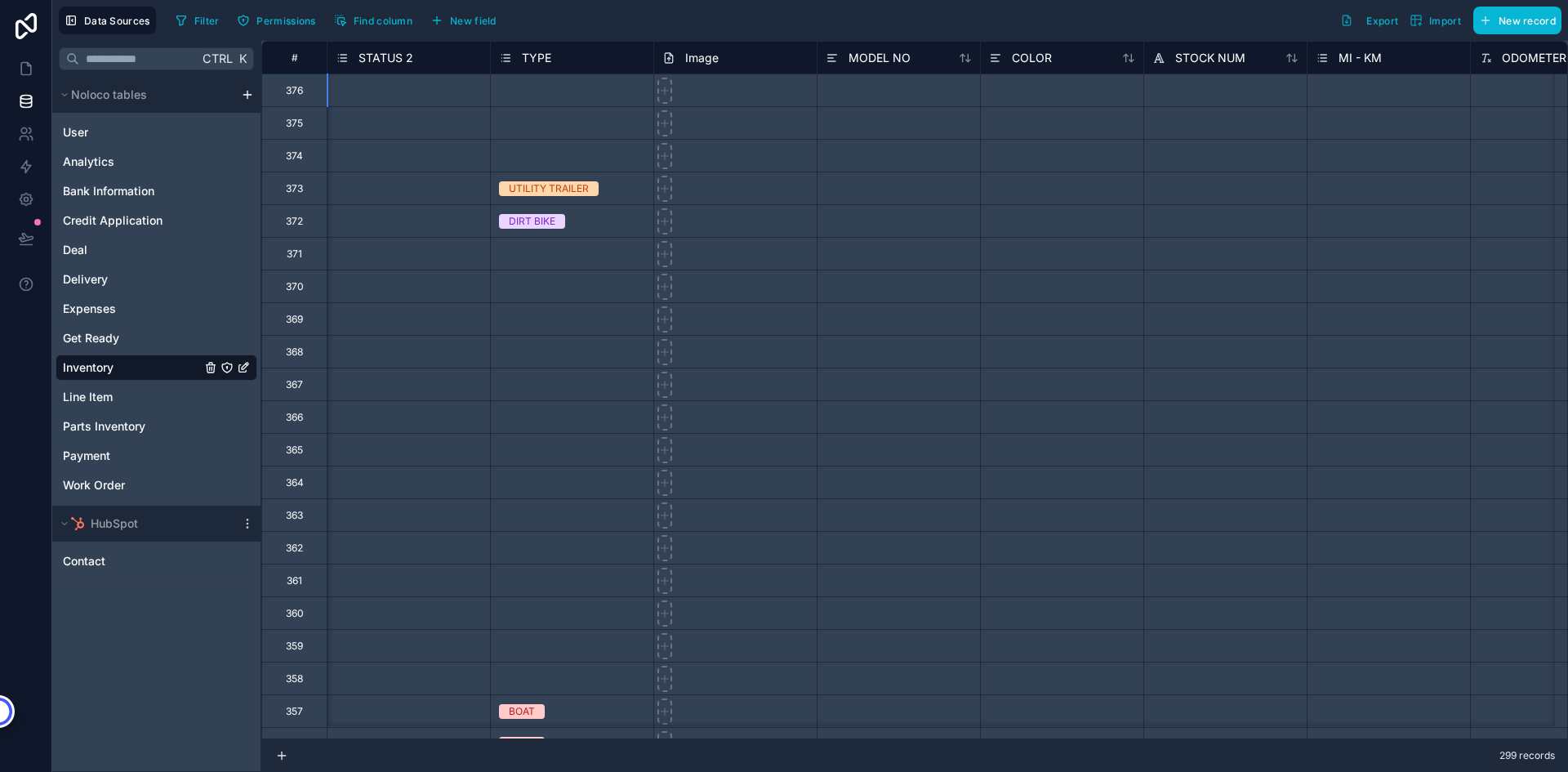 click on "Select a TYPE" at bounding box center (572, 123) 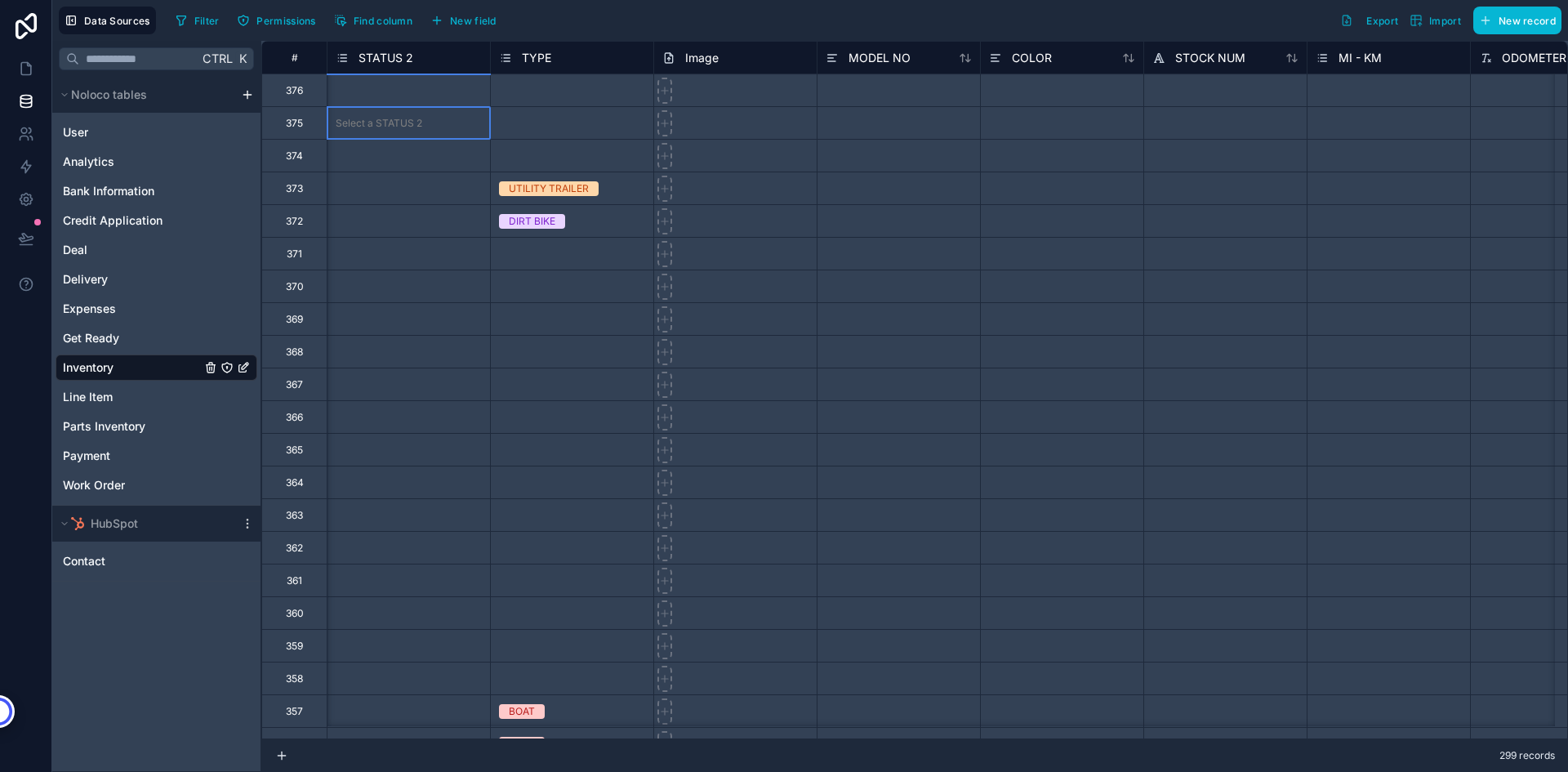click on "Select a STATUS 2" at bounding box center [379, 123] 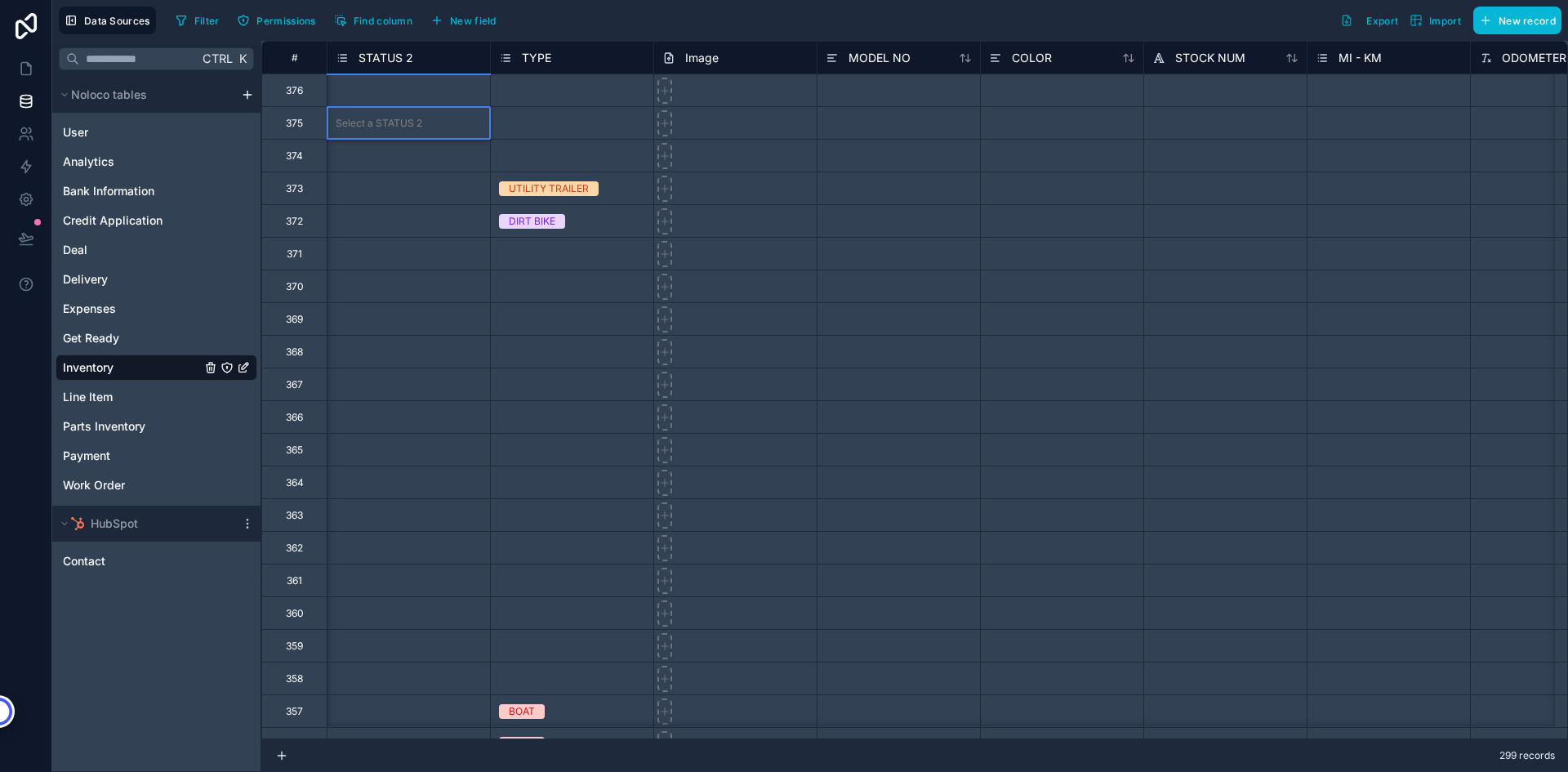 scroll, scrollTop: 0, scrollLeft: 0, axis: both 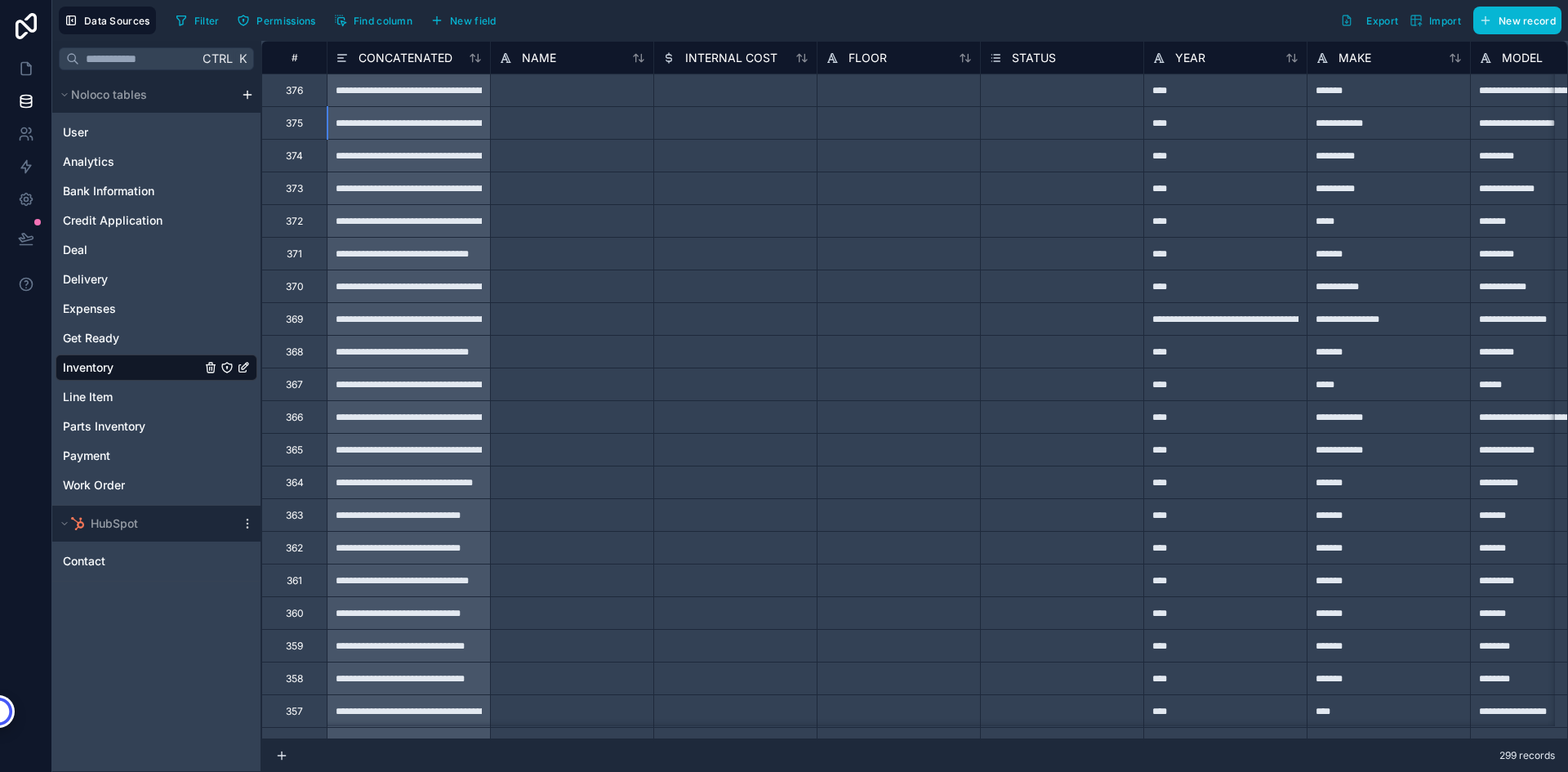 click on "Filter Permissions Find column New field Export Import New record" at bounding box center [865, 20] 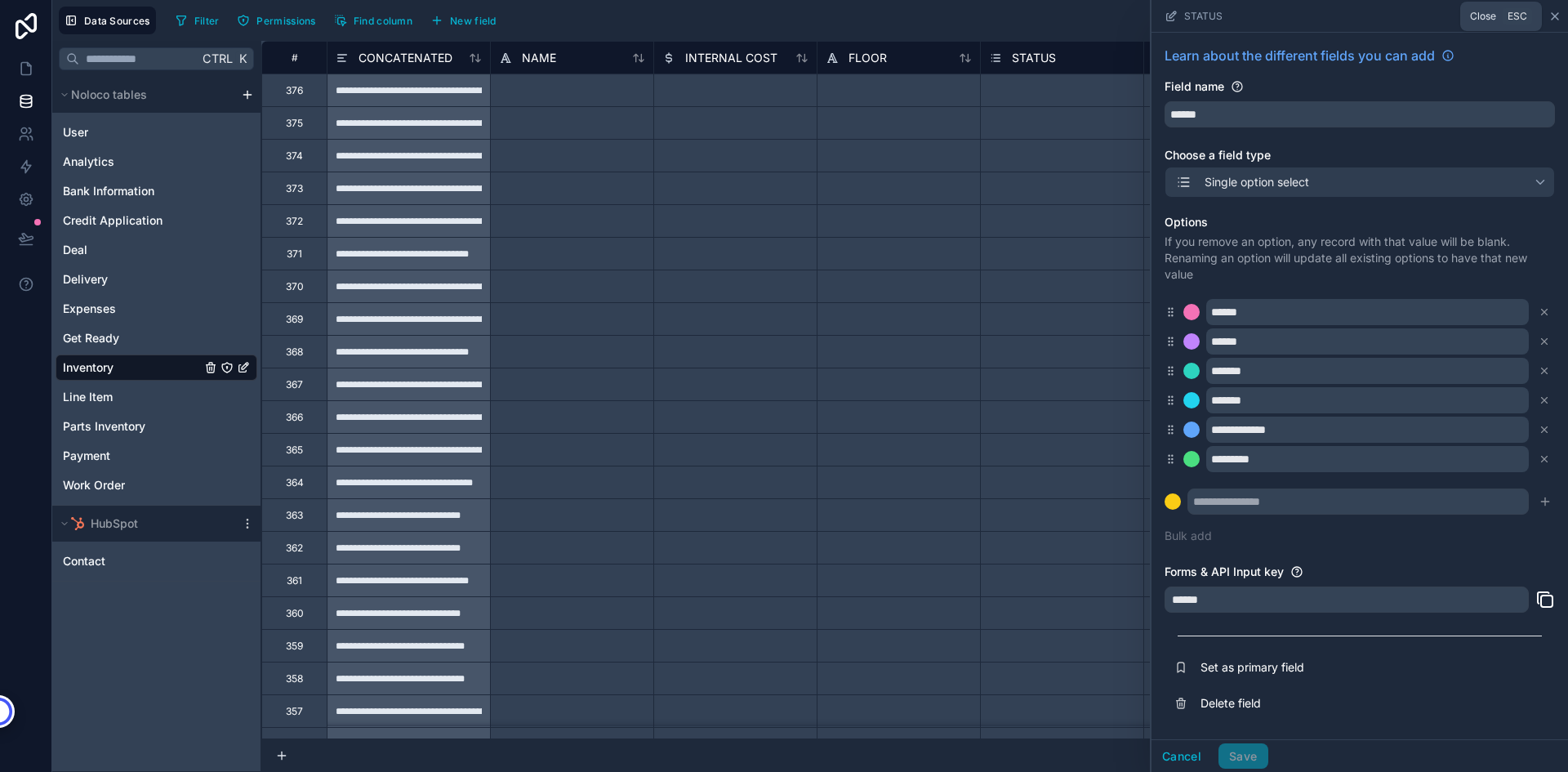 click 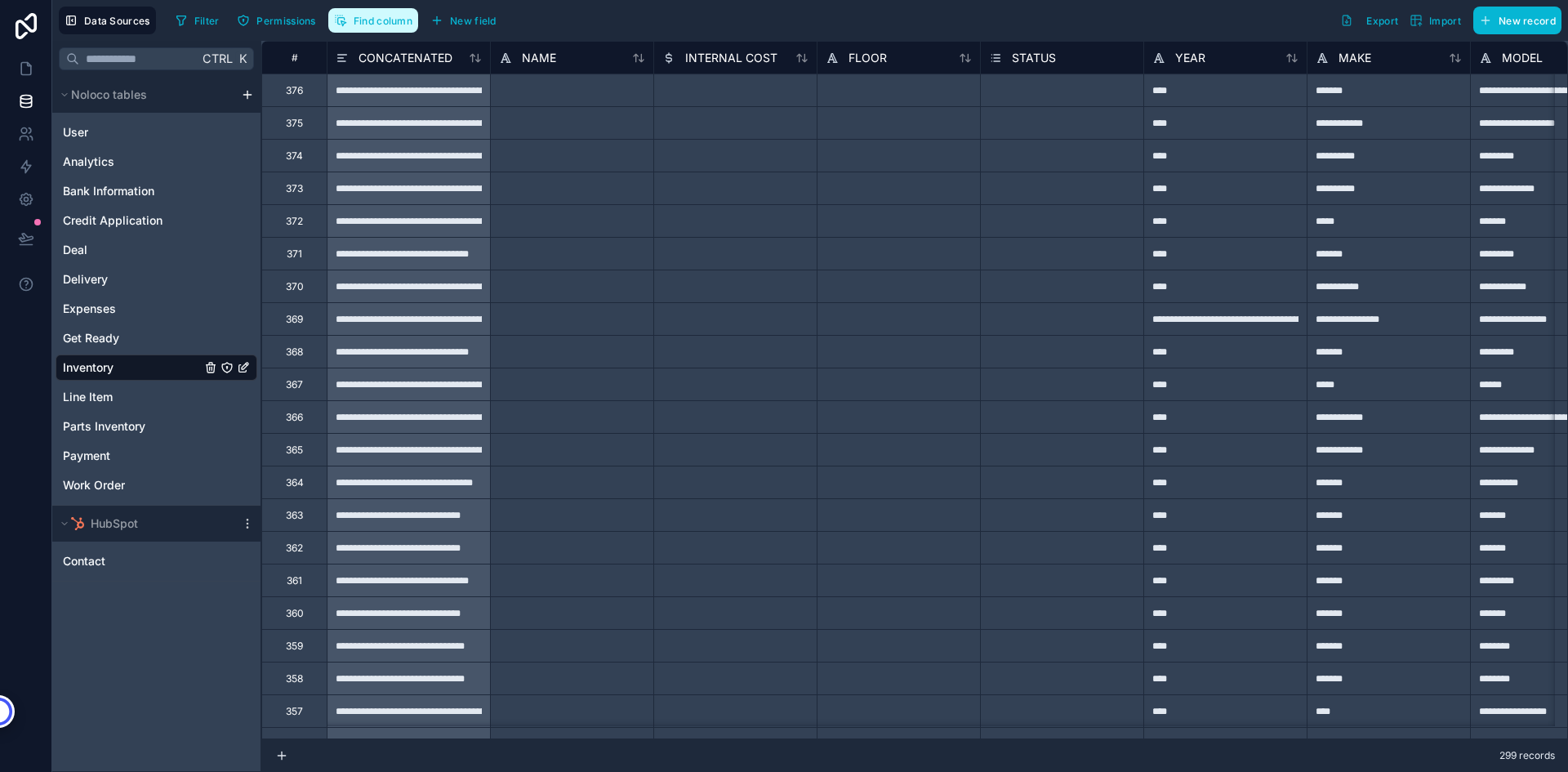 click on "Find column" at bounding box center (373, 20) 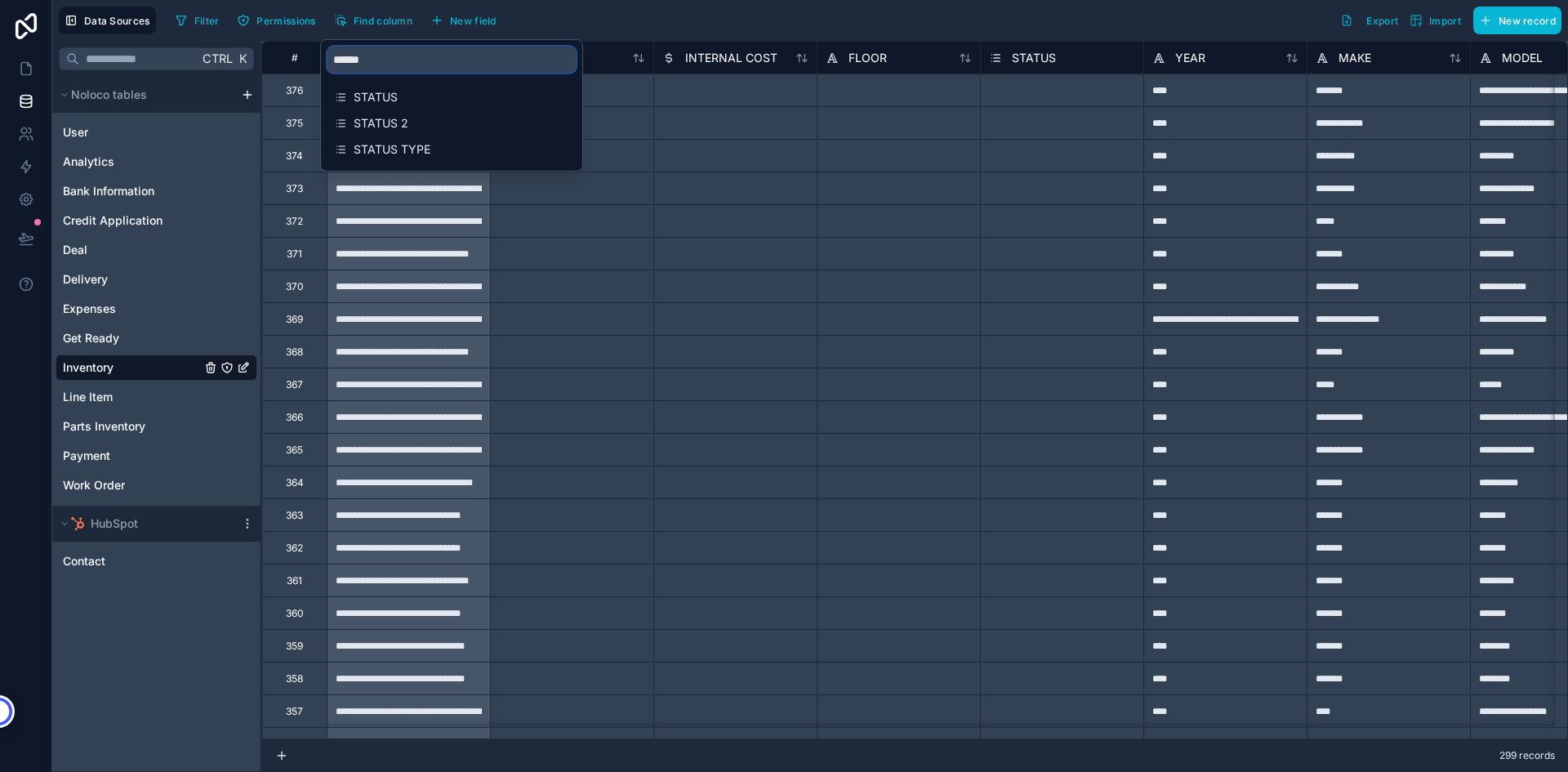 click on "******" at bounding box center (452, 60) 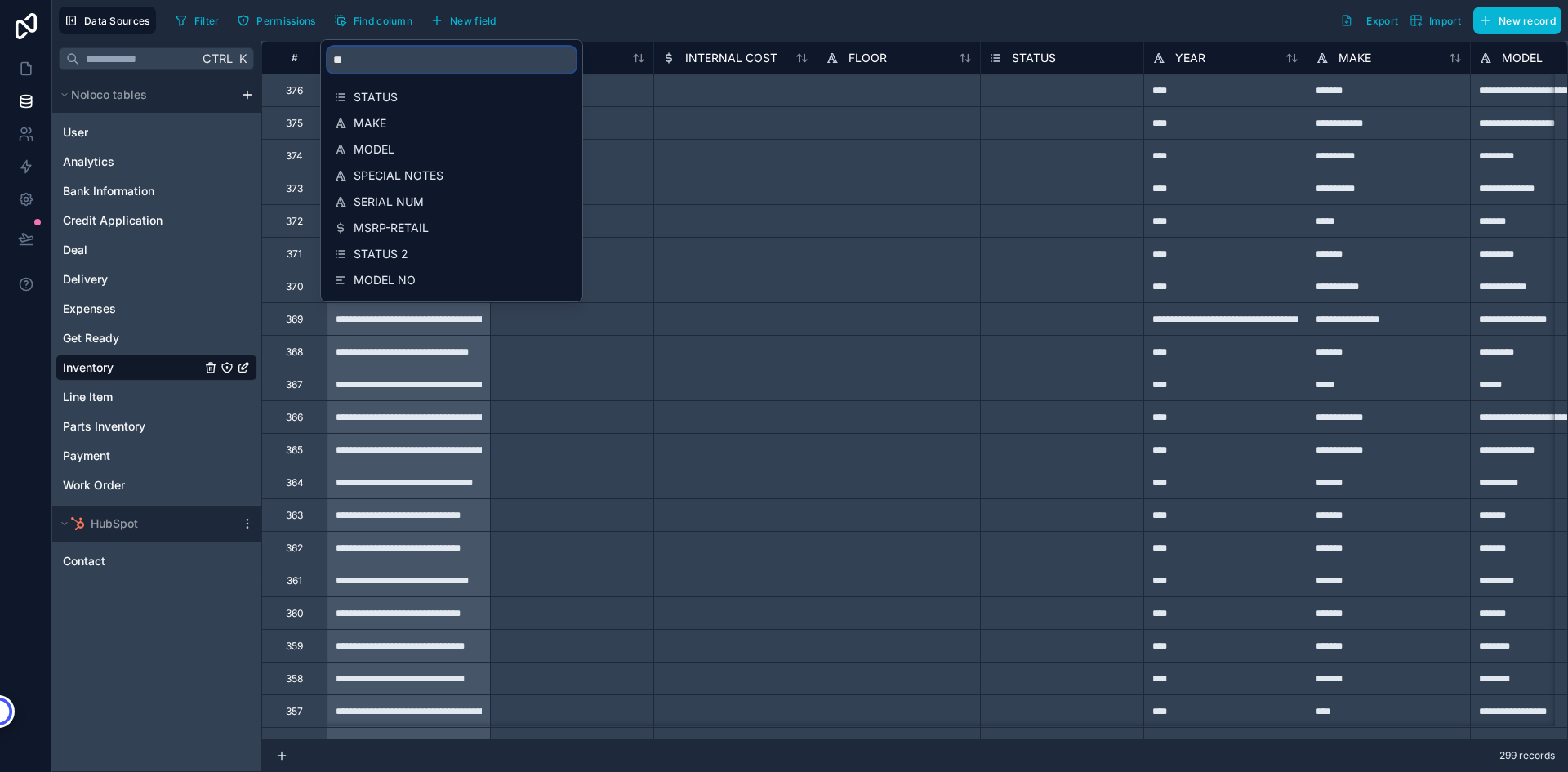type on "*" 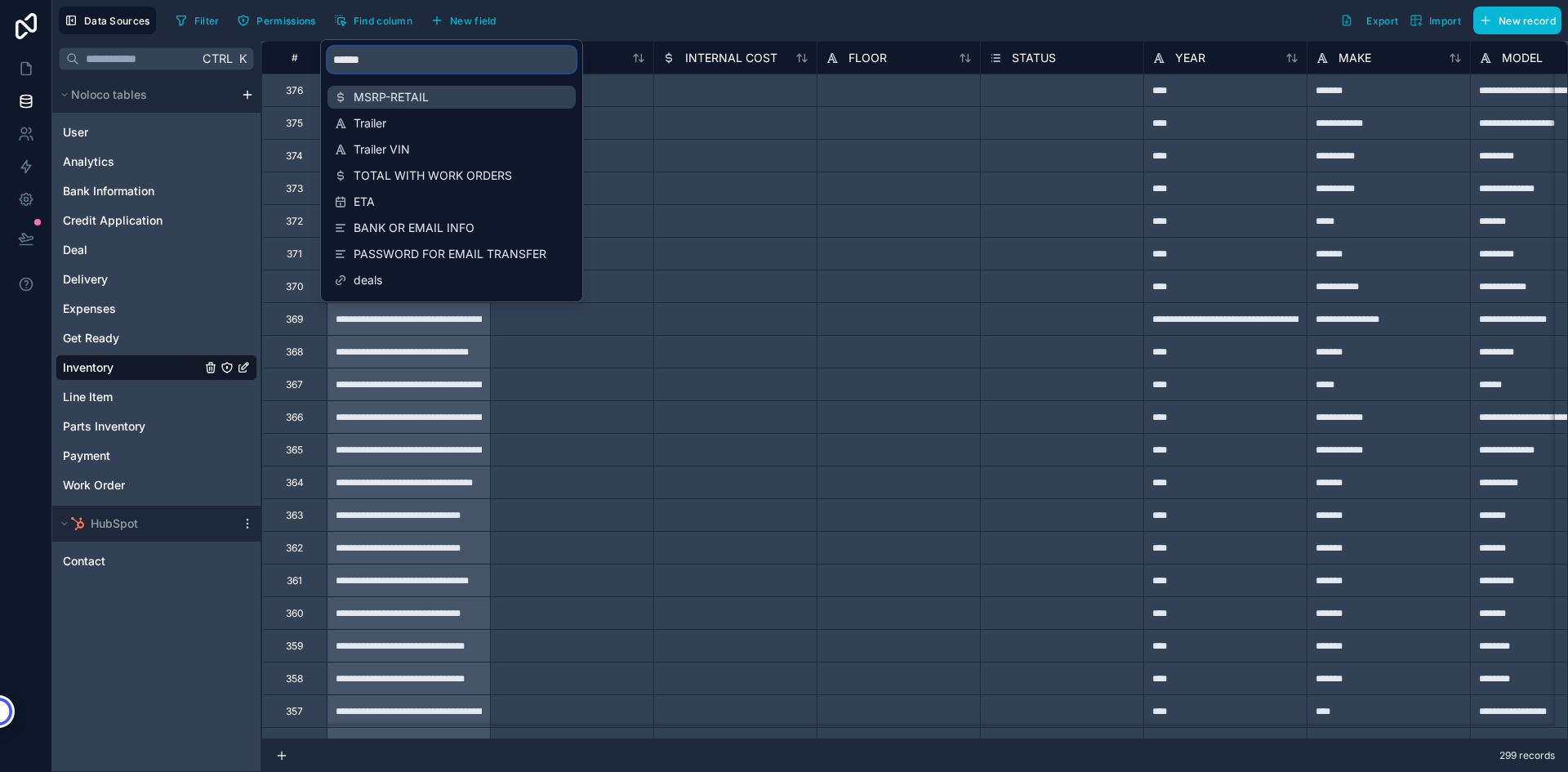 type on "******" 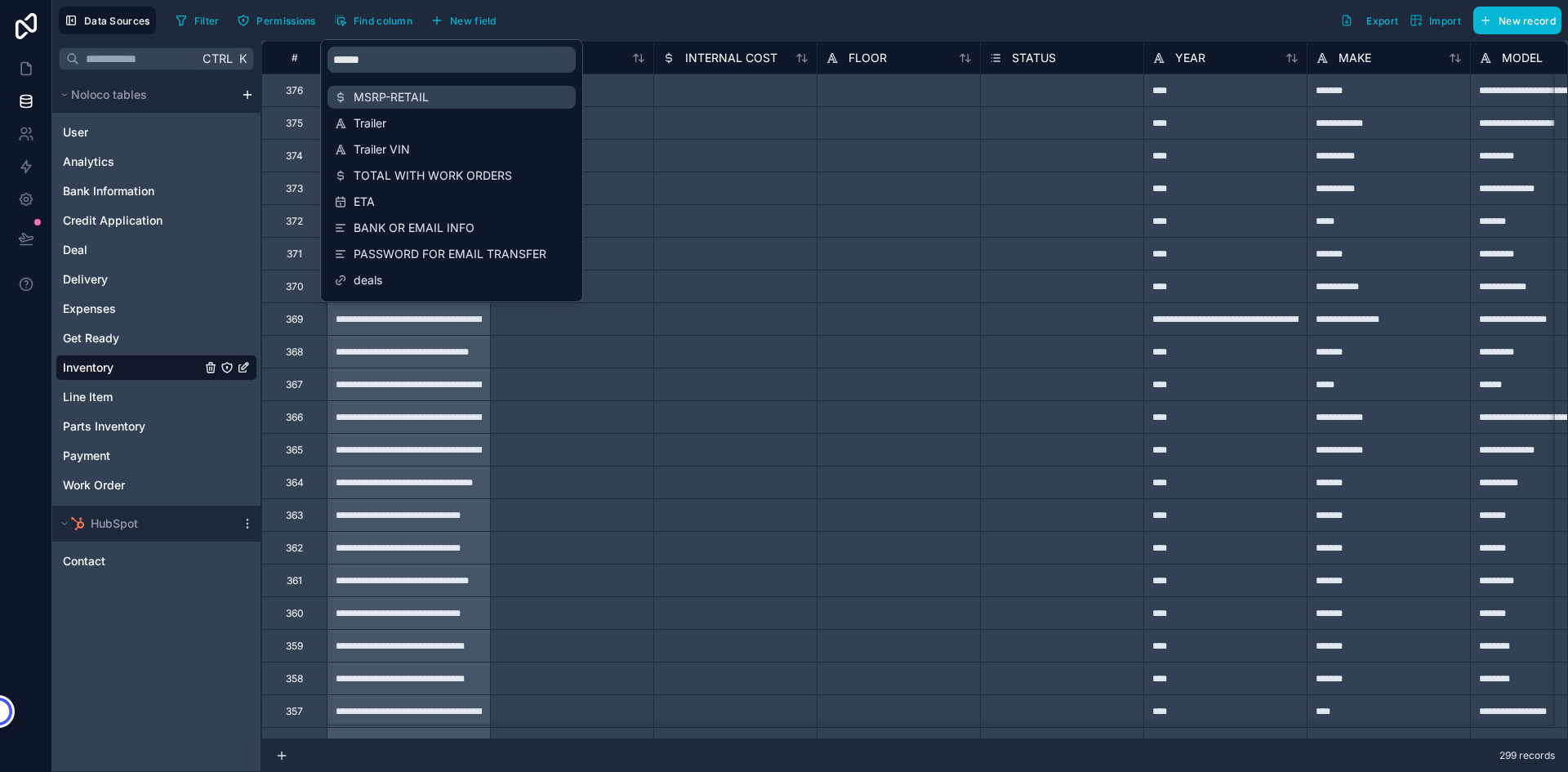 click on "MSRP-RETAIL" at bounding box center (452, 97) 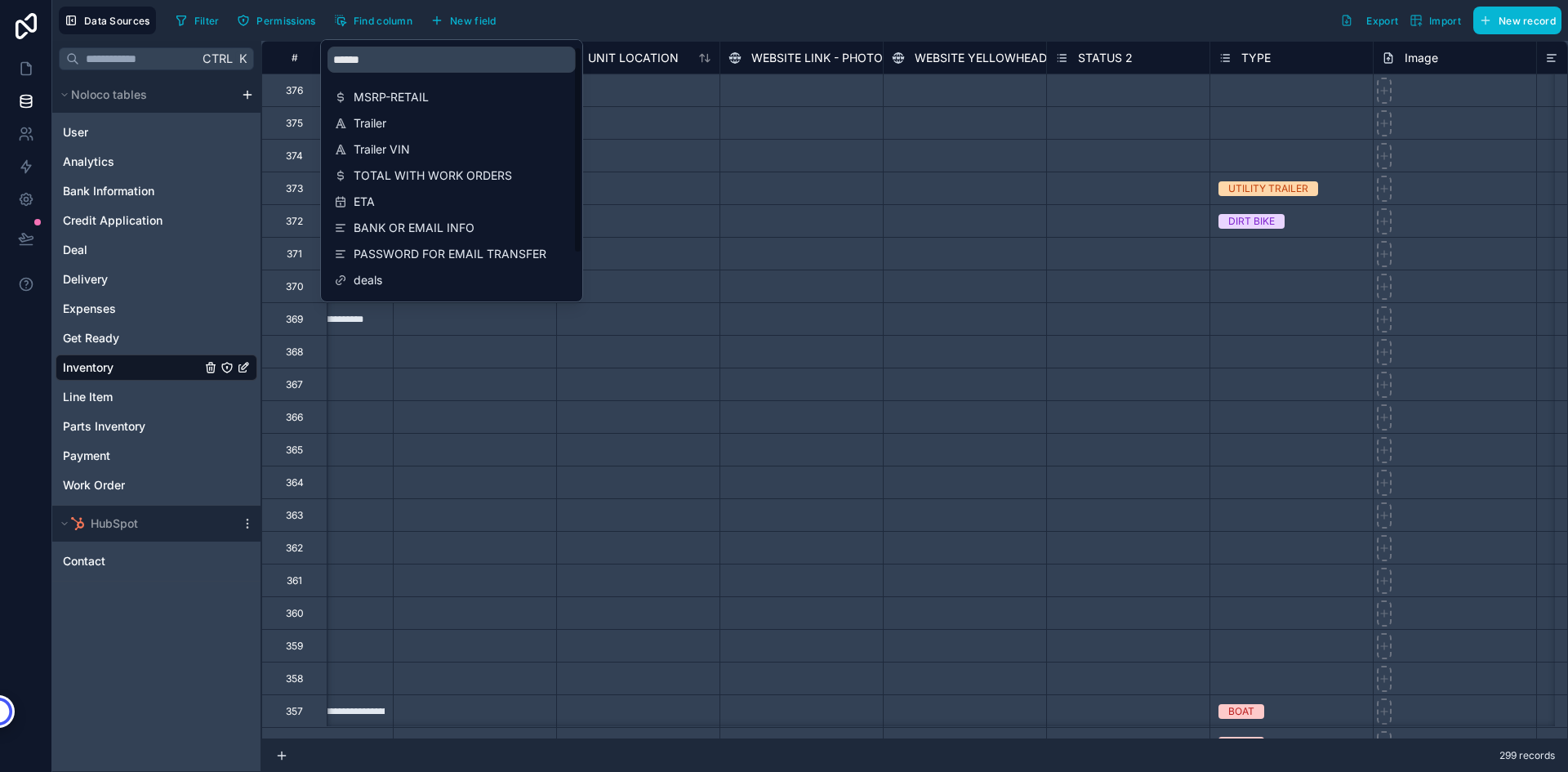 scroll, scrollTop: 0, scrollLeft: 1633, axis: horizontal 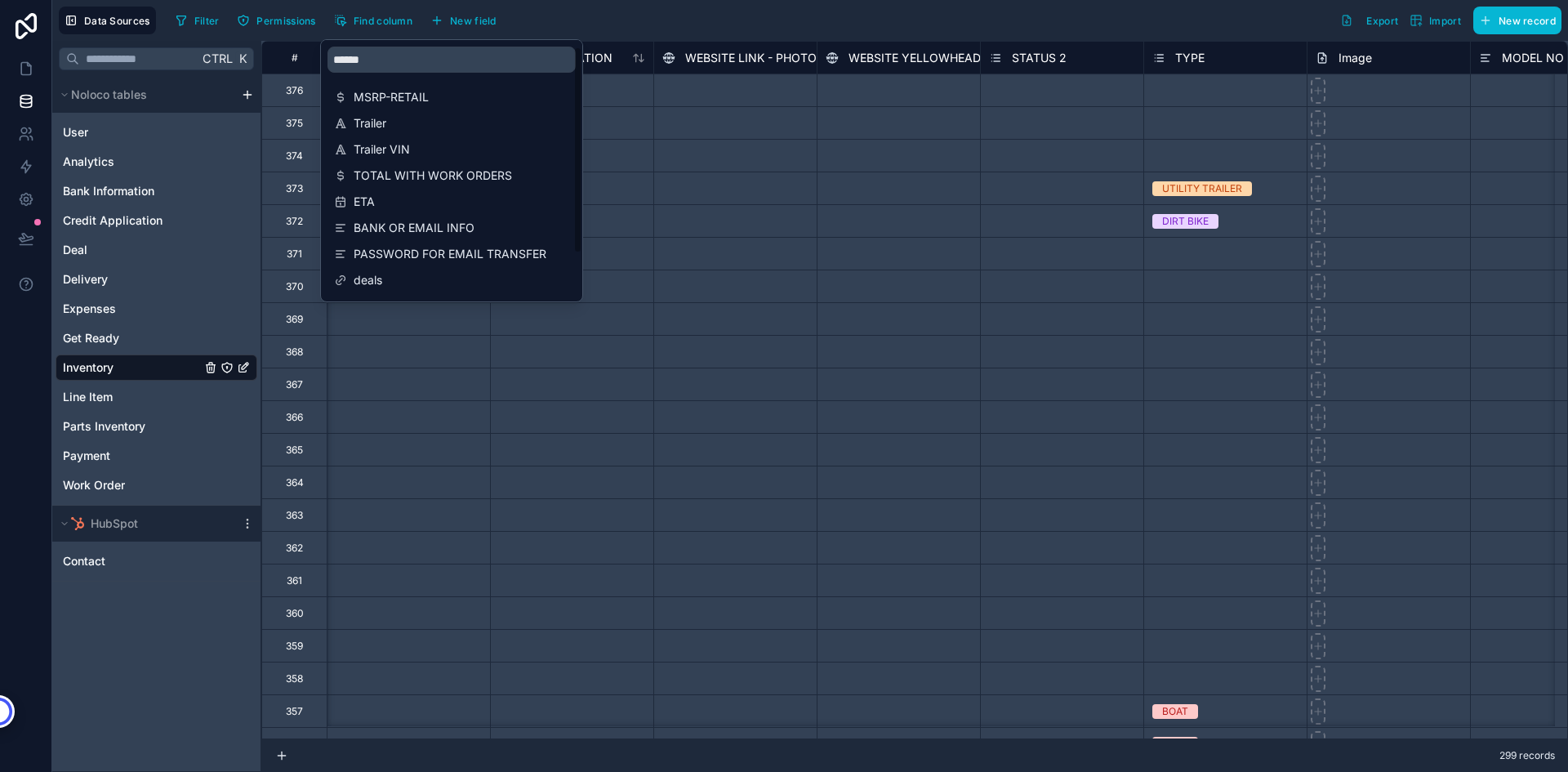 click on "Filter Permissions Find column New field Export Import New record" at bounding box center [865, 20] 